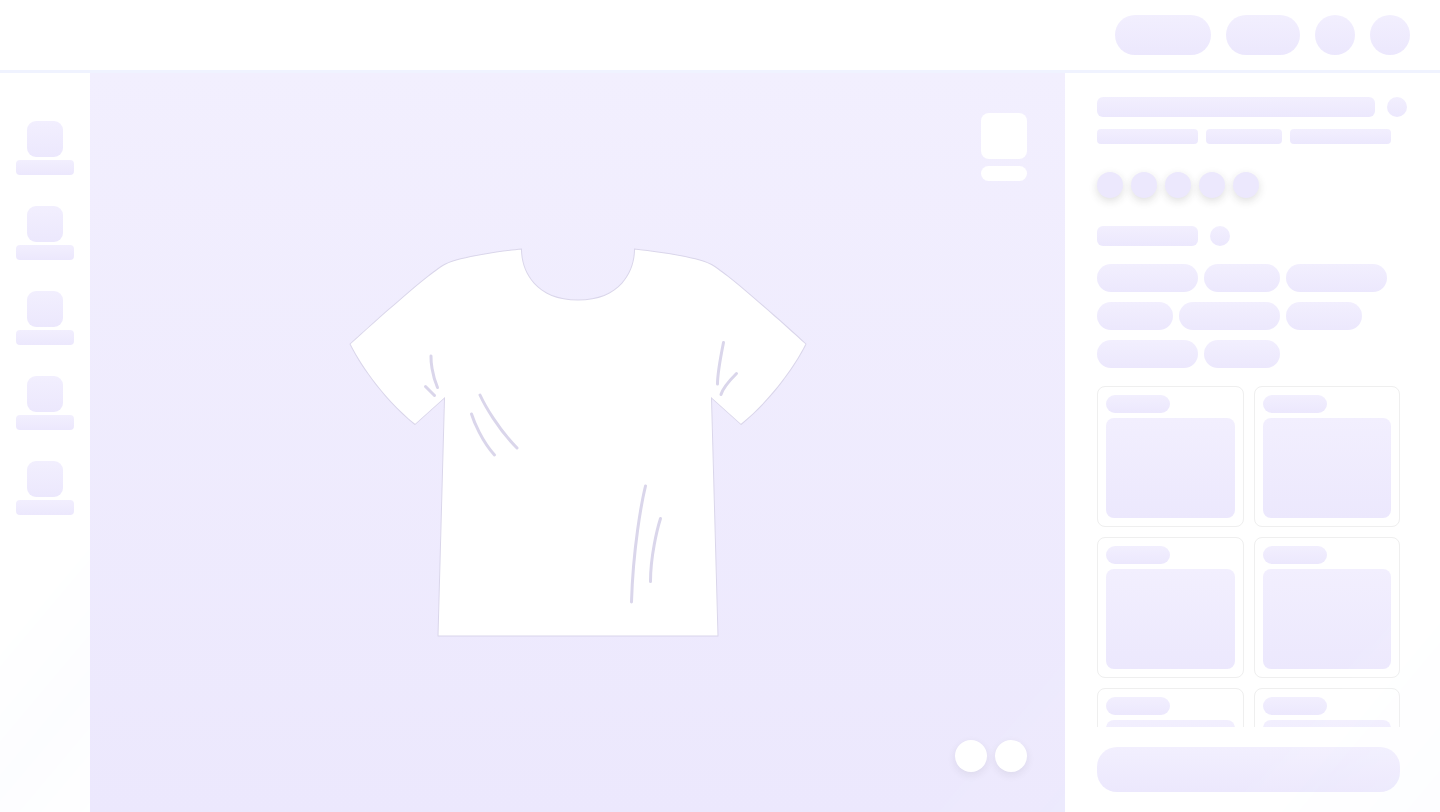 scroll, scrollTop: 0, scrollLeft: 0, axis: both 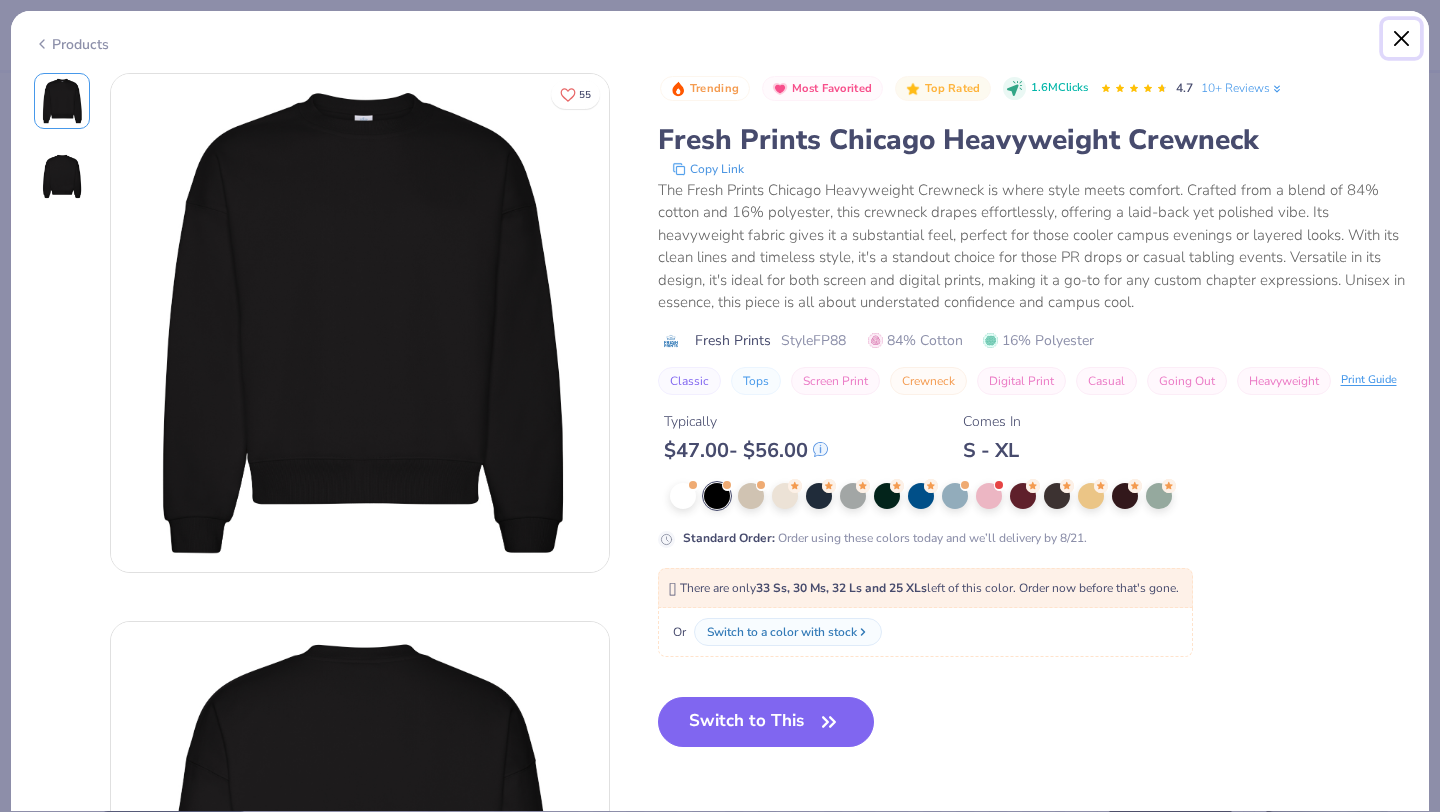 click at bounding box center (1402, 39) 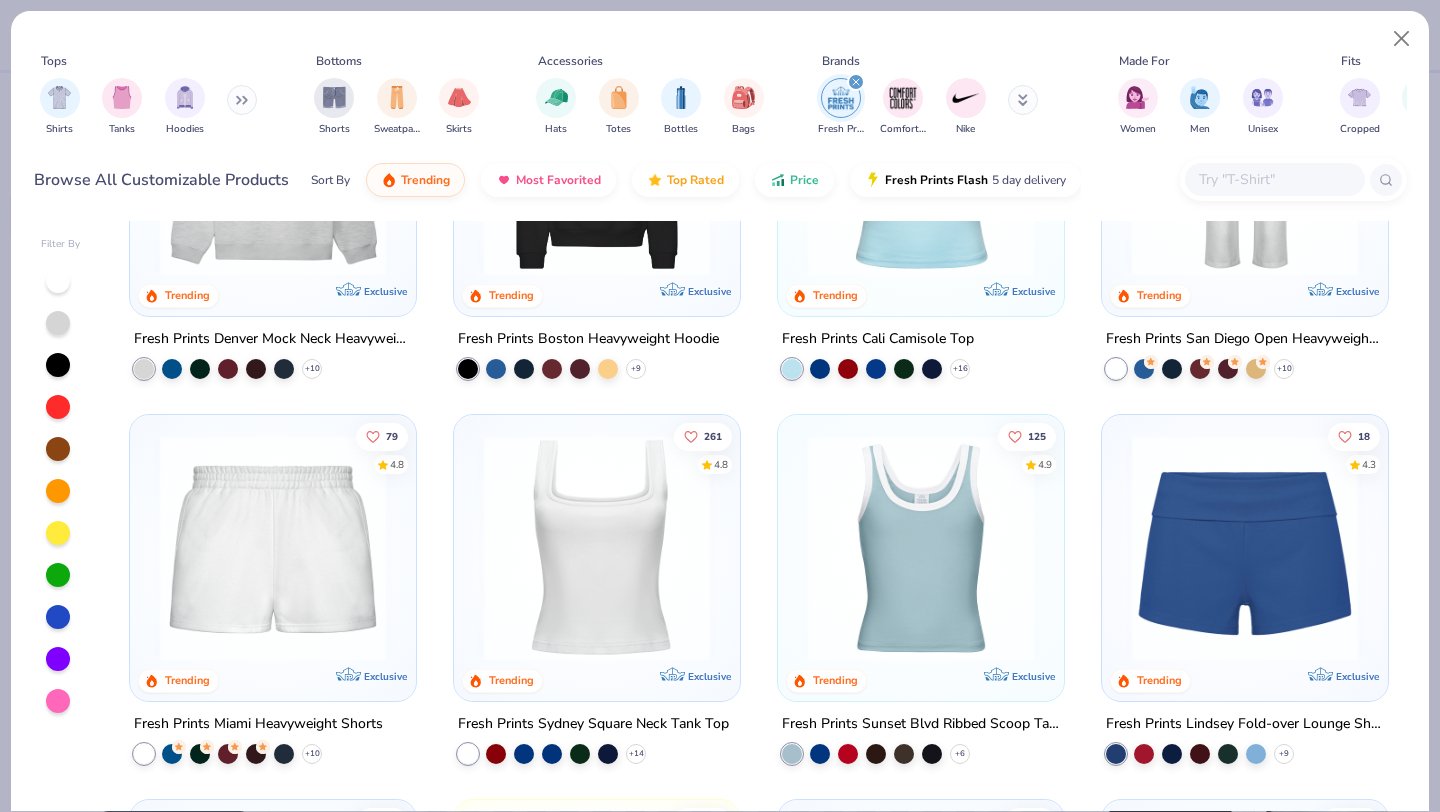 scroll, scrollTop: 0, scrollLeft: 0, axis: both 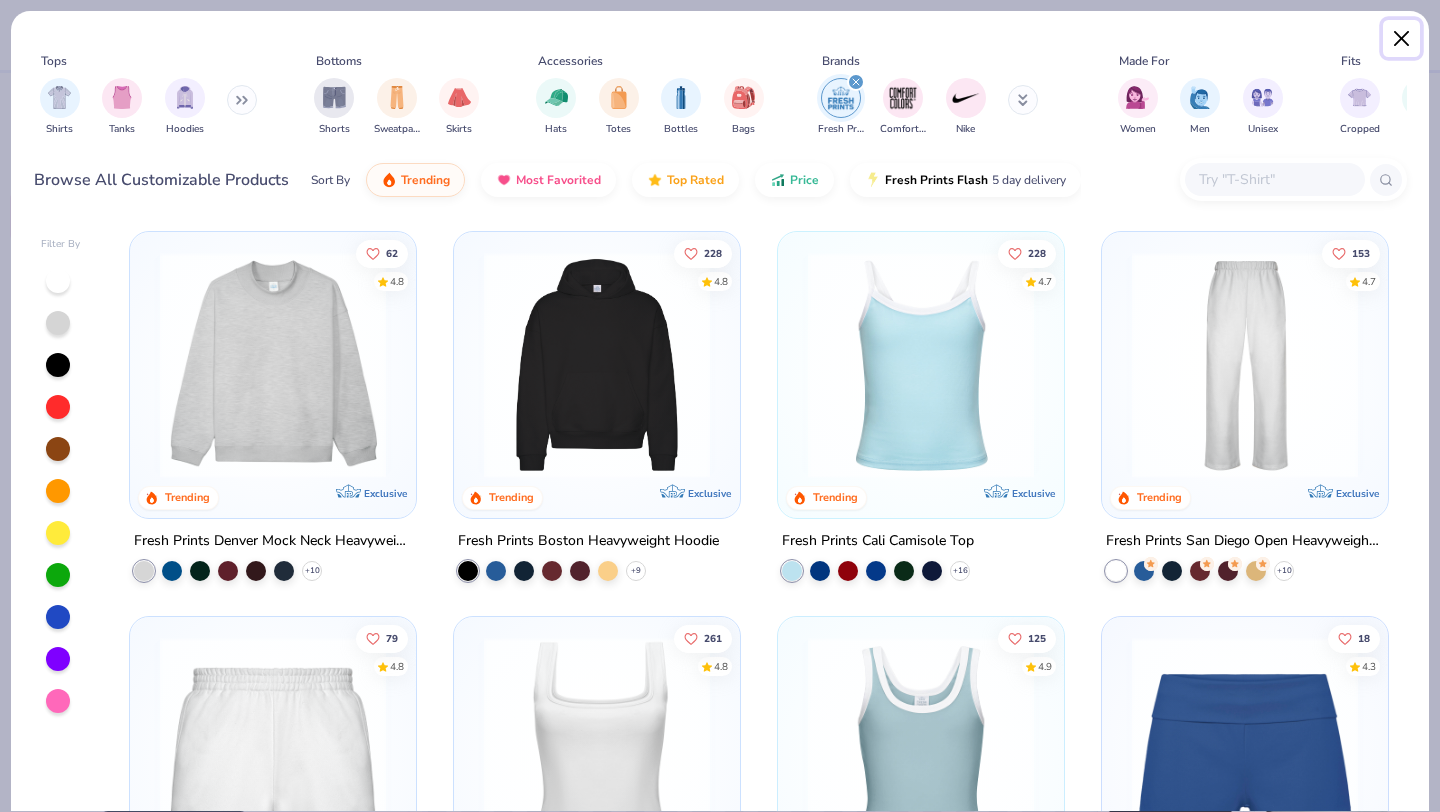 click at bounding box center (1402, 39) 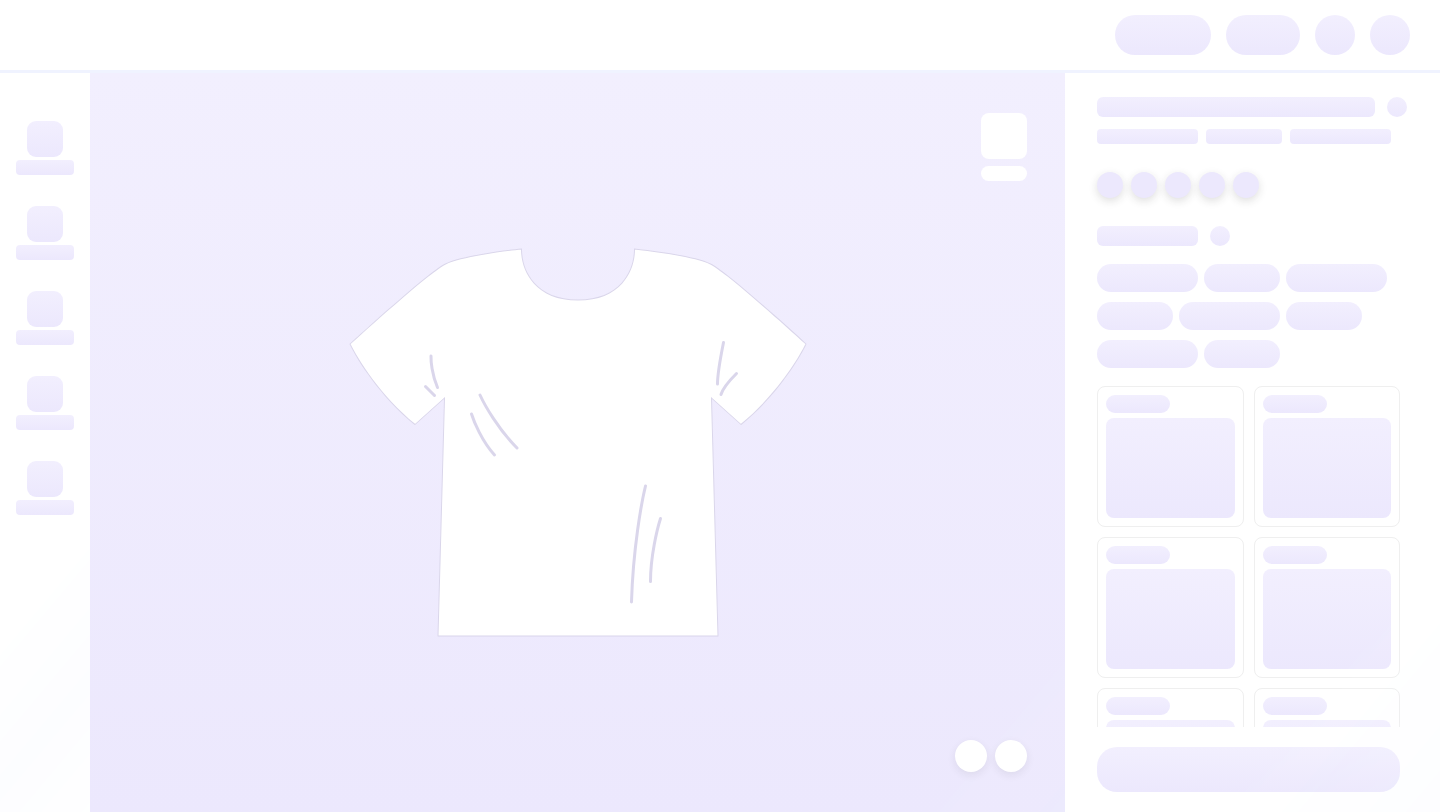 scroll, scrollTop: 0, scrollLeft: 0, axis: both 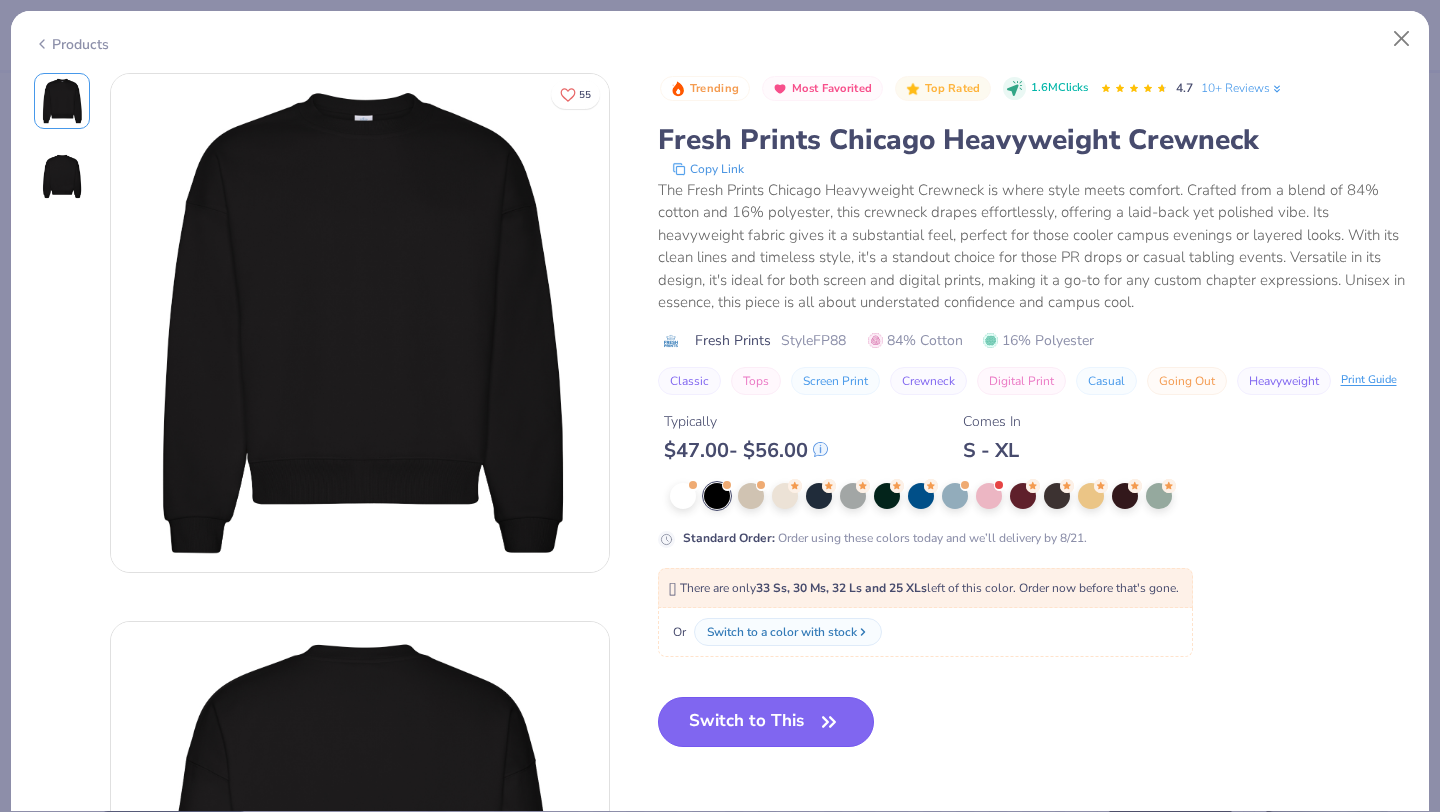 click on "Switch to This" at bounding box center (766, 722) 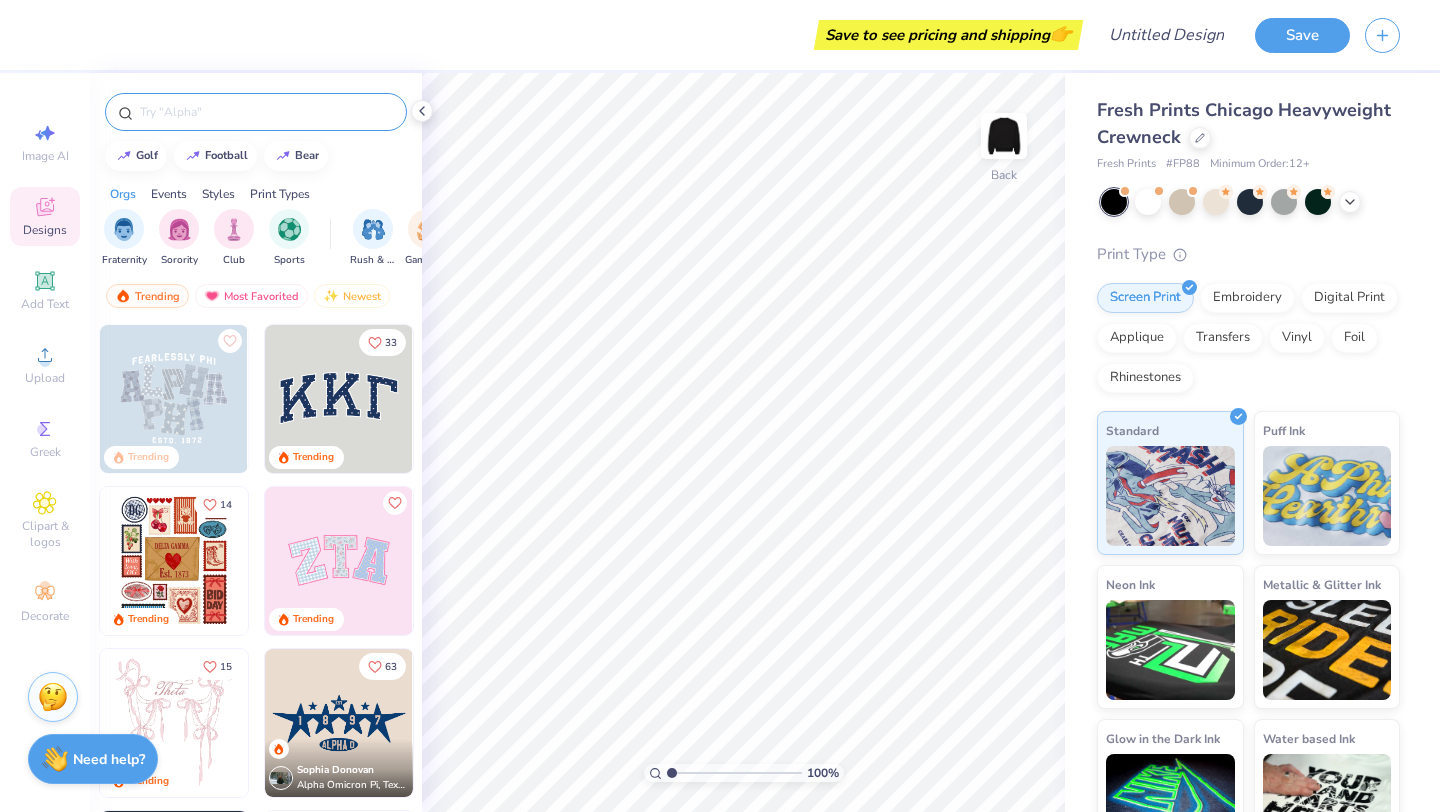 click at bounding box center [266, 112] 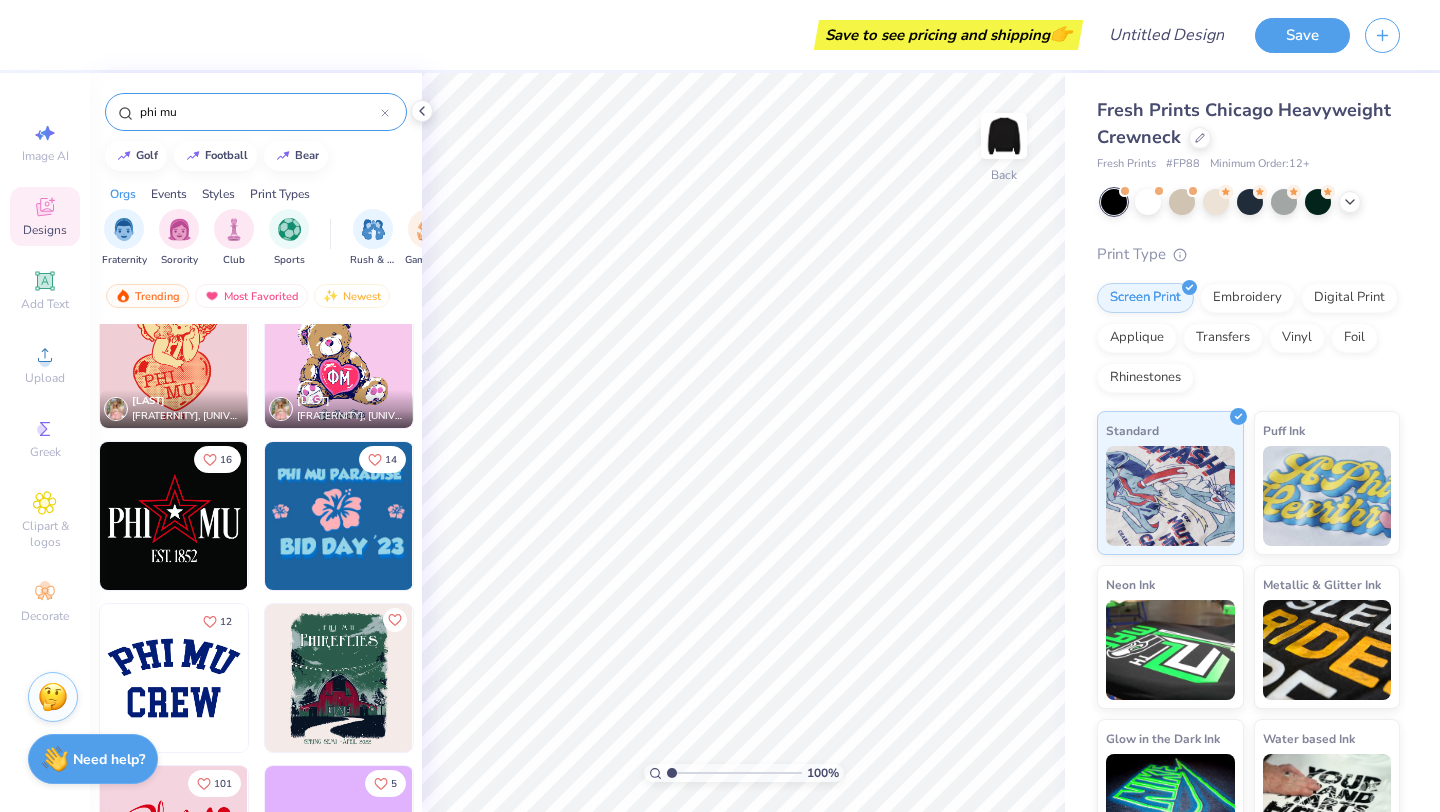 scroll, scrollTop: 5220, scrollLeft: 0, axis: vertical 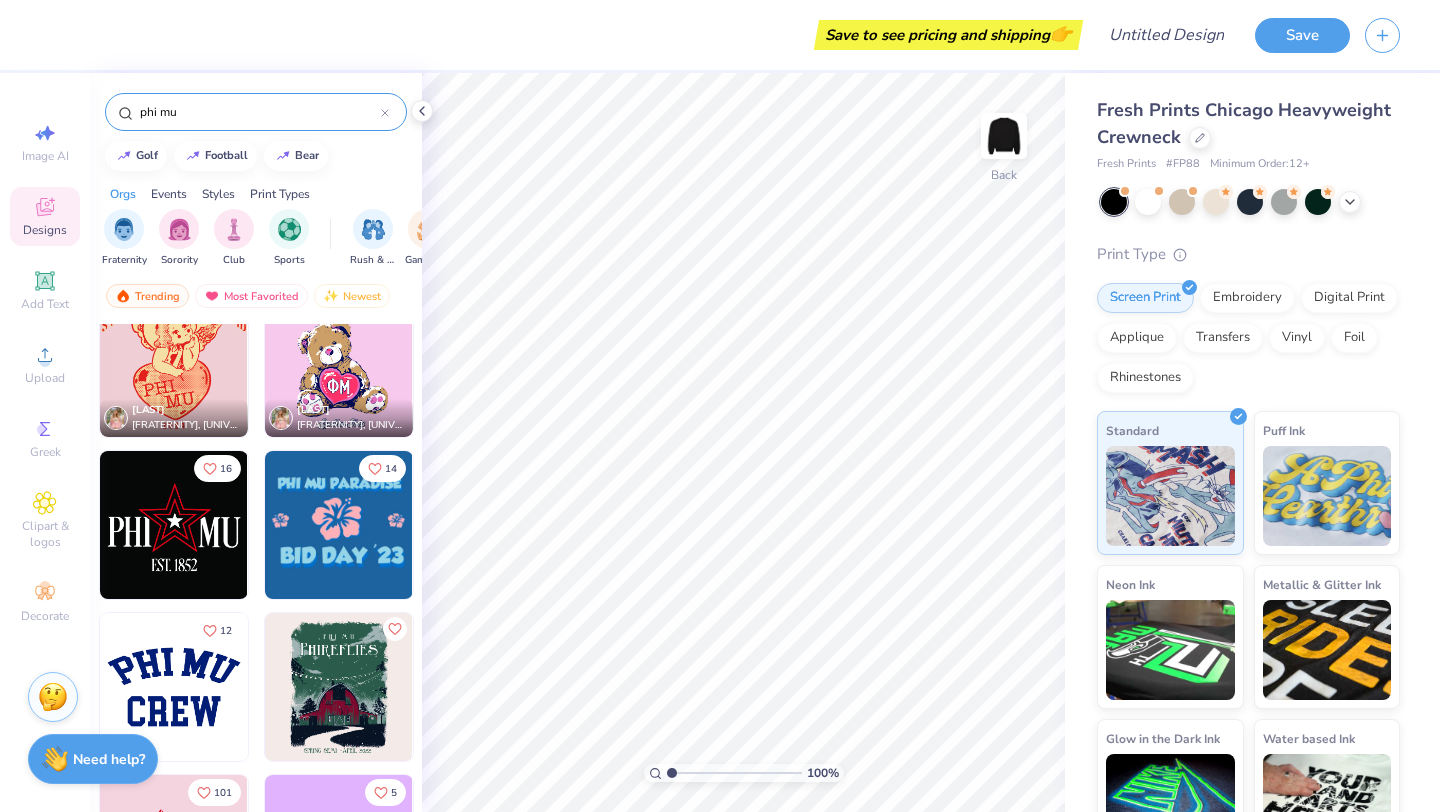 type on "phi mu" 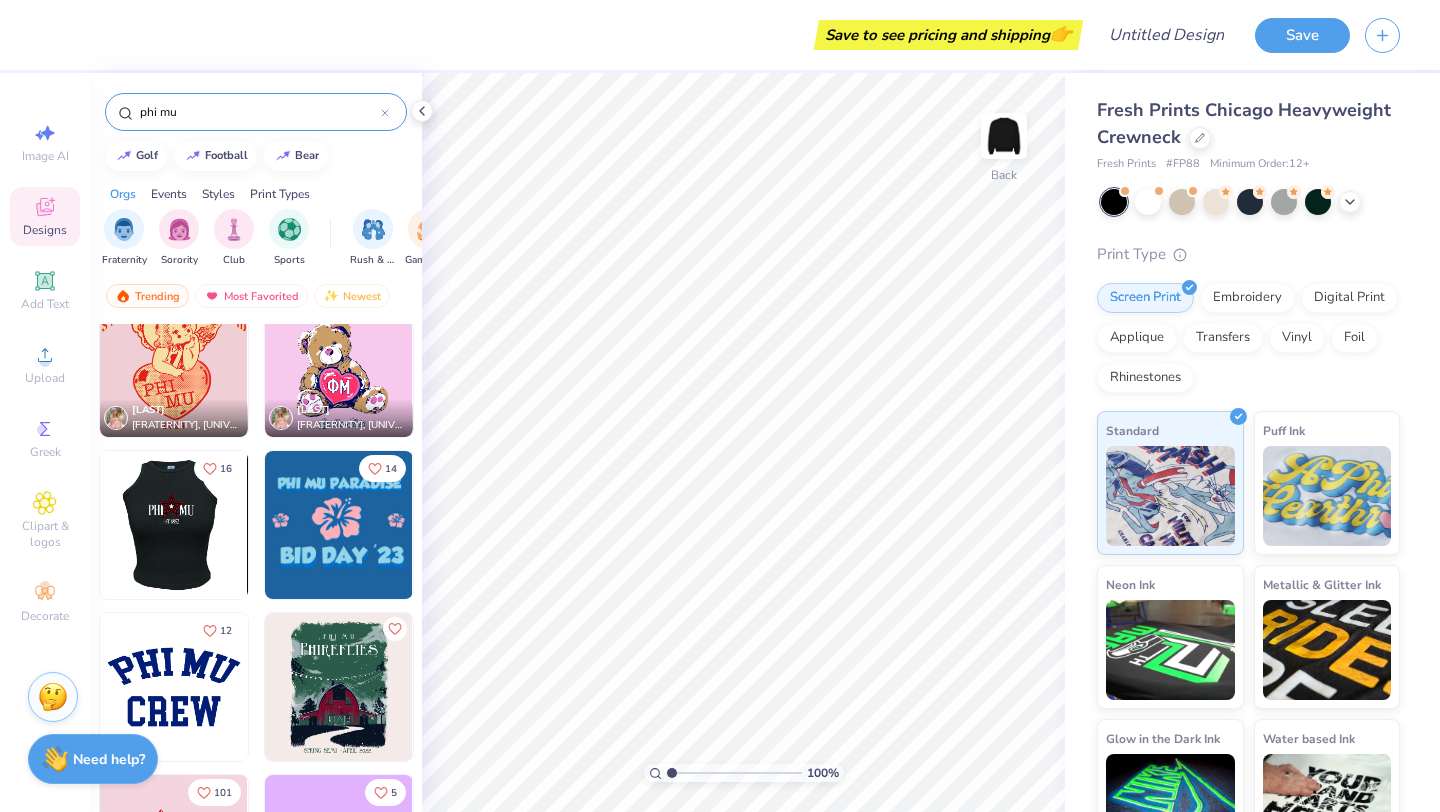 click at bounding box center (26, 525) 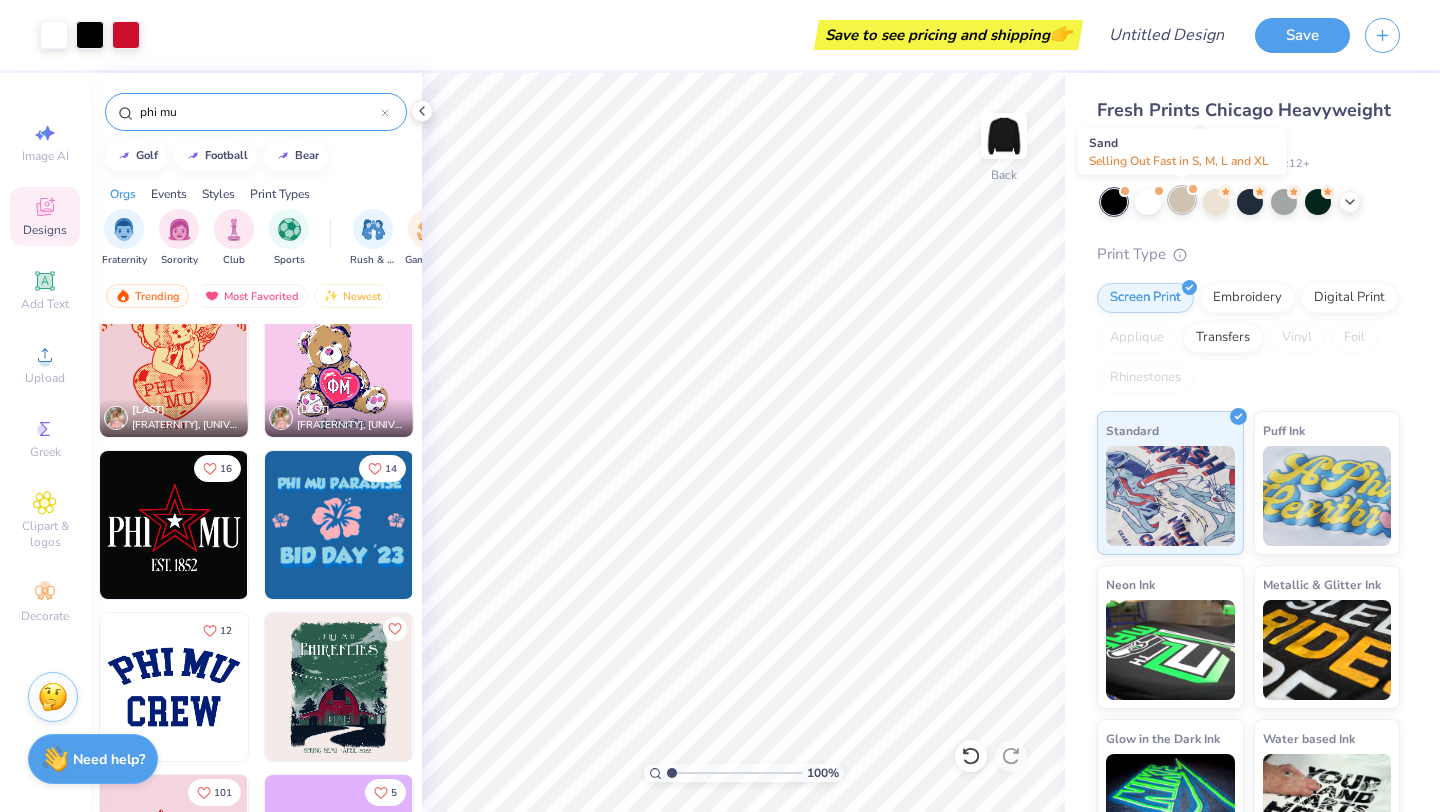 click at bounding box center [1182, 200] 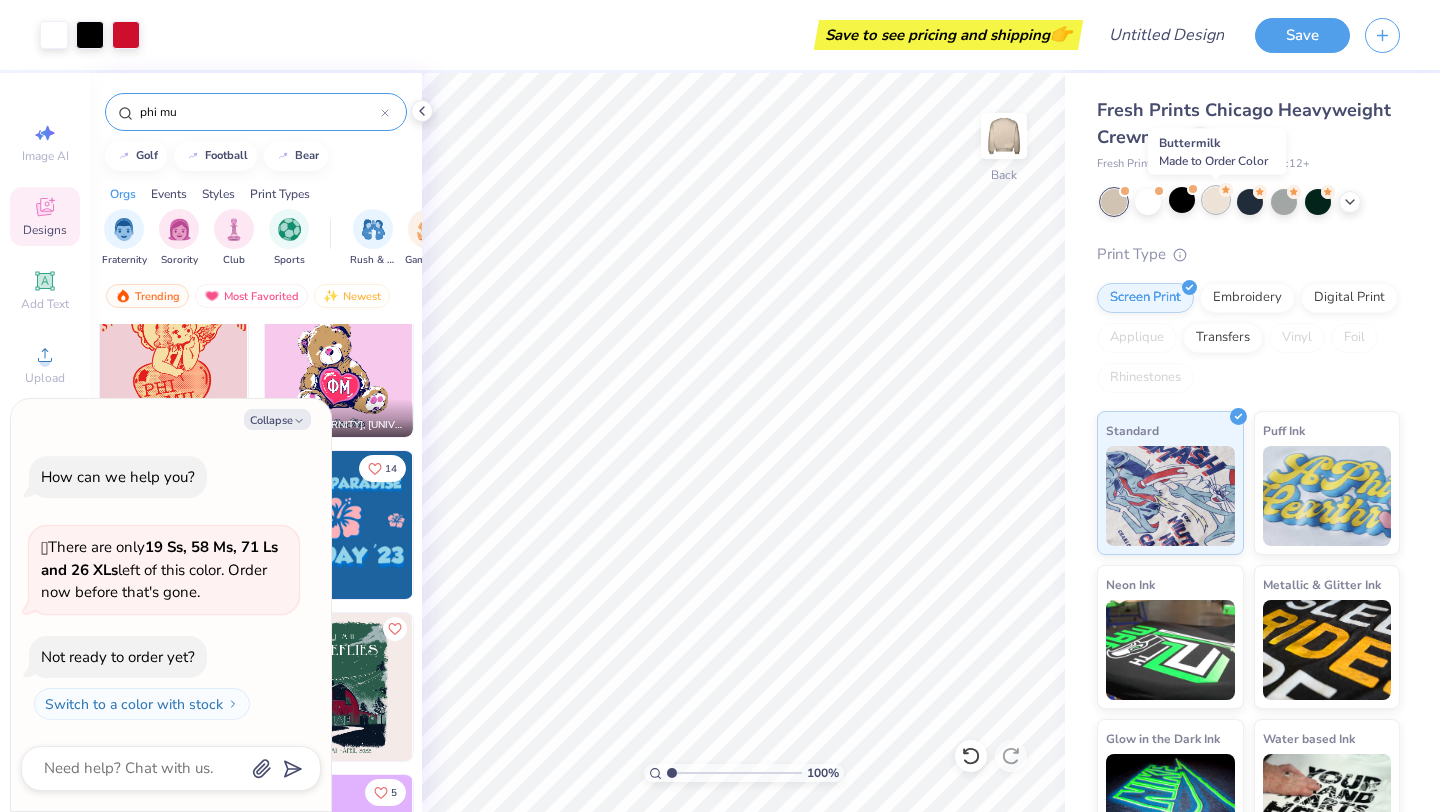 click at bounding box center [1216, 200] 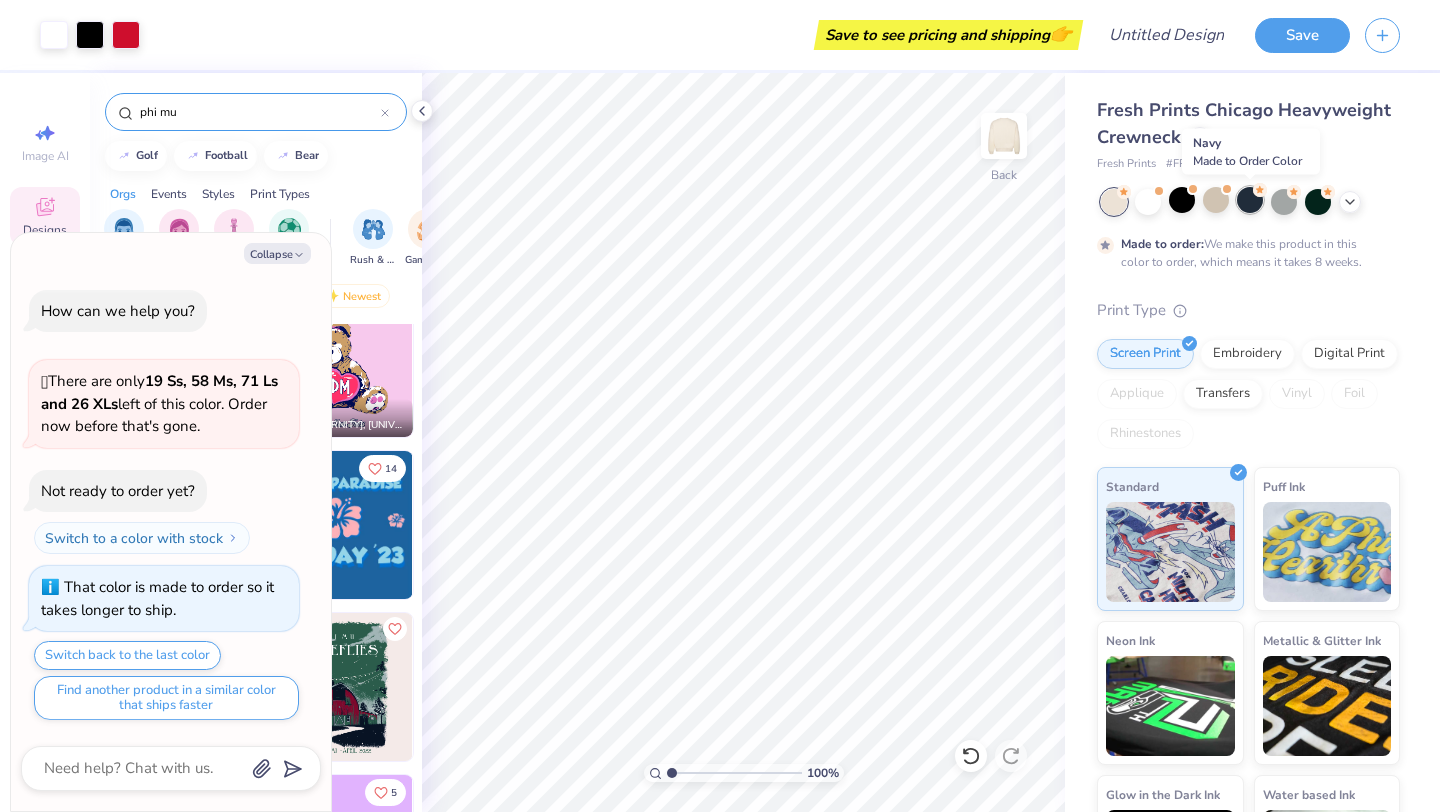 click at bounding box center [1250, 200] 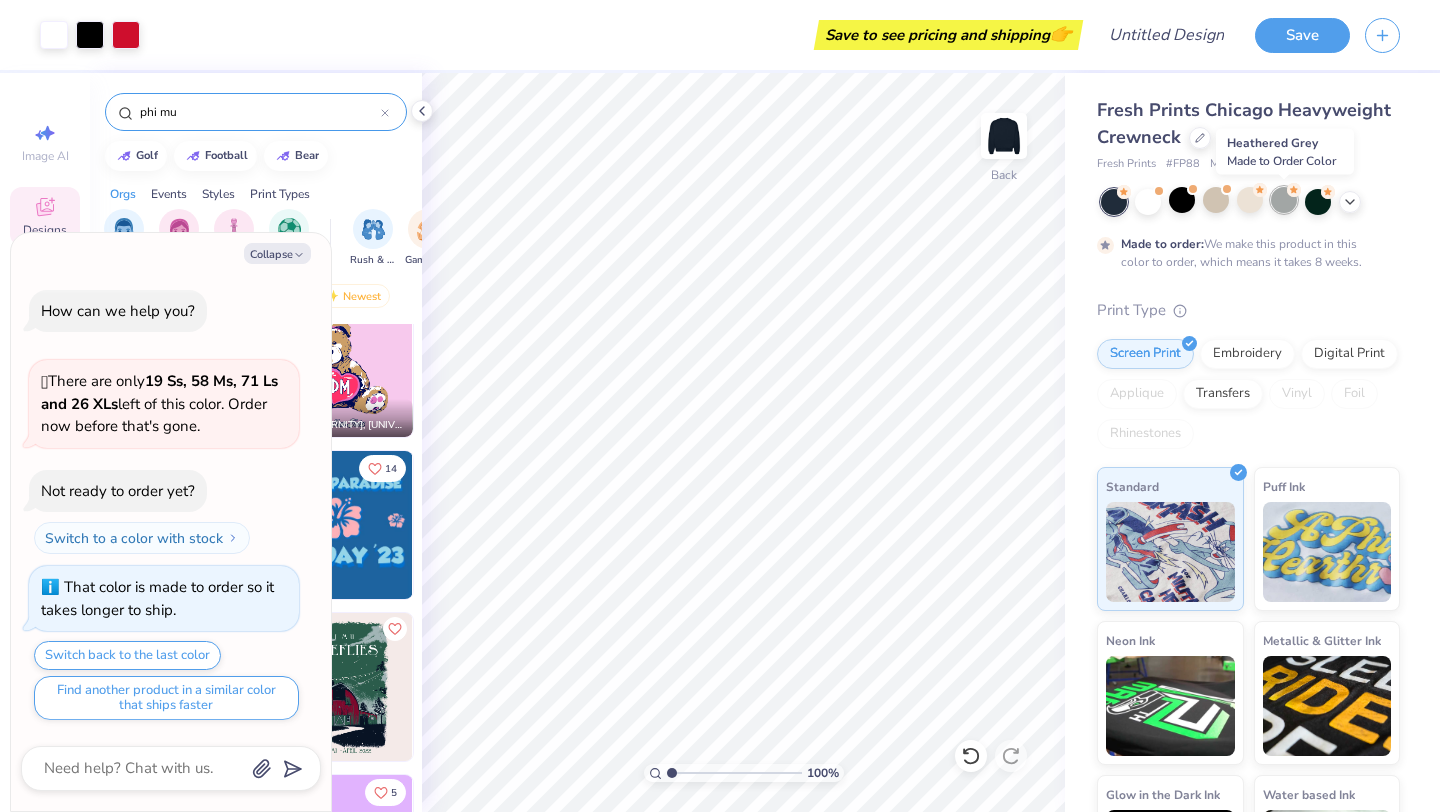 click at bounding box center (1284, 200) 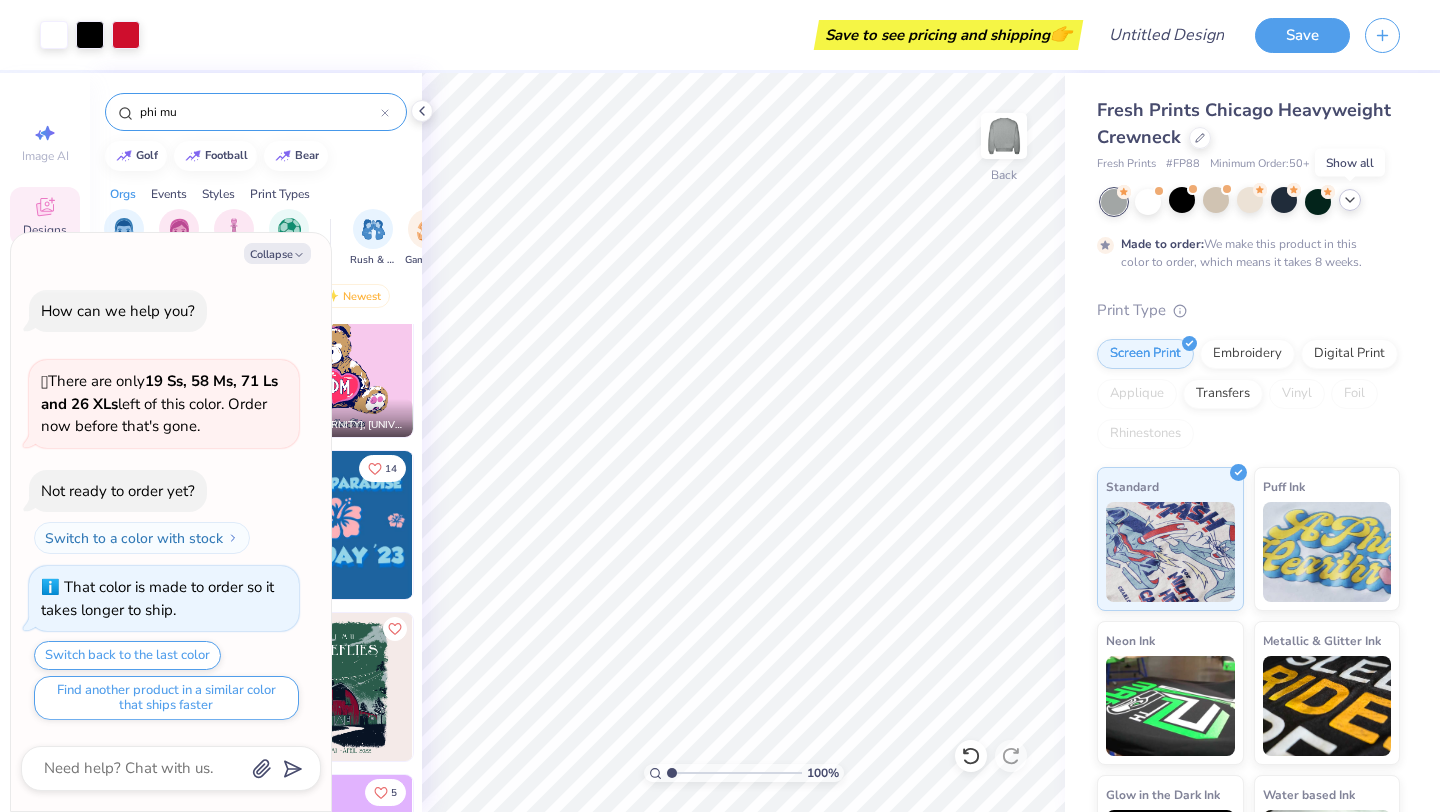 click 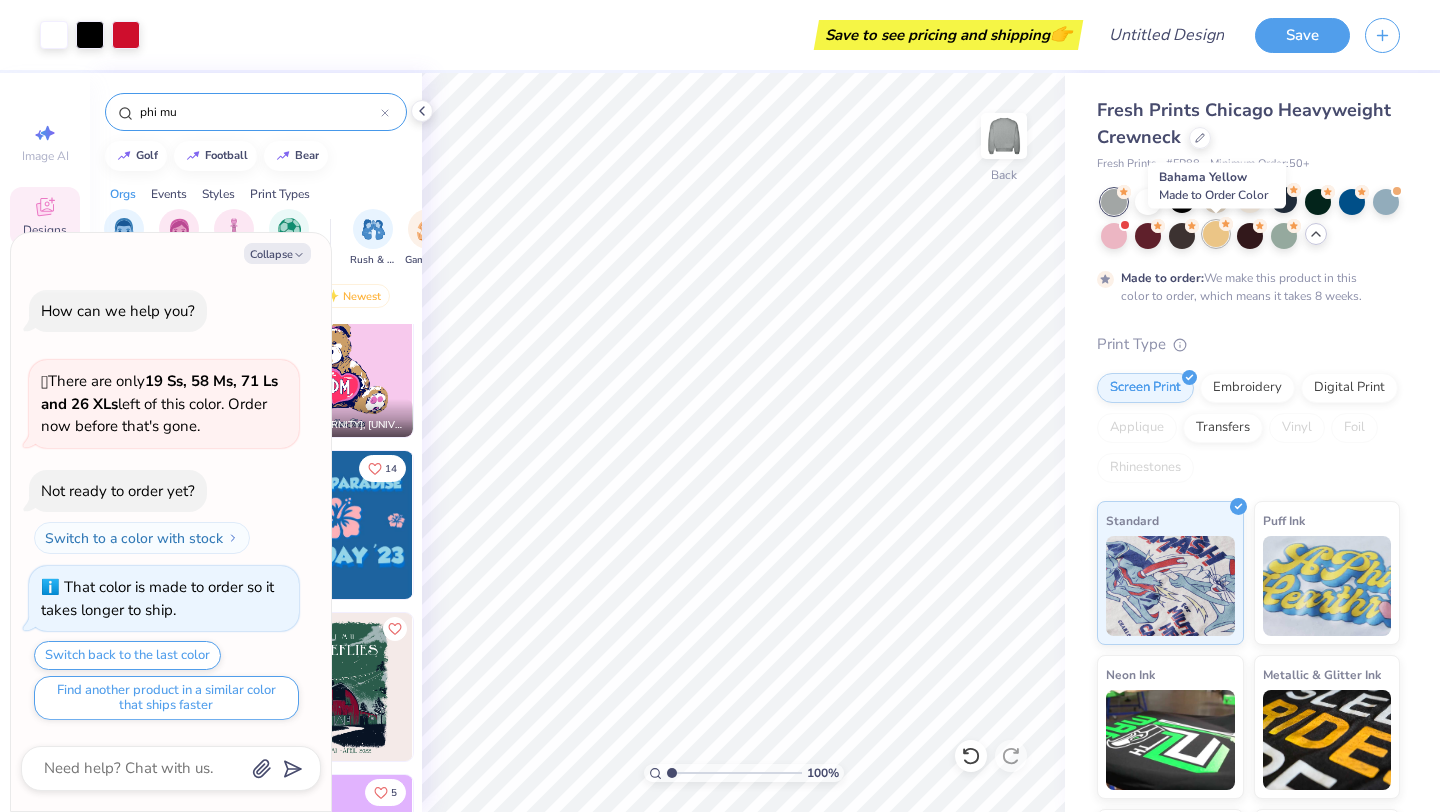 click at bounding box center (1216, 234) 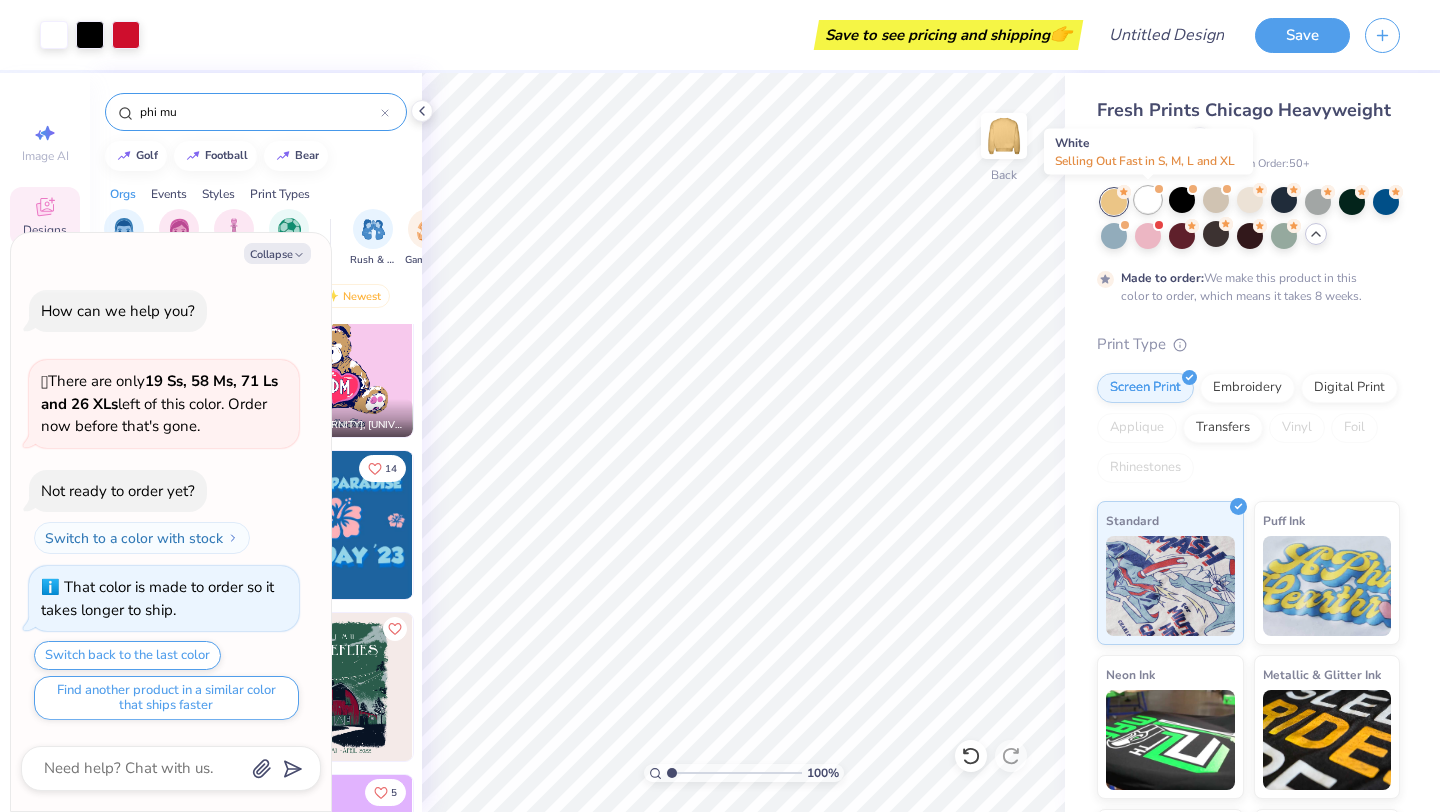 click at bounding box center [1148, 200] 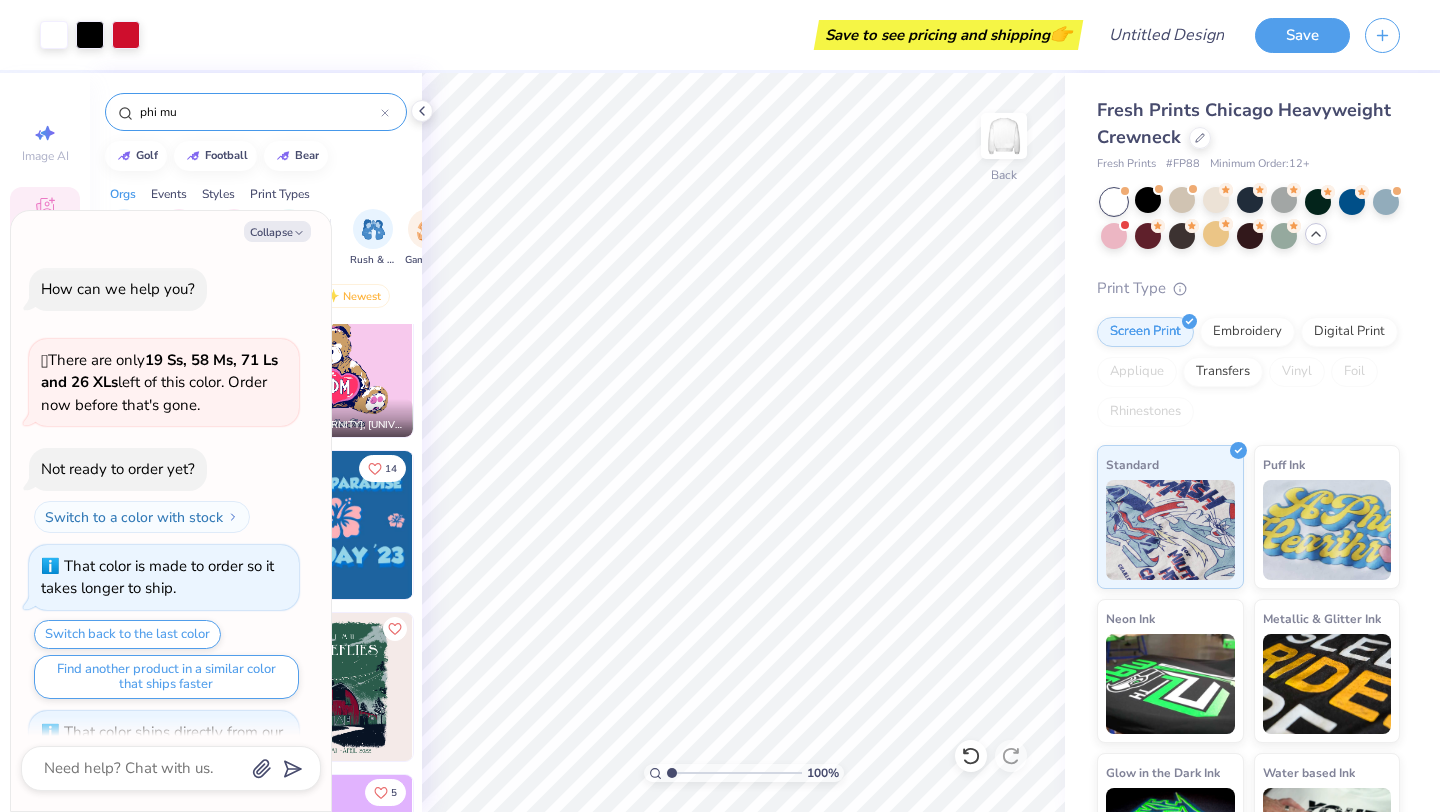 scroll, scrollTop: 300, scrollLeft: 0, axis: vertical 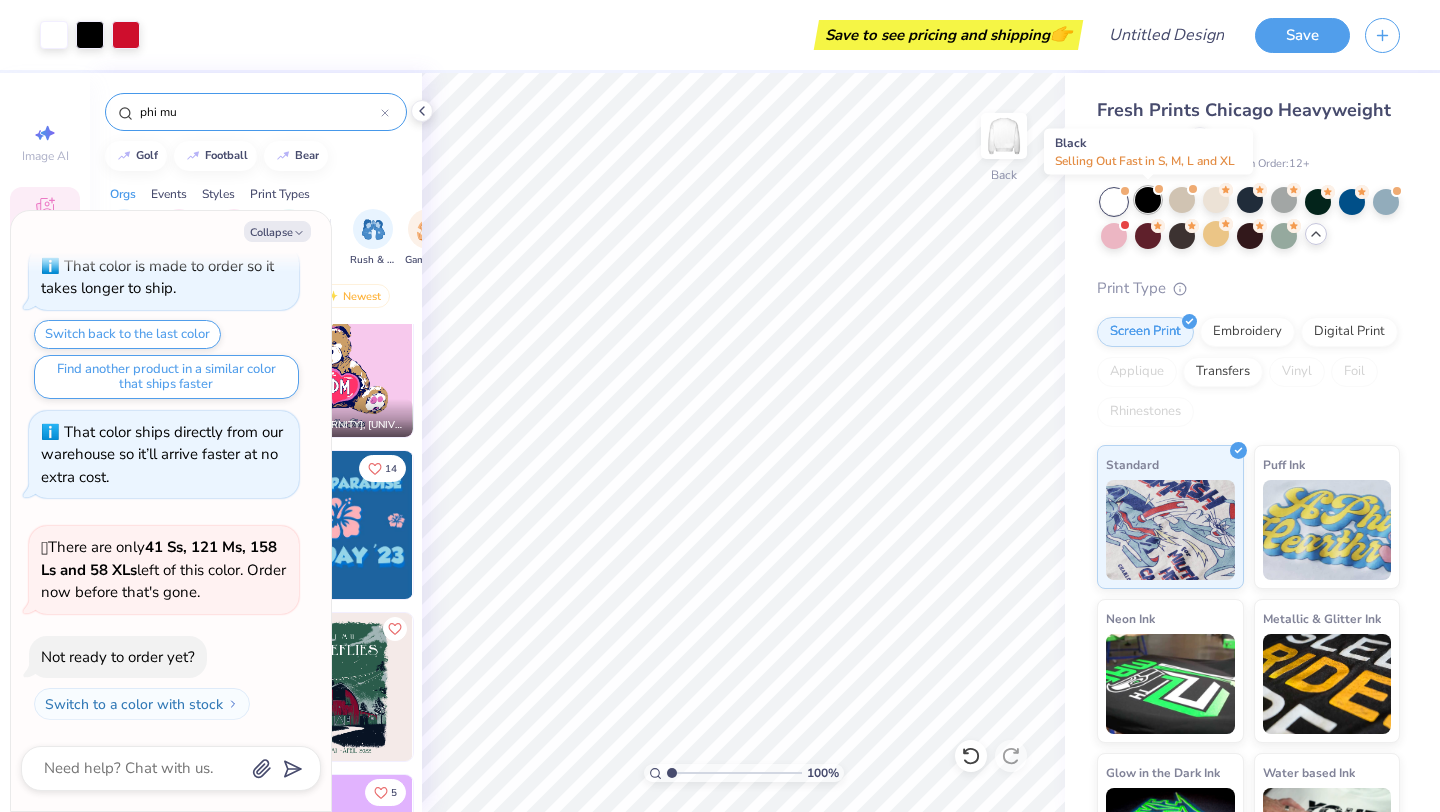 click at bounding box center [1148, 200] 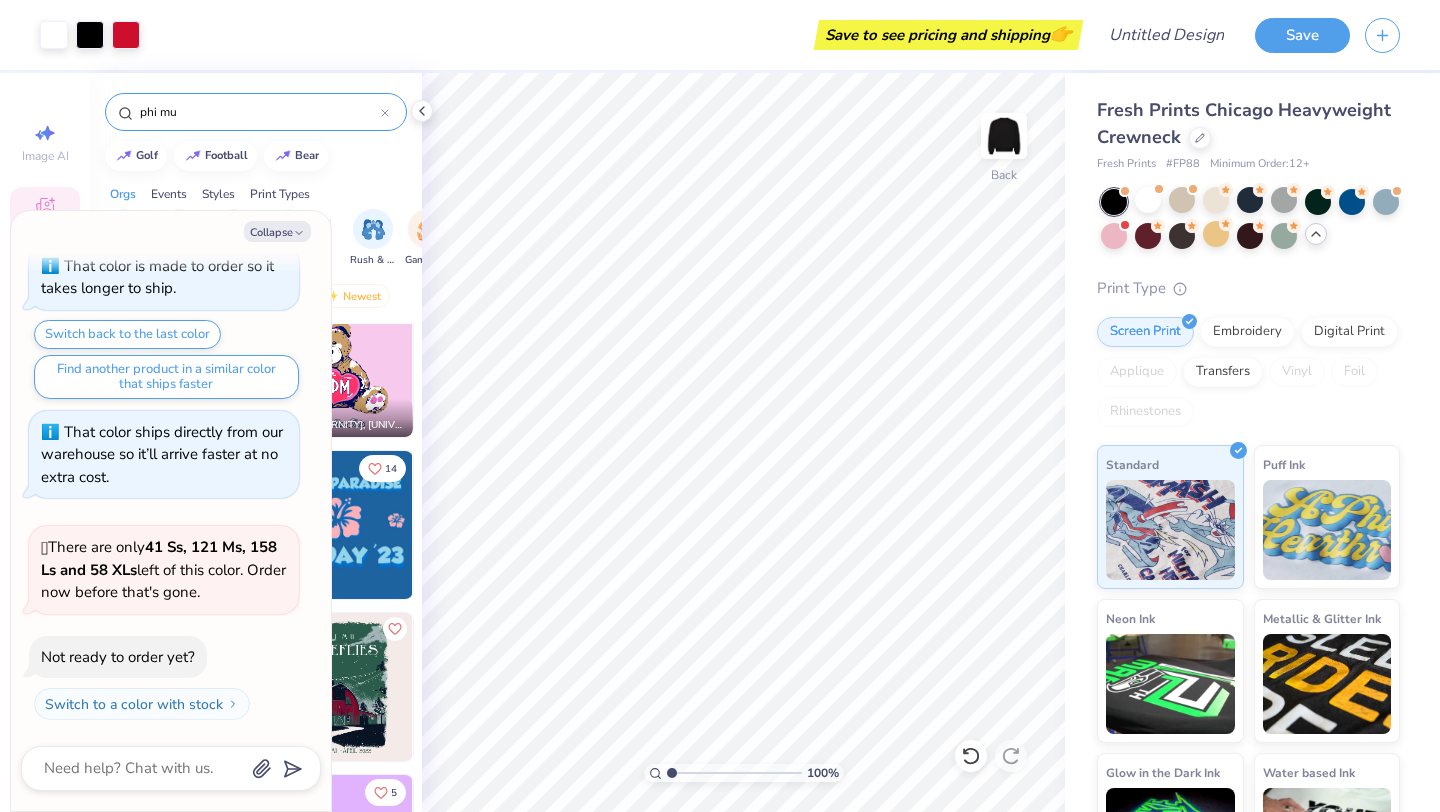 scroll, scrollTop: 522, scrollLeft: 0, axis: vertical 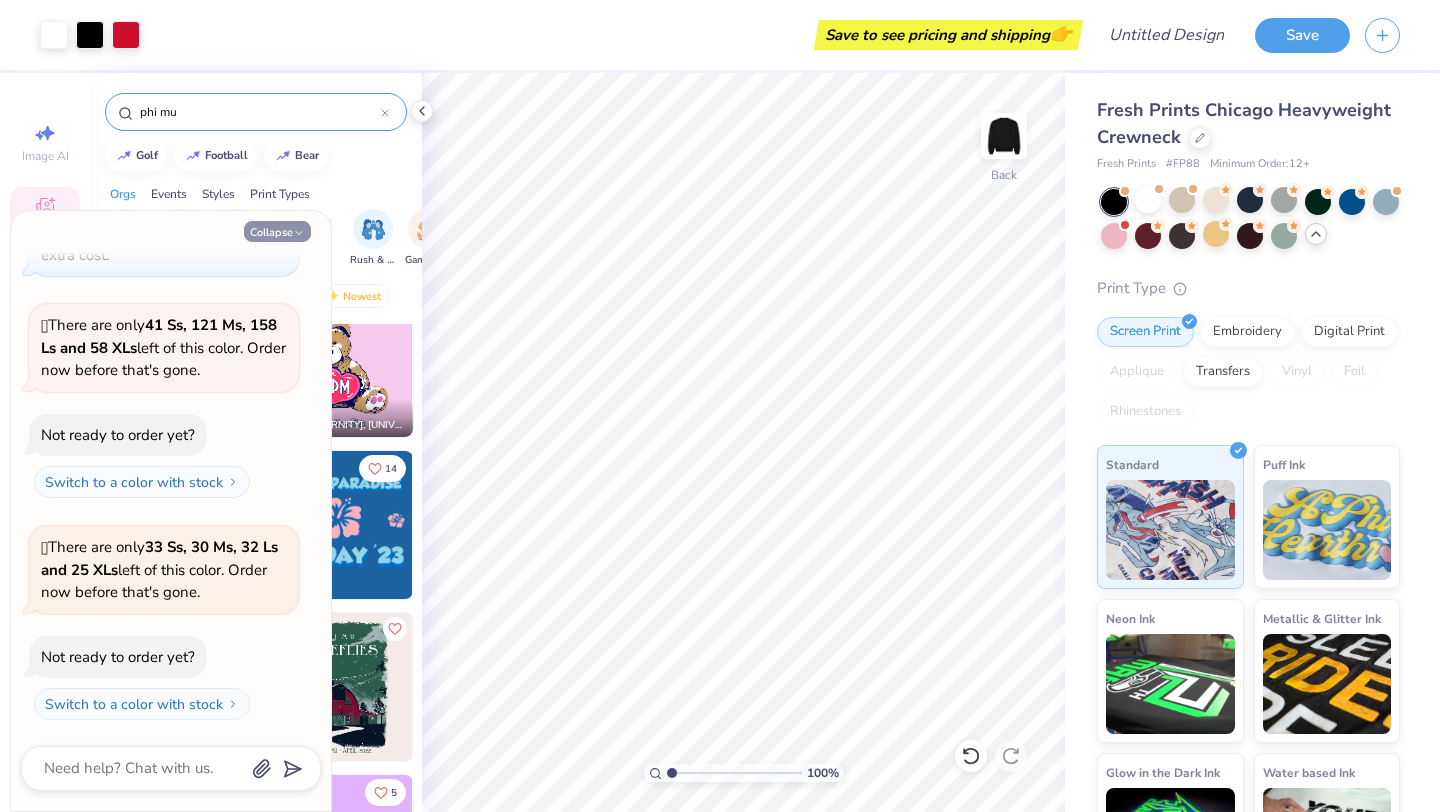 click on "Collapse" at bounding box center (277, 231) 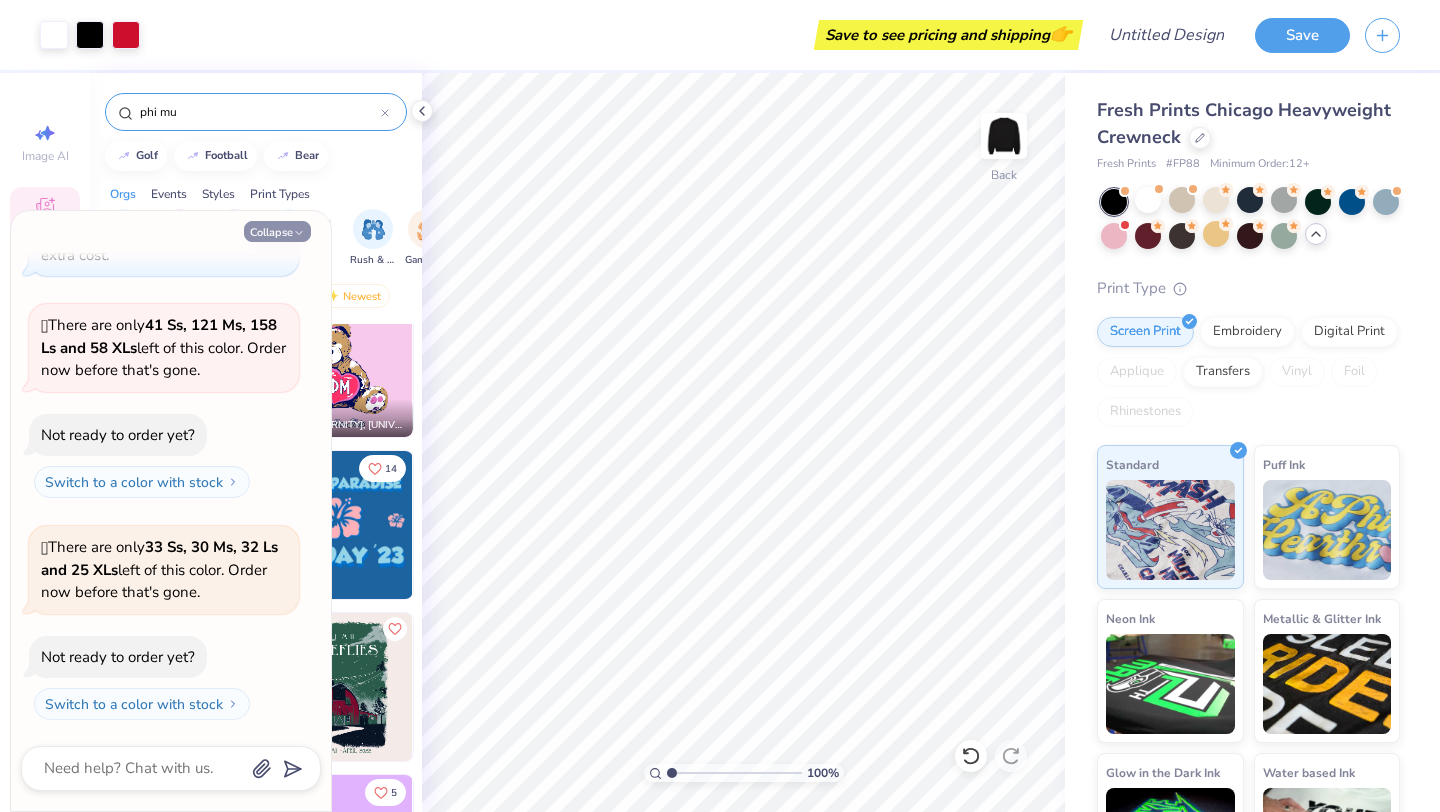 type on "x" 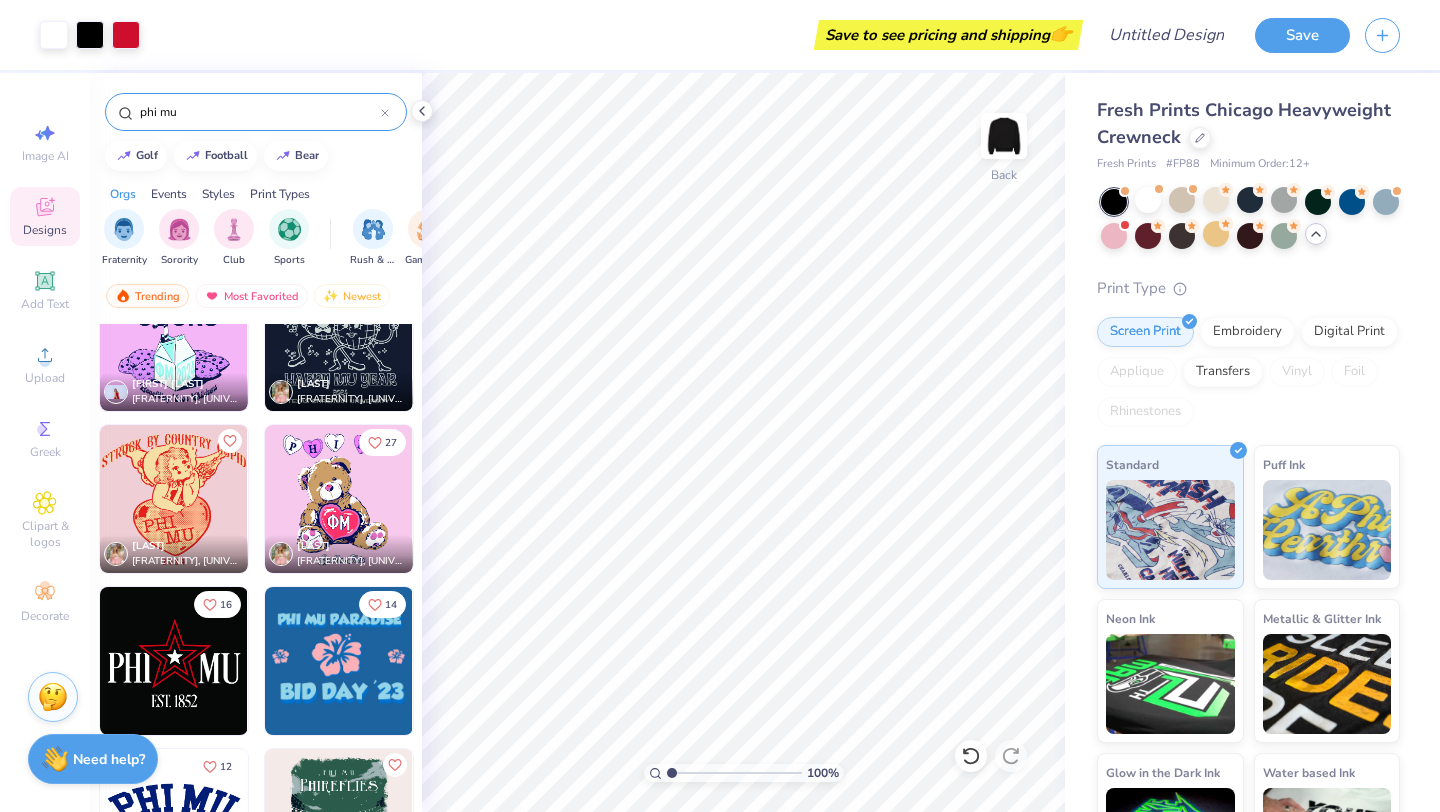 scroll, scrollTop: 5082, scrollLeft: 0, axis: vertical 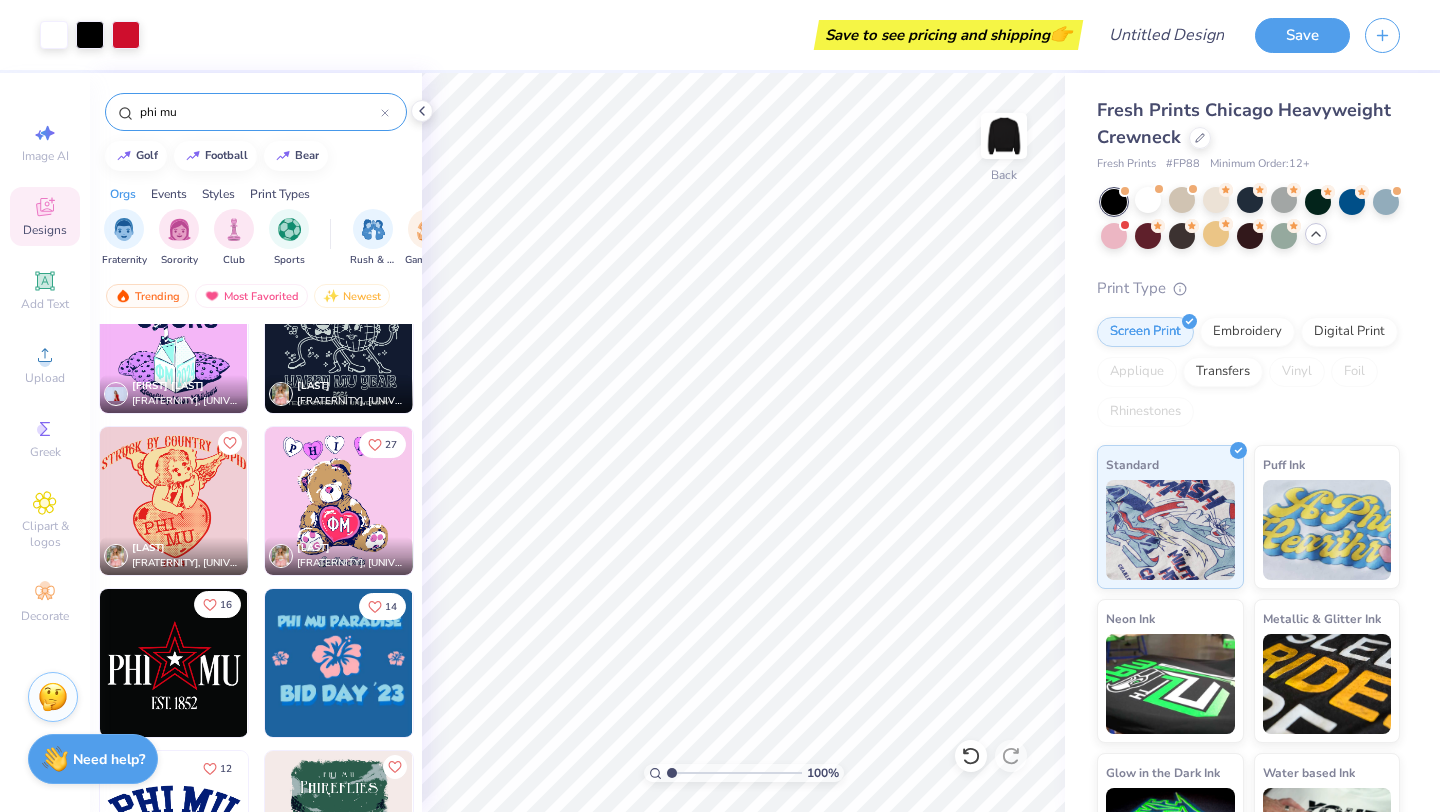 click 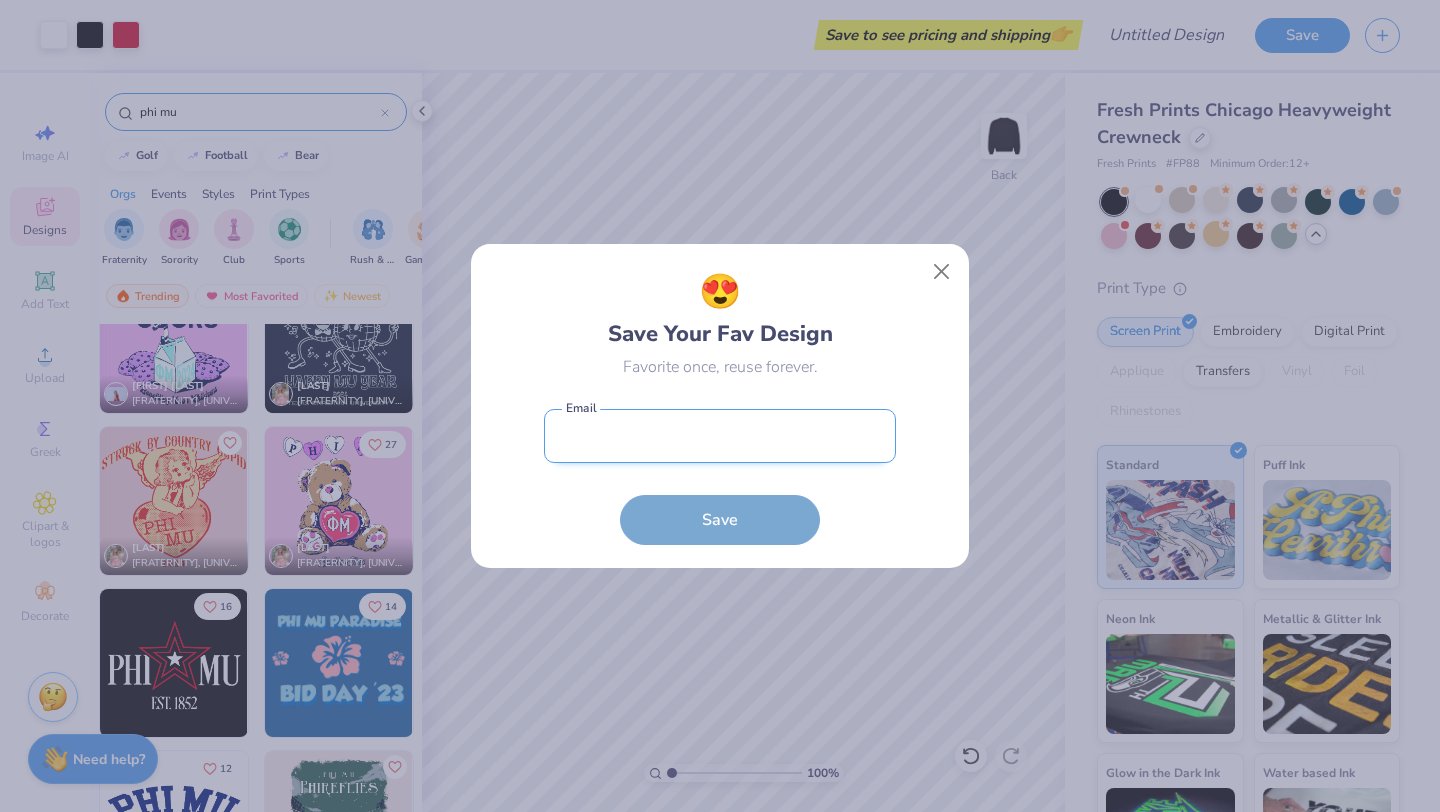 click at bounding box center (720, 436) 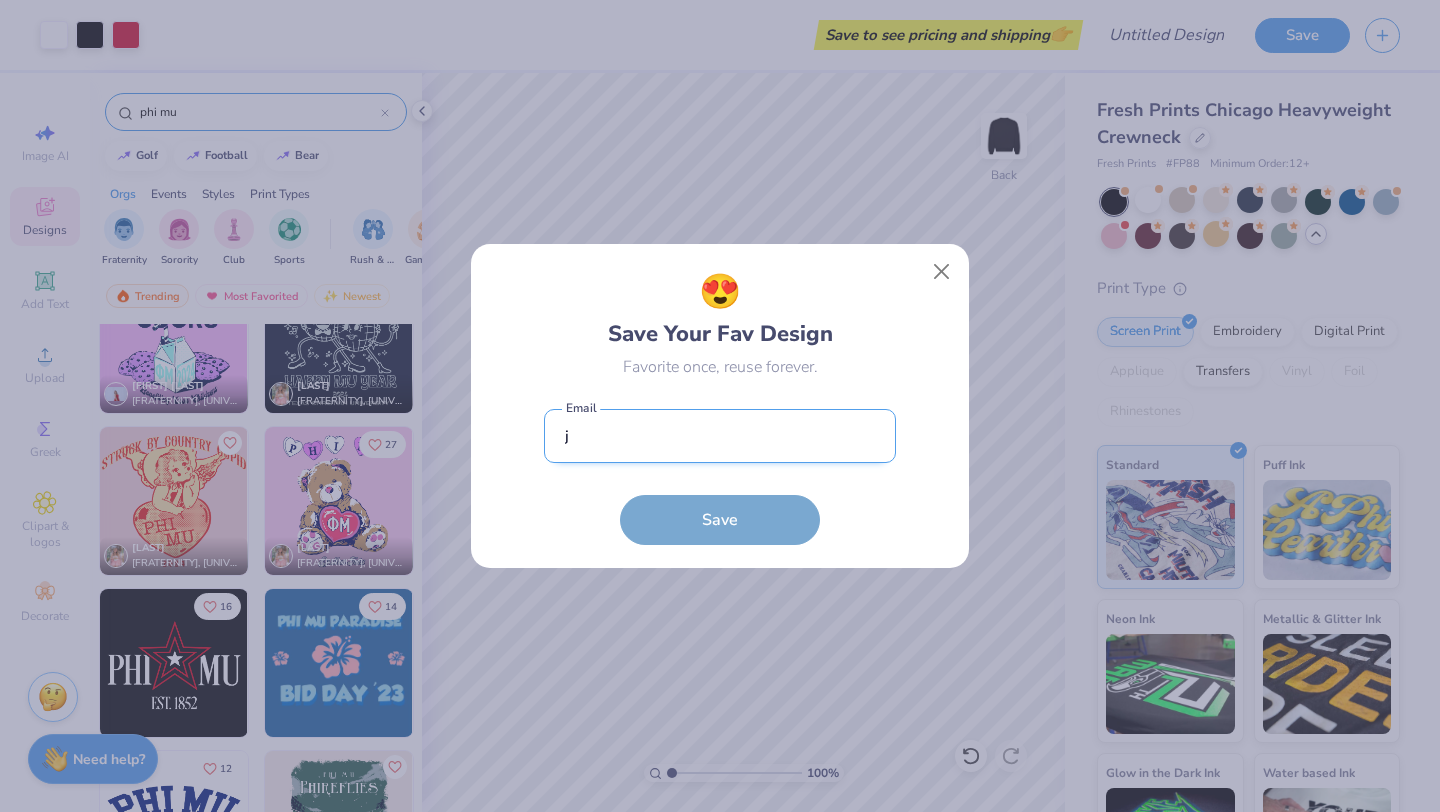paste on "[EMAIL]" 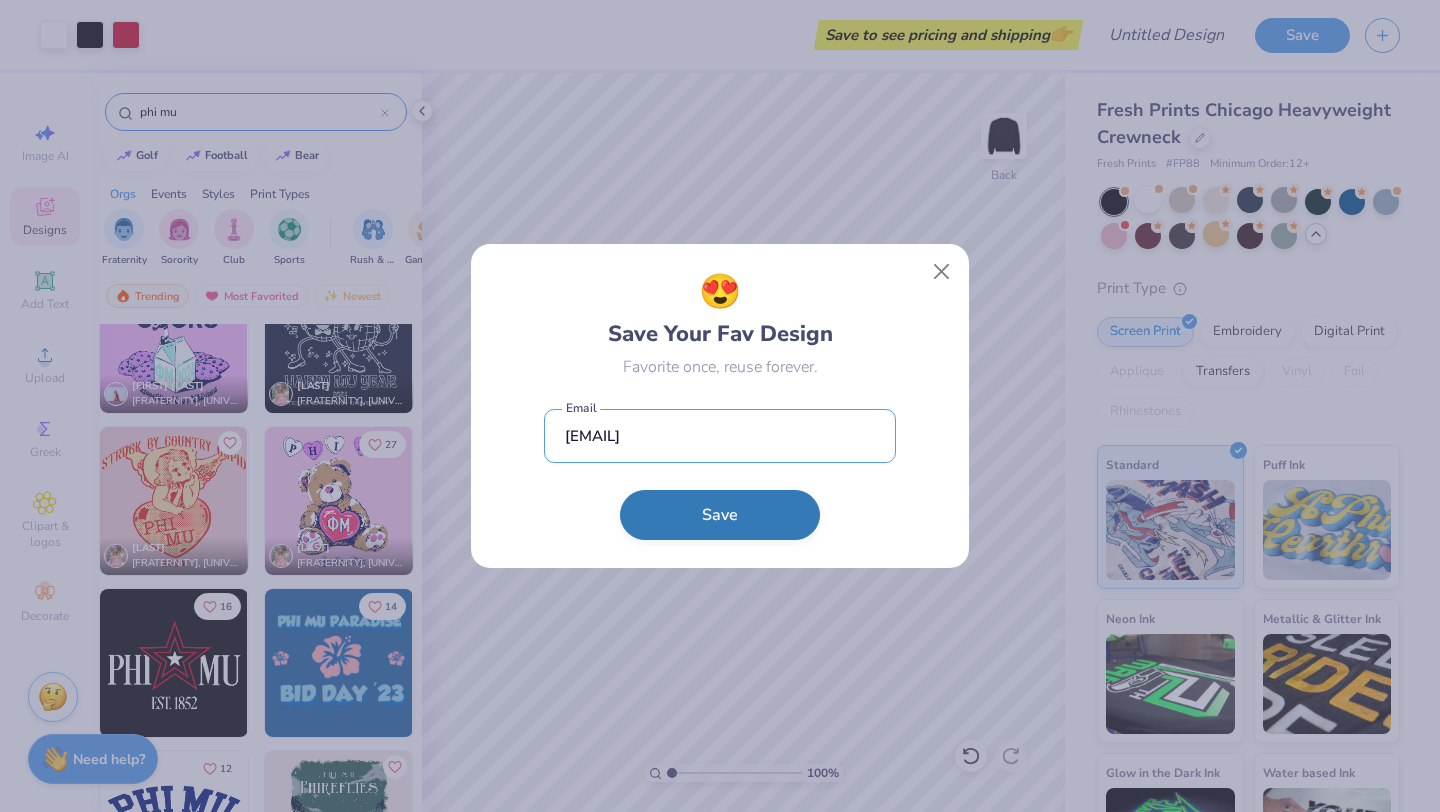 type on "[EMAIL]" 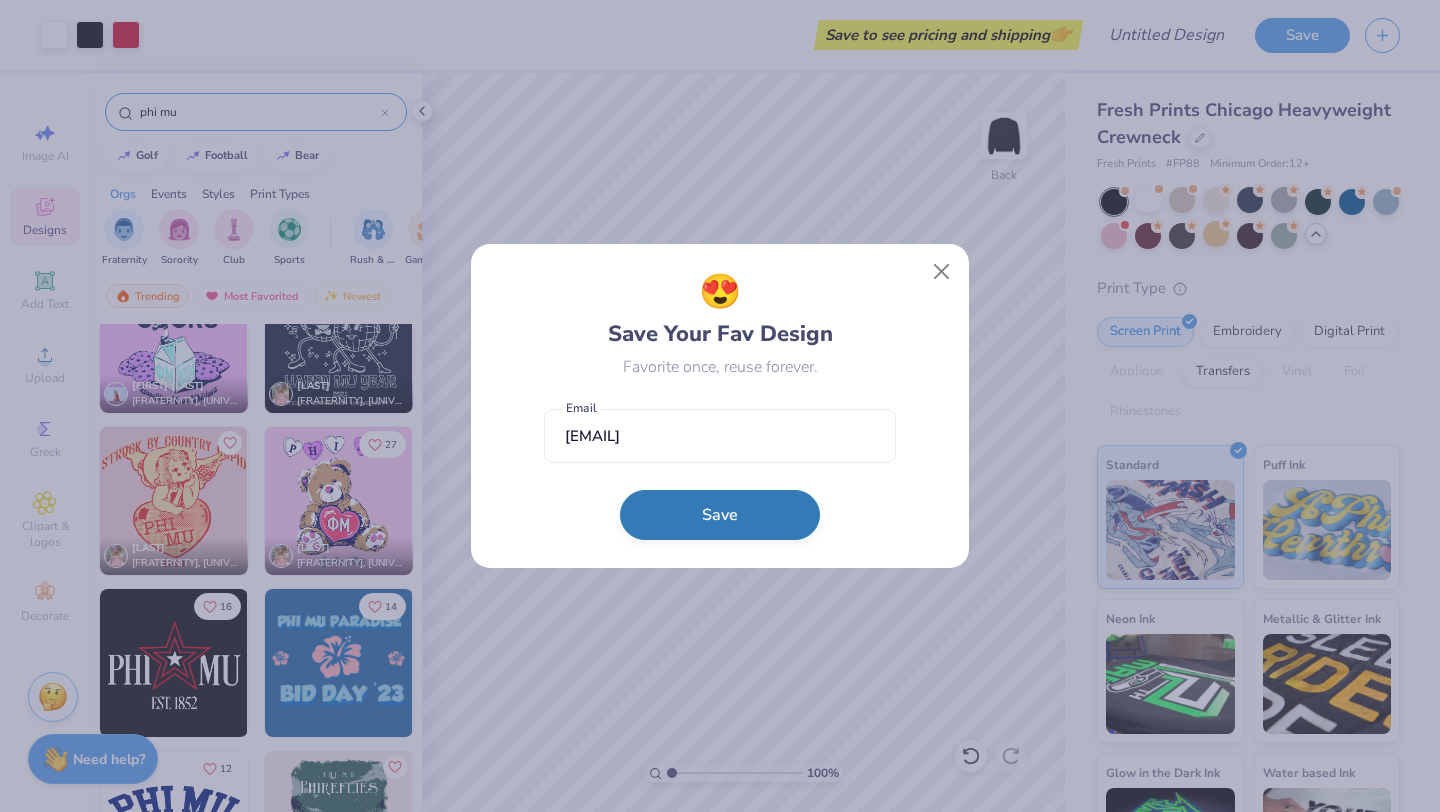 click on "Save" at bounding box center (720, 515) 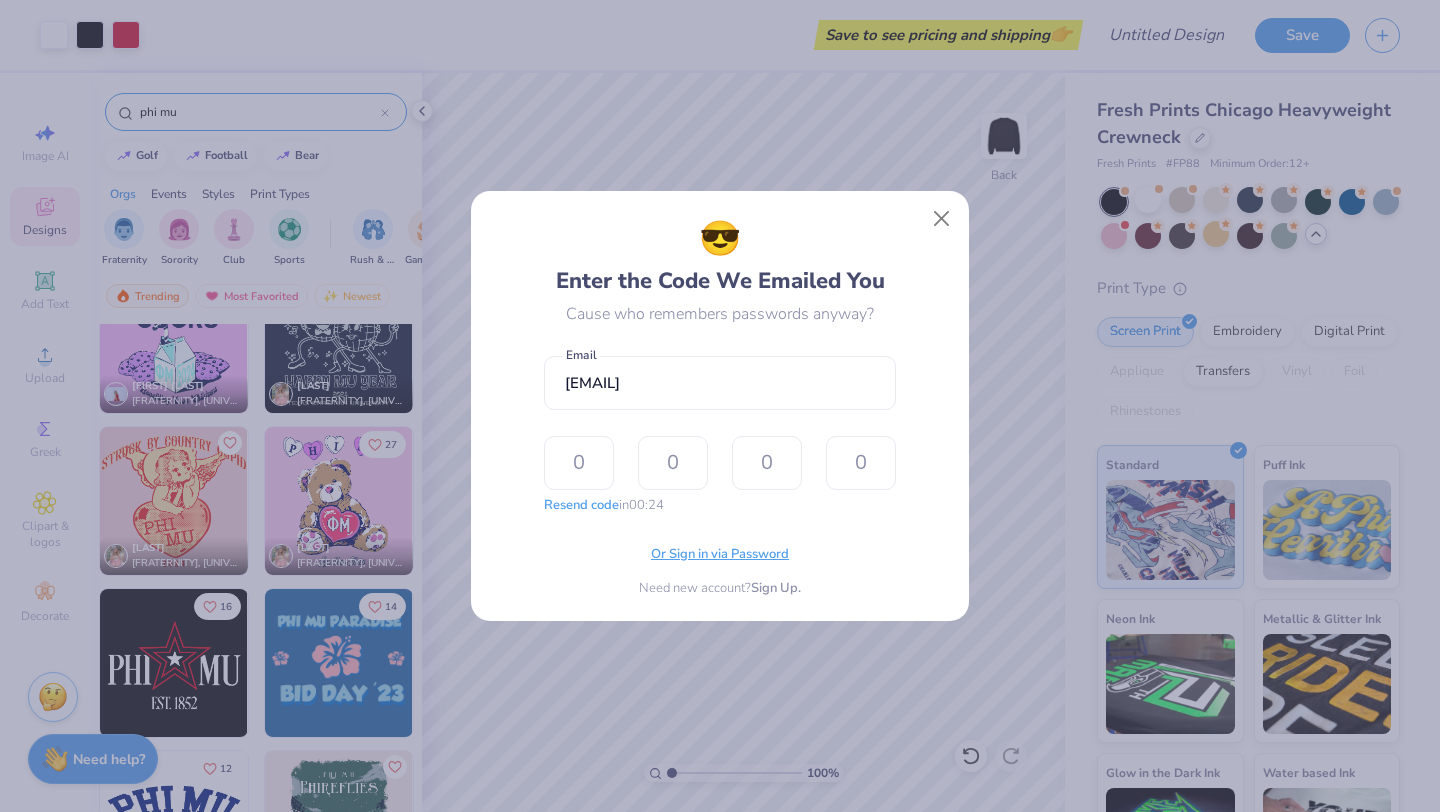 click on "Or Sign in via Password" at bounding box center [720, 555] 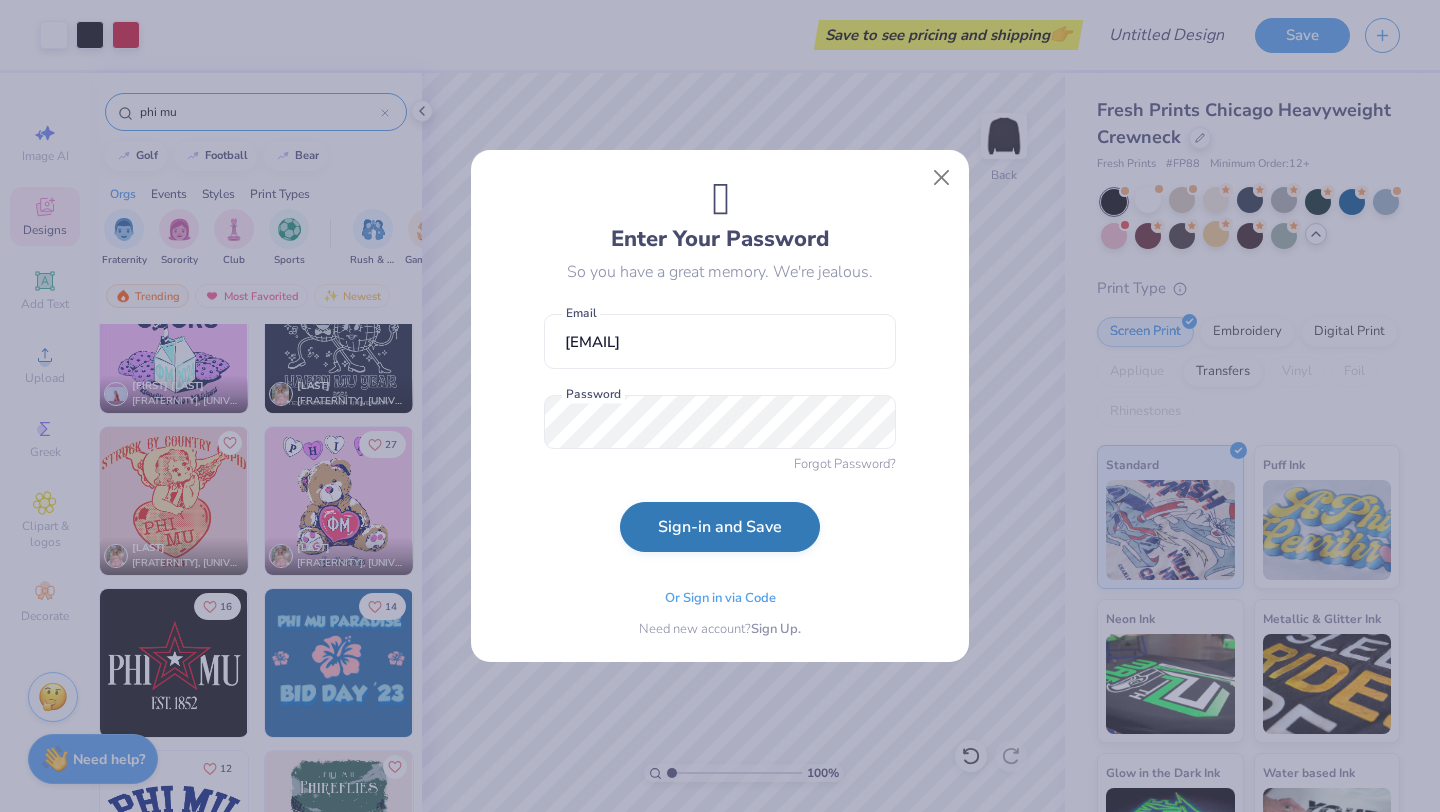 click on "Sign-in and Save" at bounding box center [720, 527] 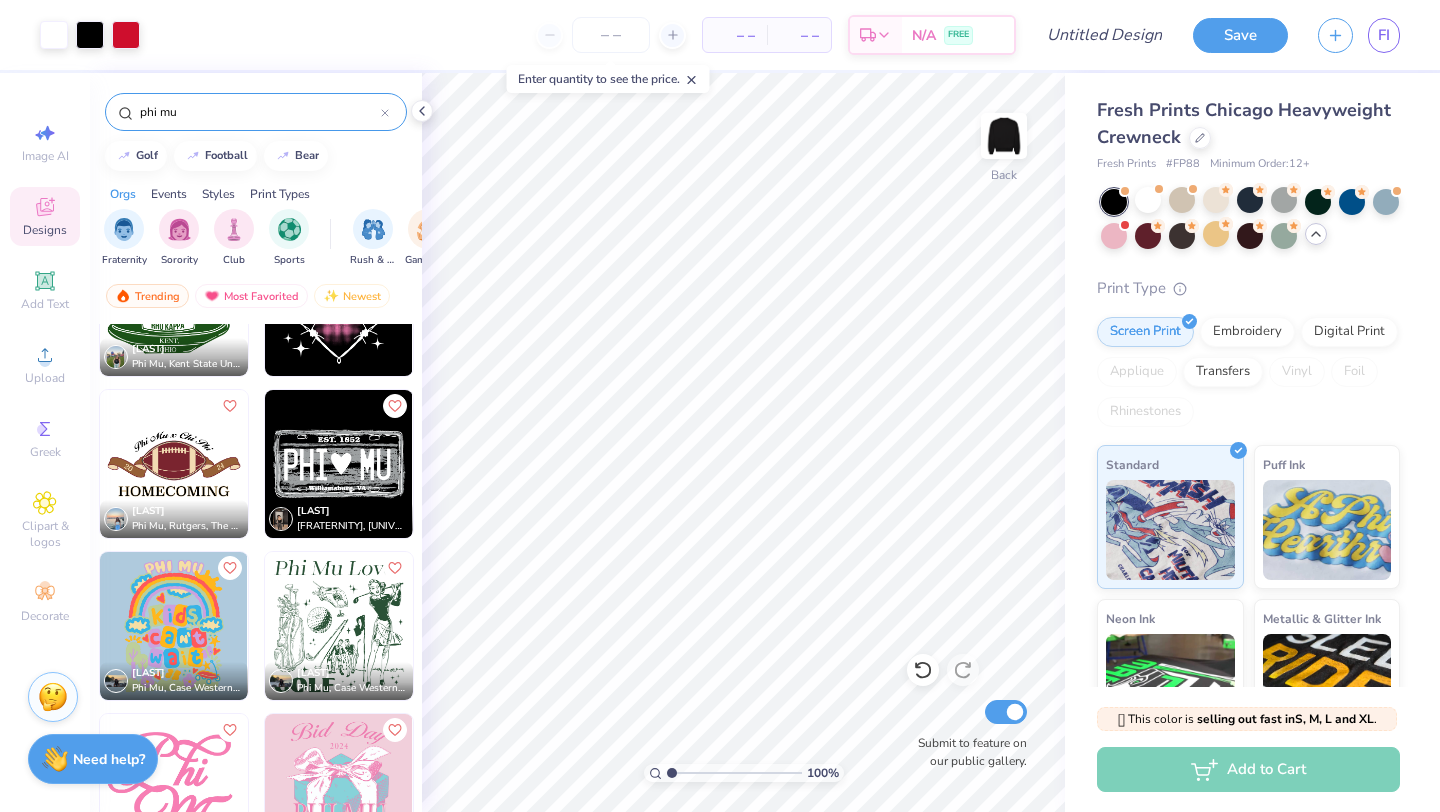 scroll, scrollTop: 3649, scrollLeft: 0, axis: vertical 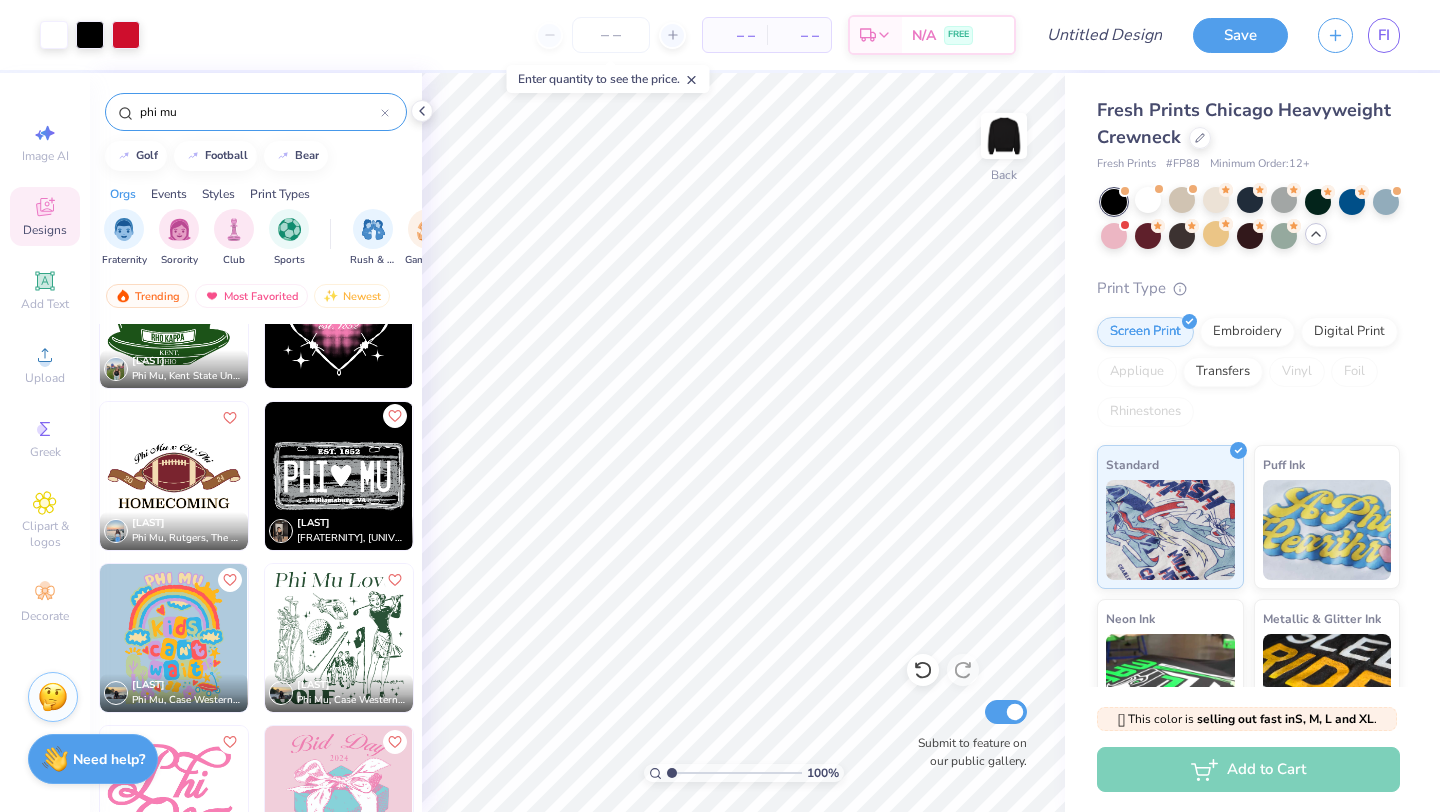 click 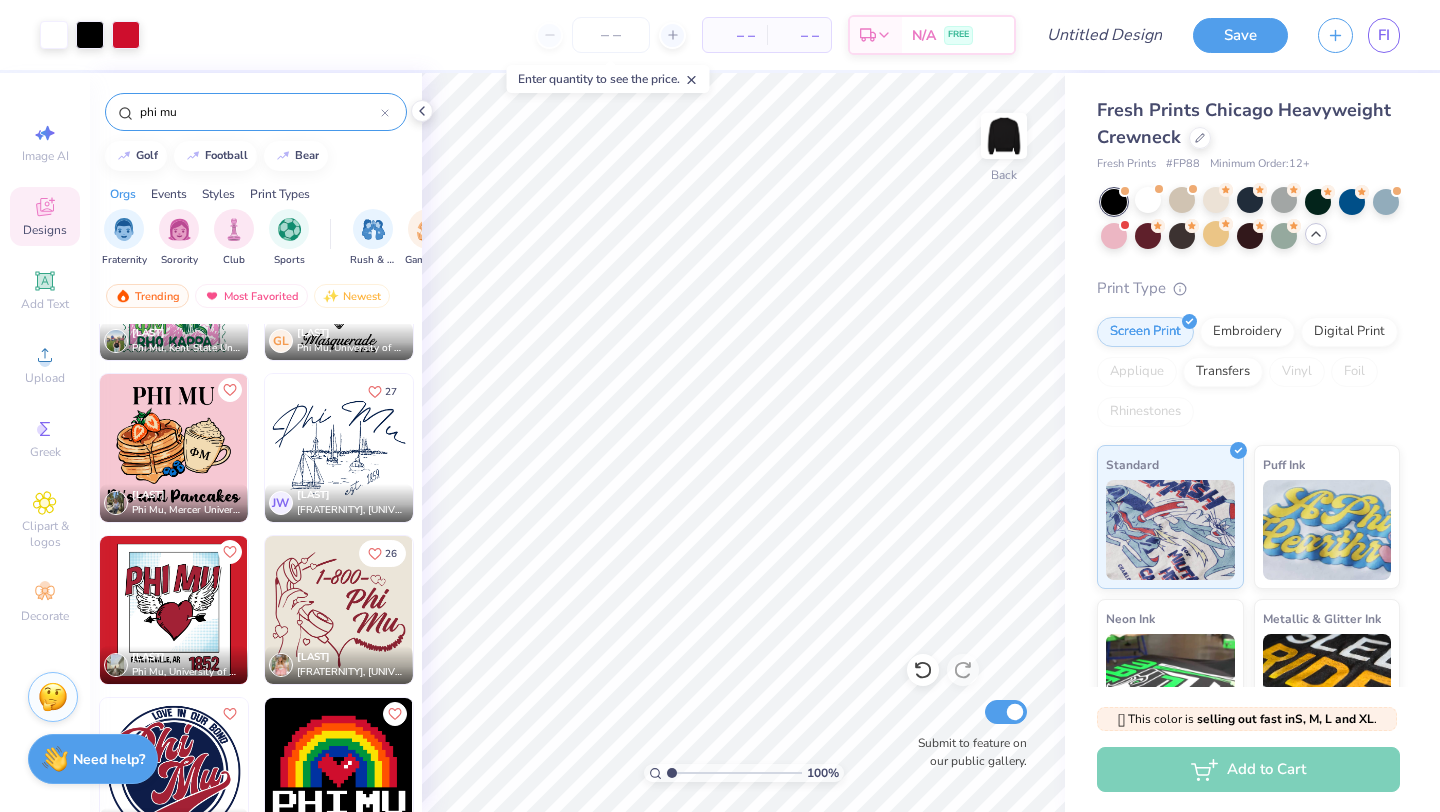 scroll, scrollTop: 2218, scrollLeft: 0, axis: vertical 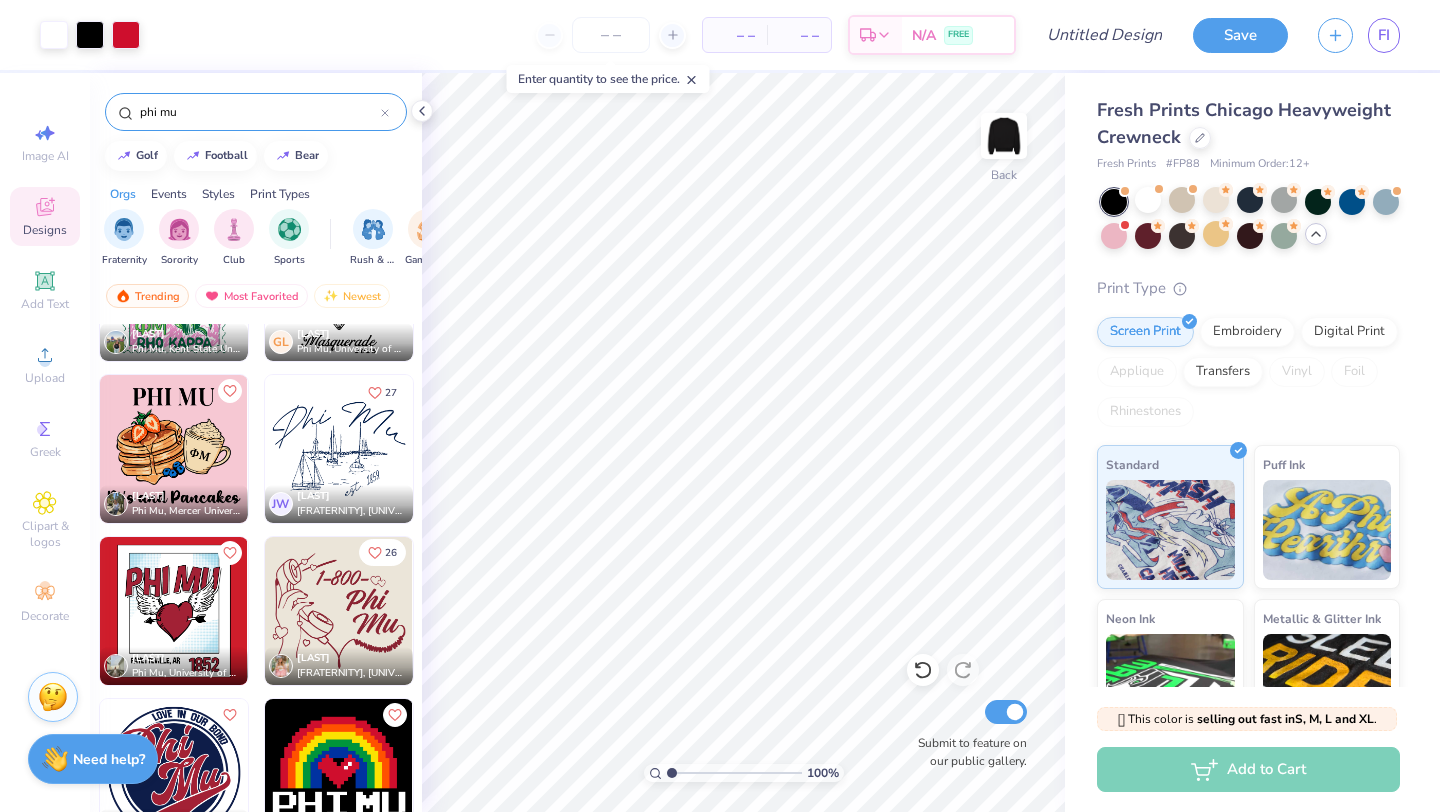 click 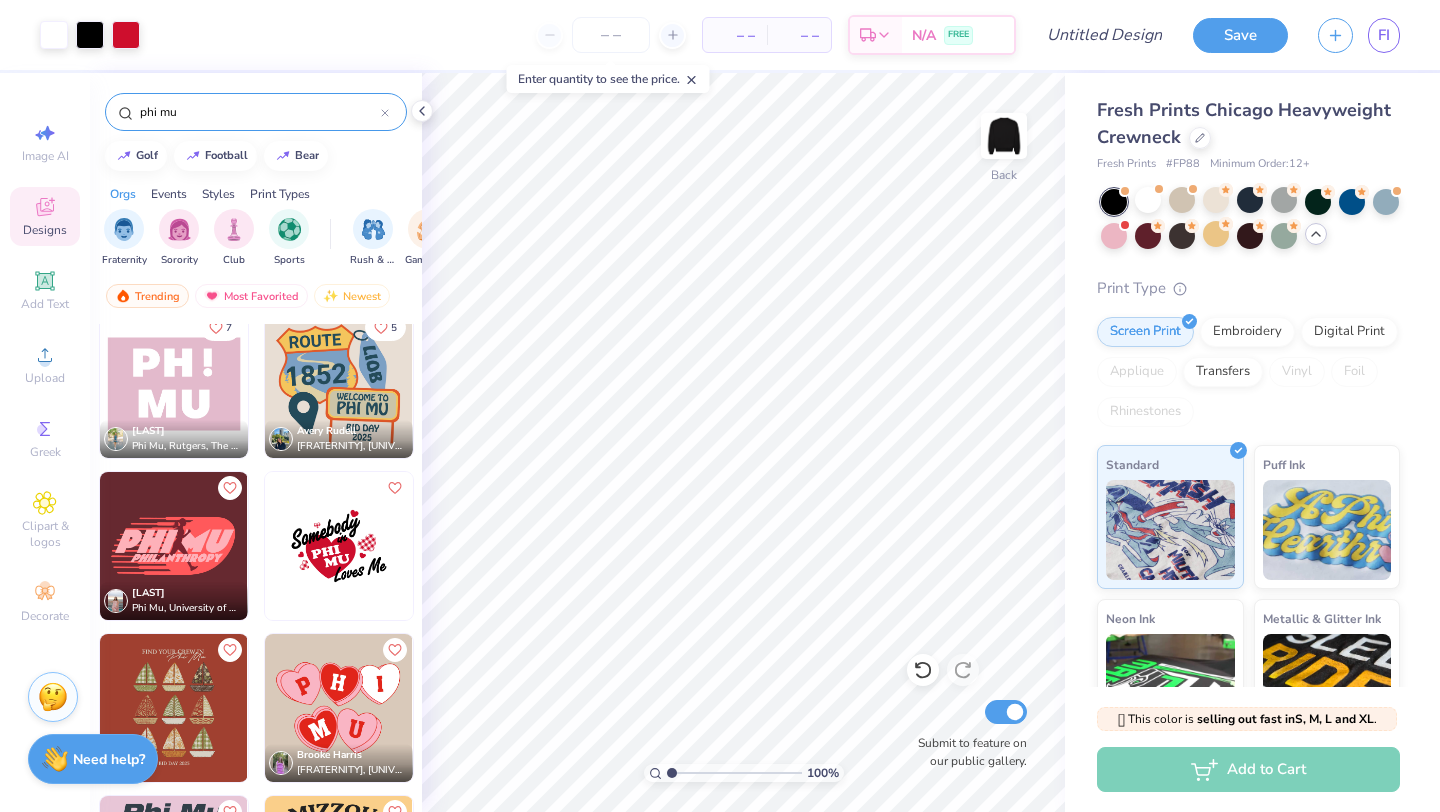 scroll, scrollTop: 0, scrollLeft: 0, axis: both 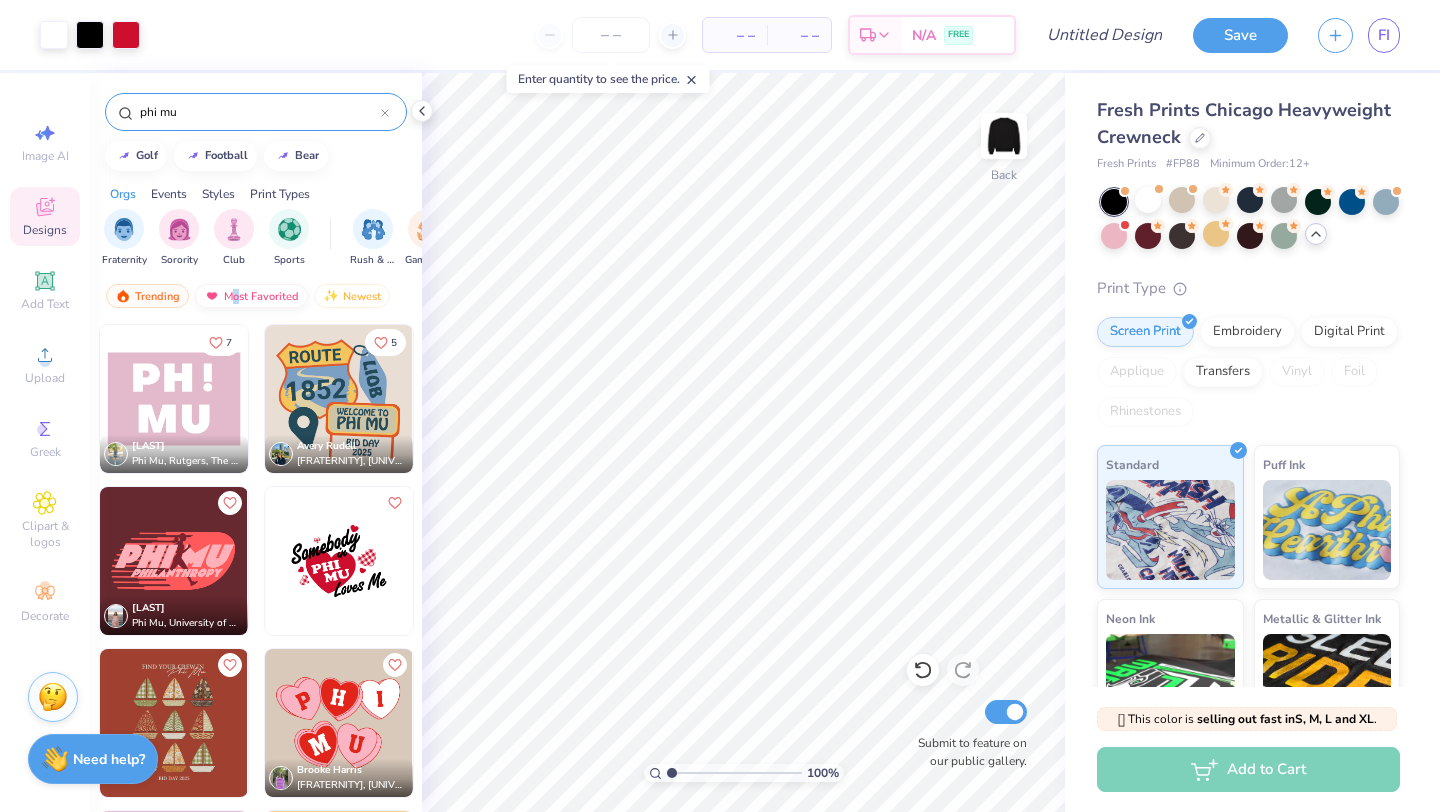 click on "Most Favorited" at bounding box center (251, 296) 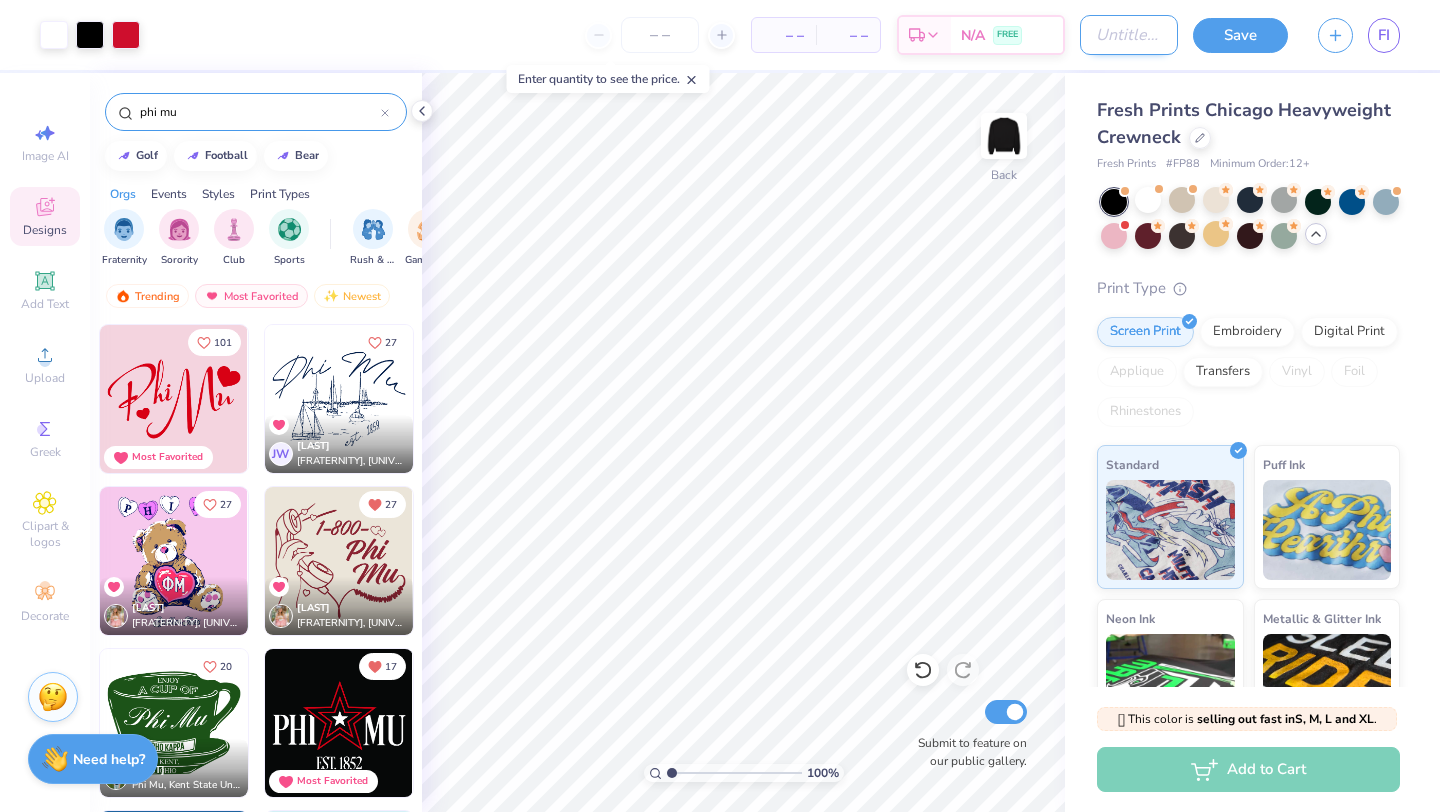 click on "Design Title" at bounding box center (1129, 35) 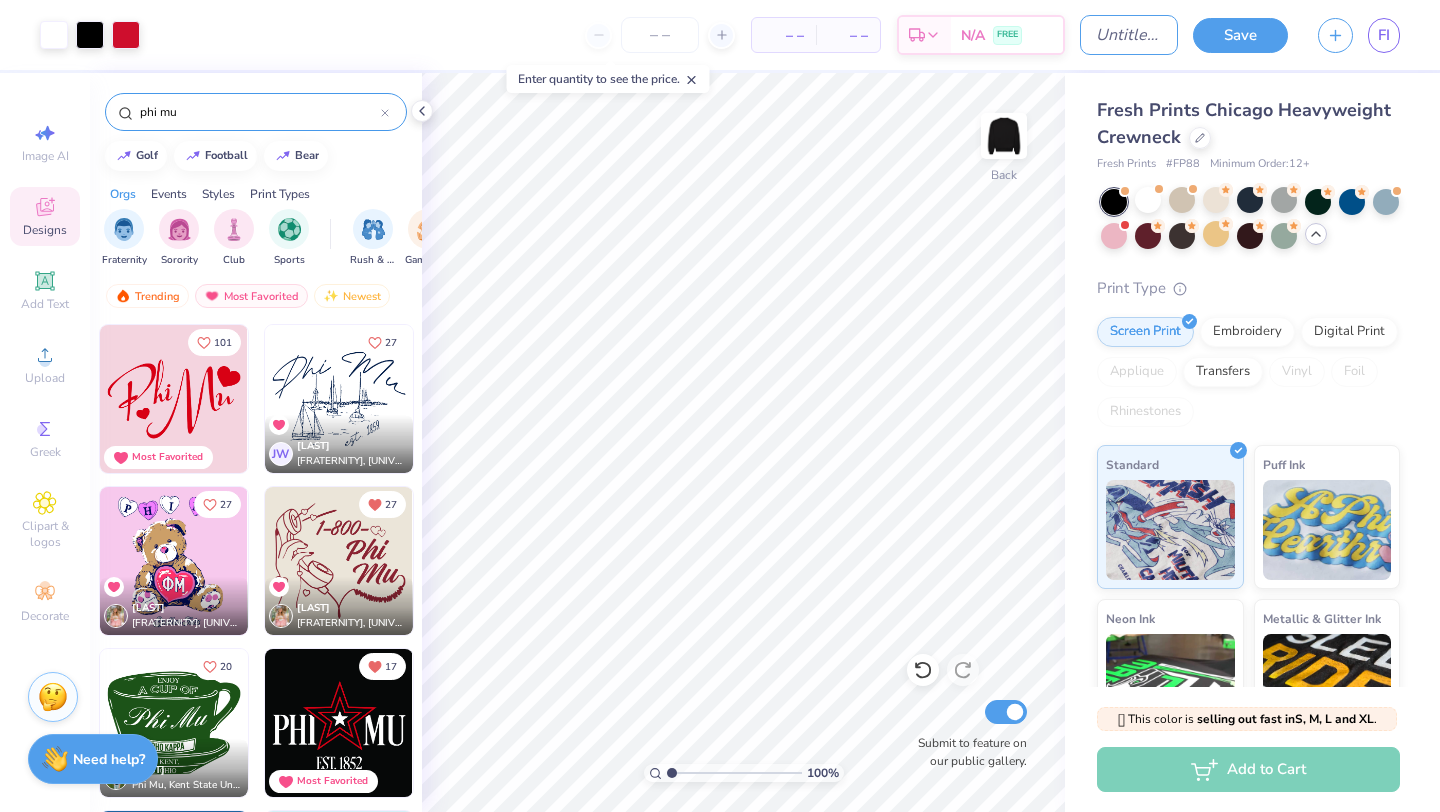 paste on "RetroCrewNeck Merch" 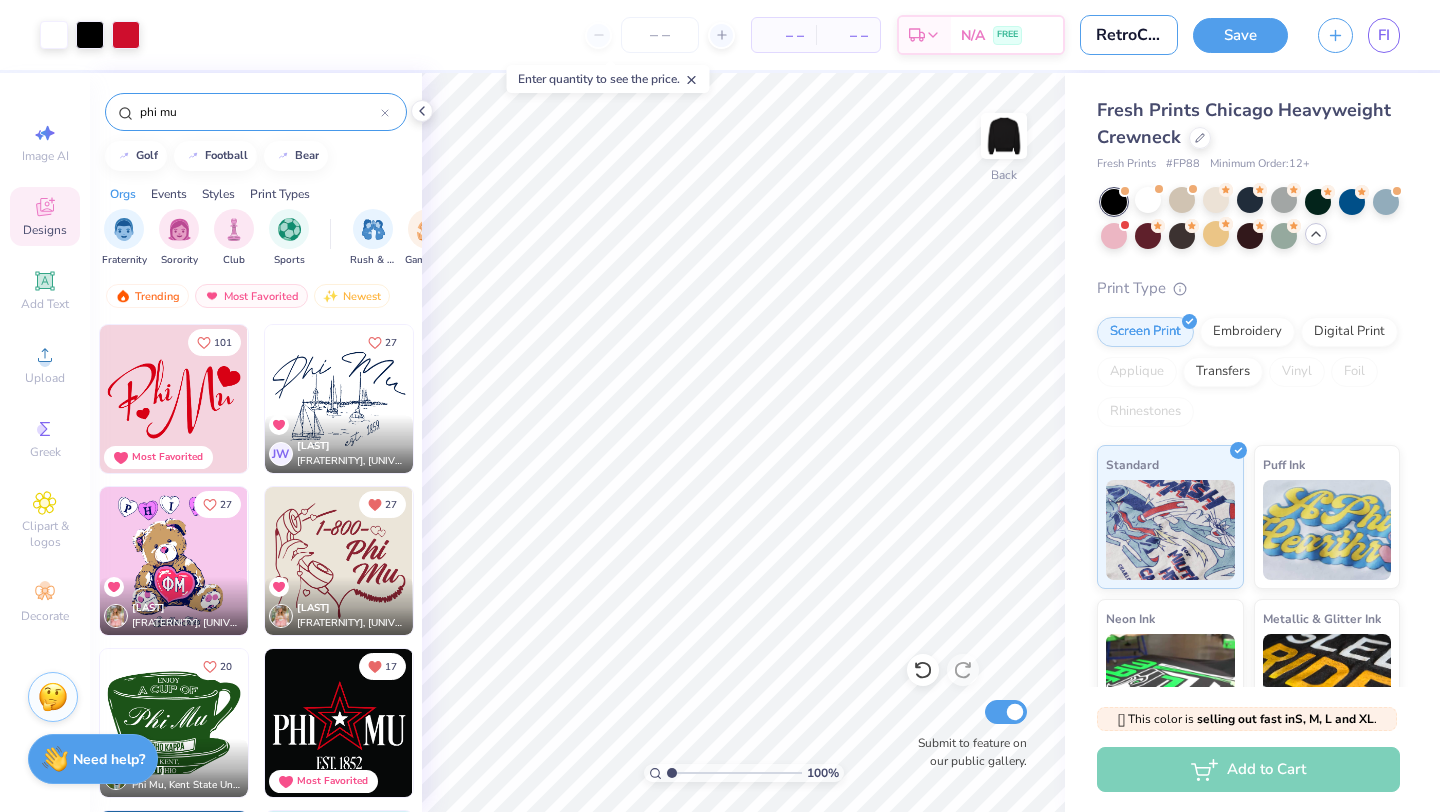 scroll, scrollTop: 0, scrollLeft: 175, axis: horizontal 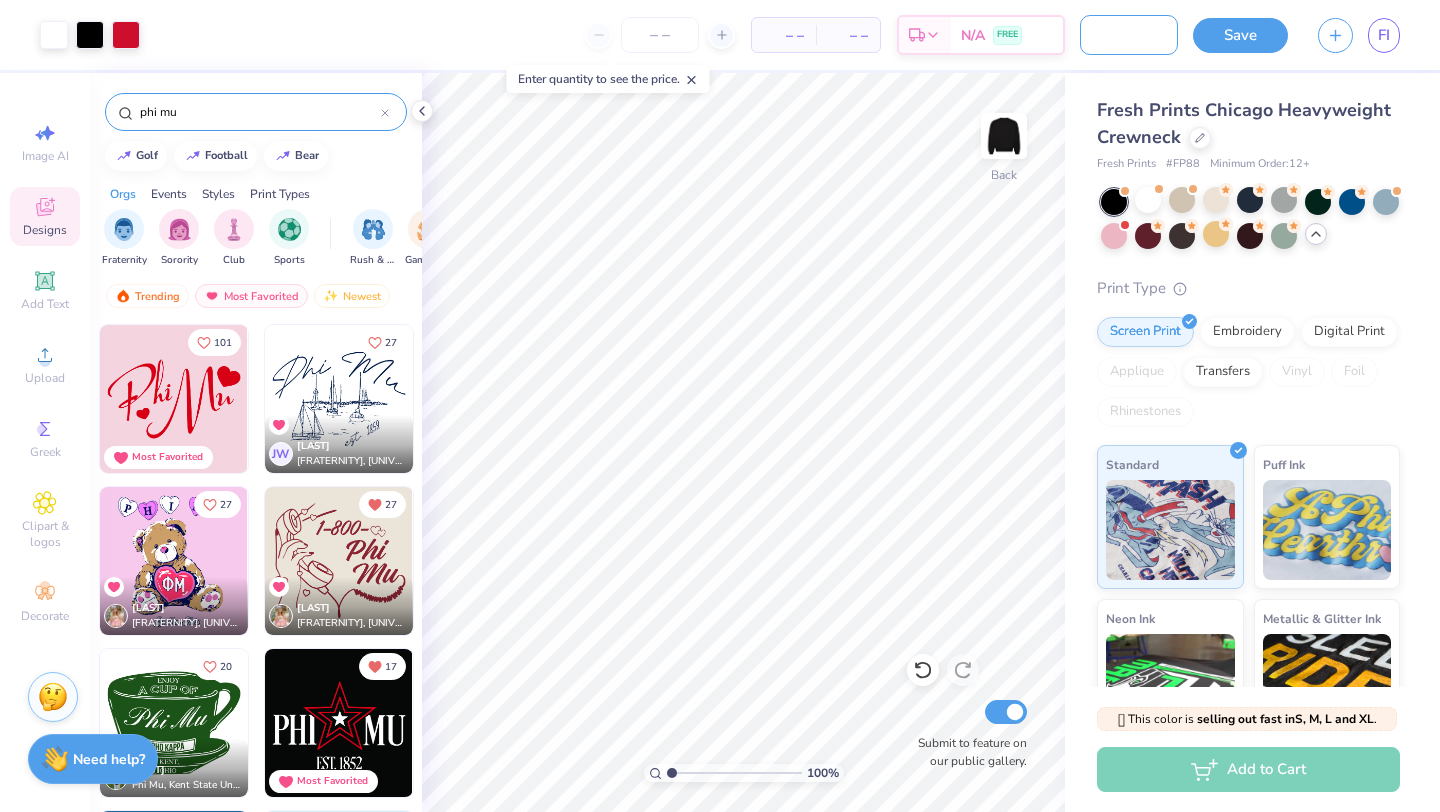 type on "RetroCrewNeck Merch" 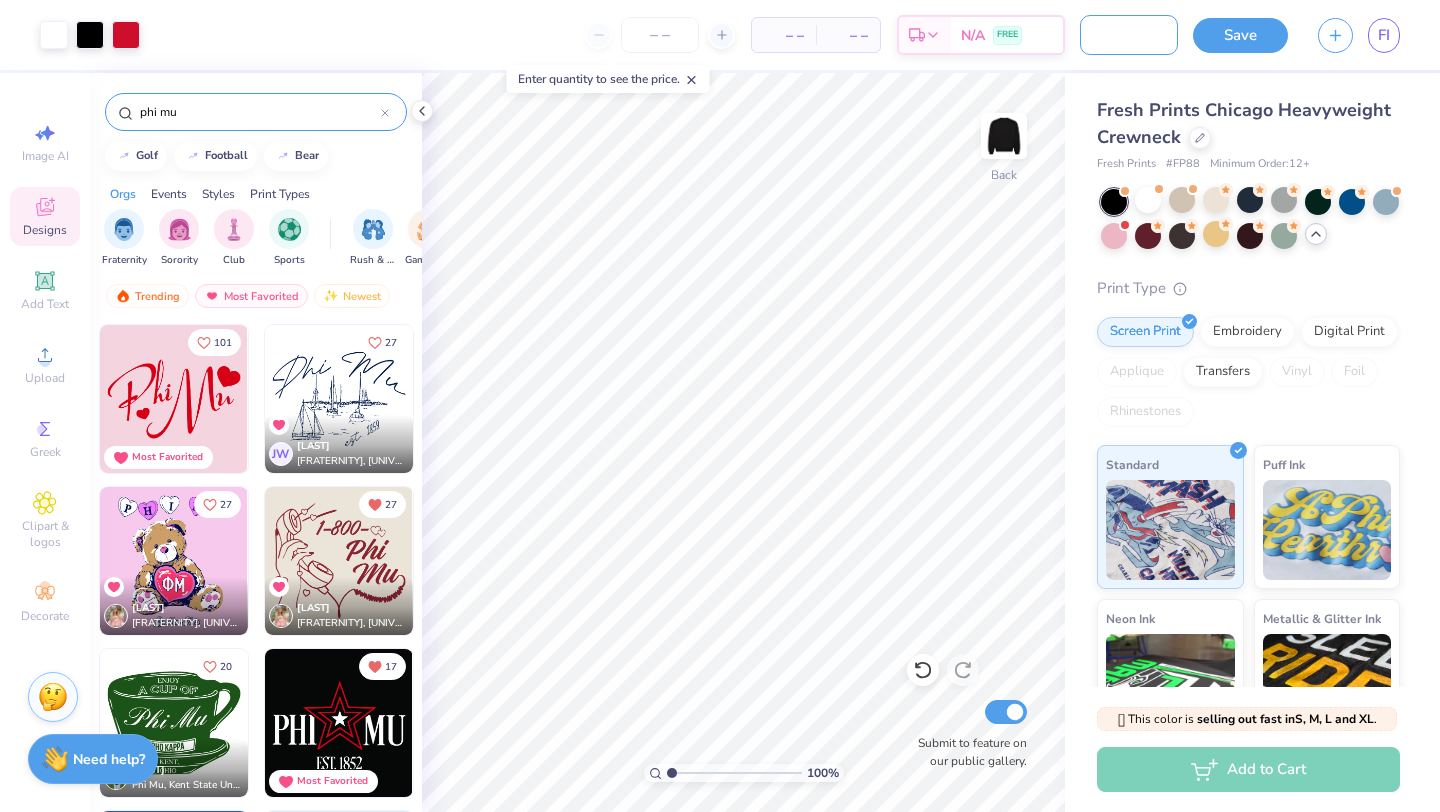scroll, scrollTop: 0, scrollLeft: 0, axis: both 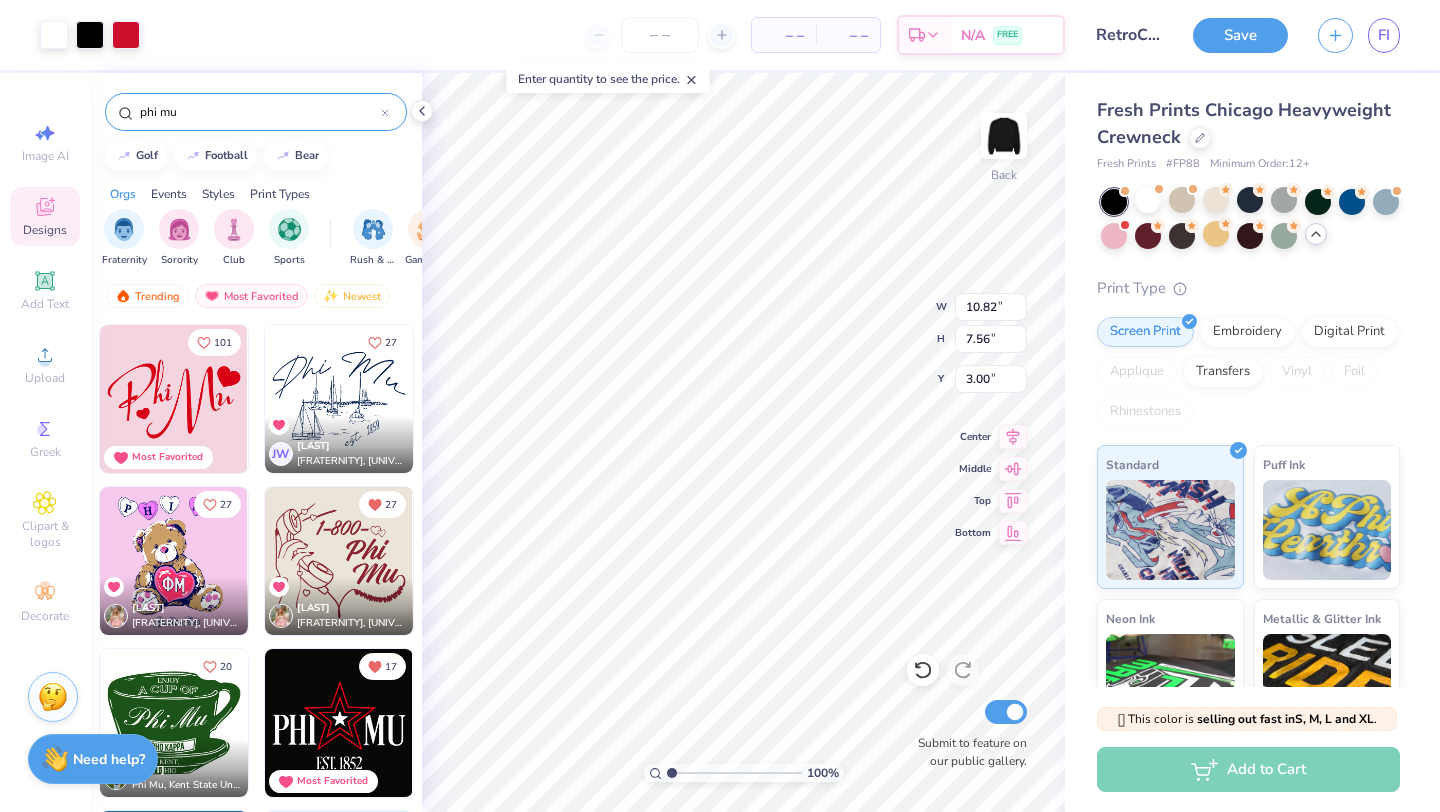 click at bounding box center (660, 35) 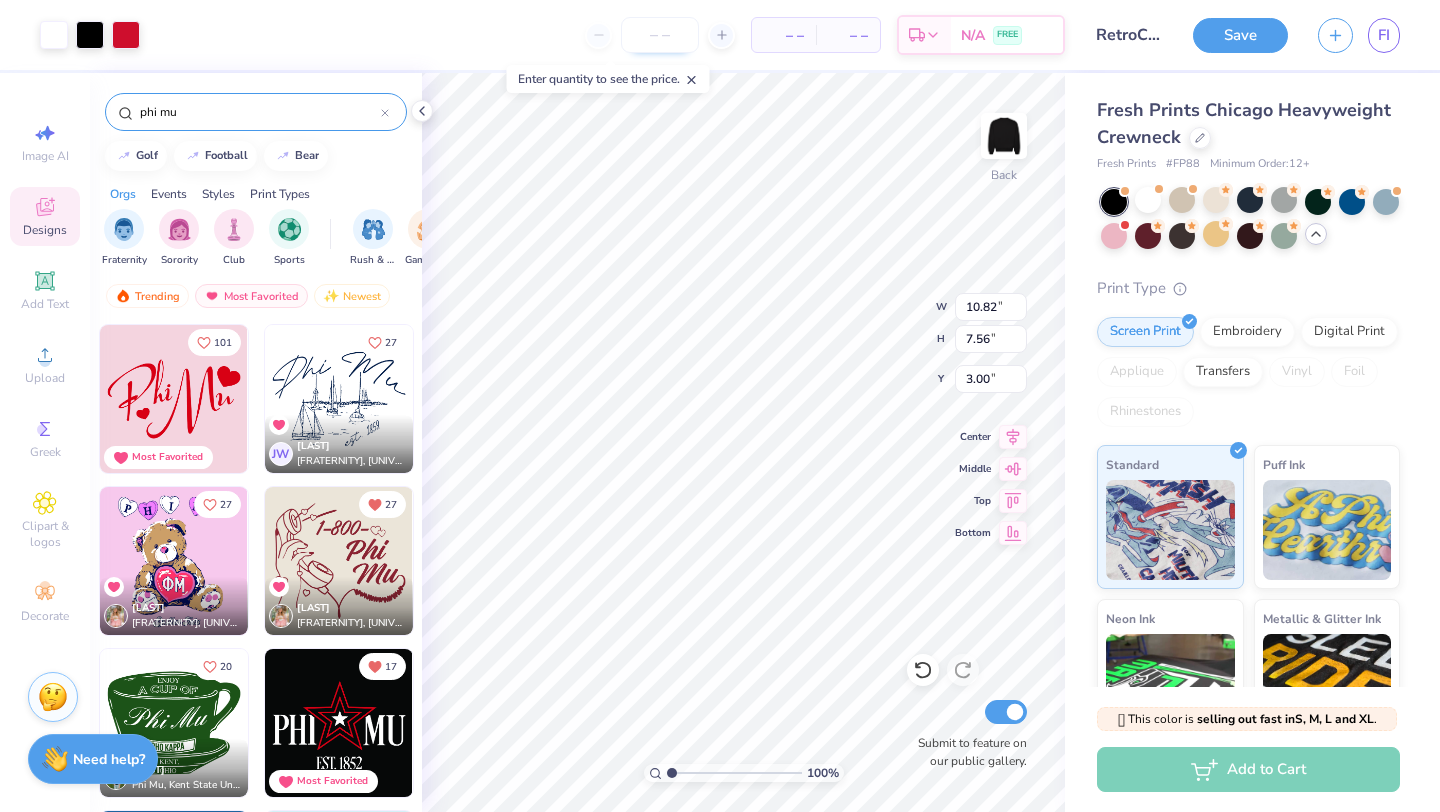 click at bounding box center (660, 35) 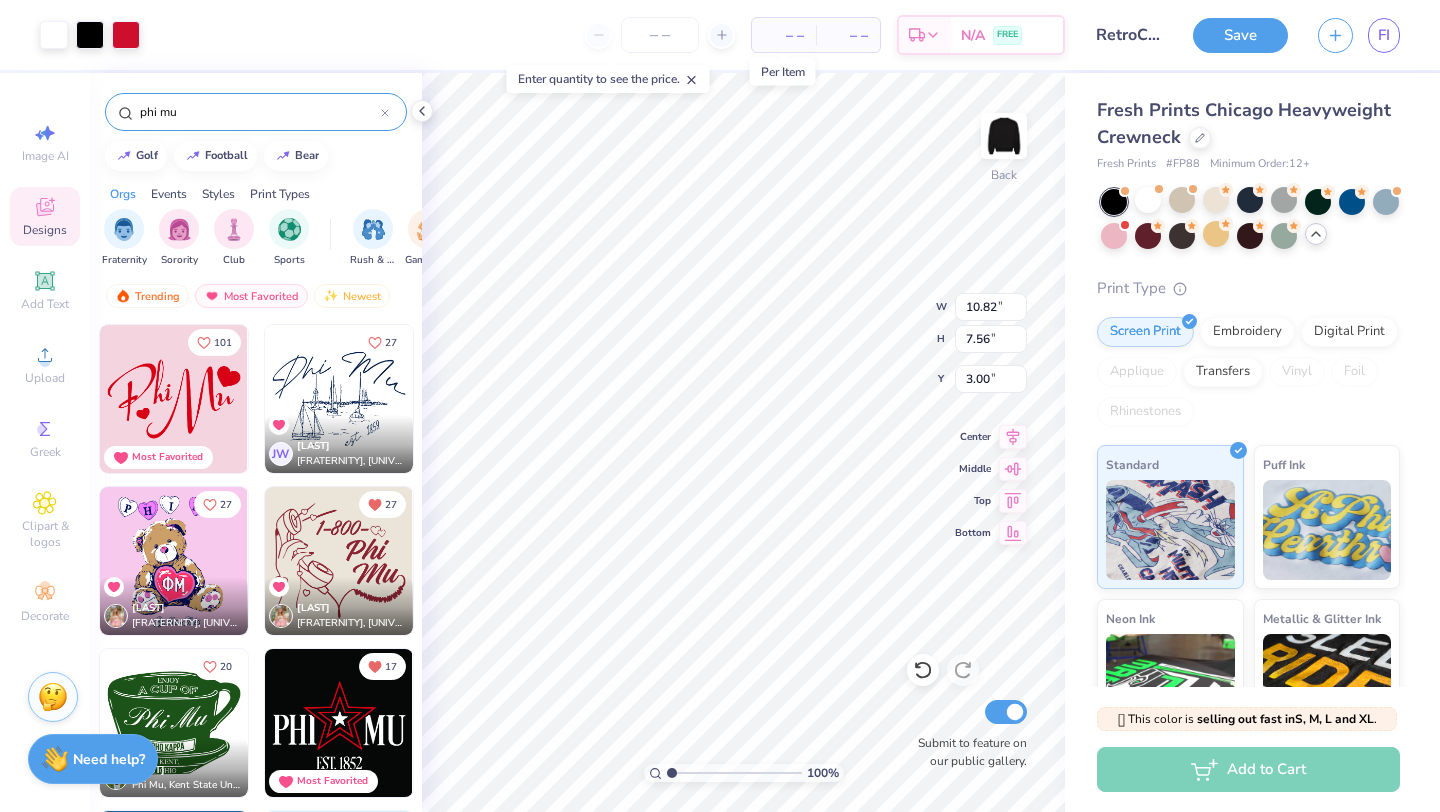 click on "– –" at bounding box center (784, 35) 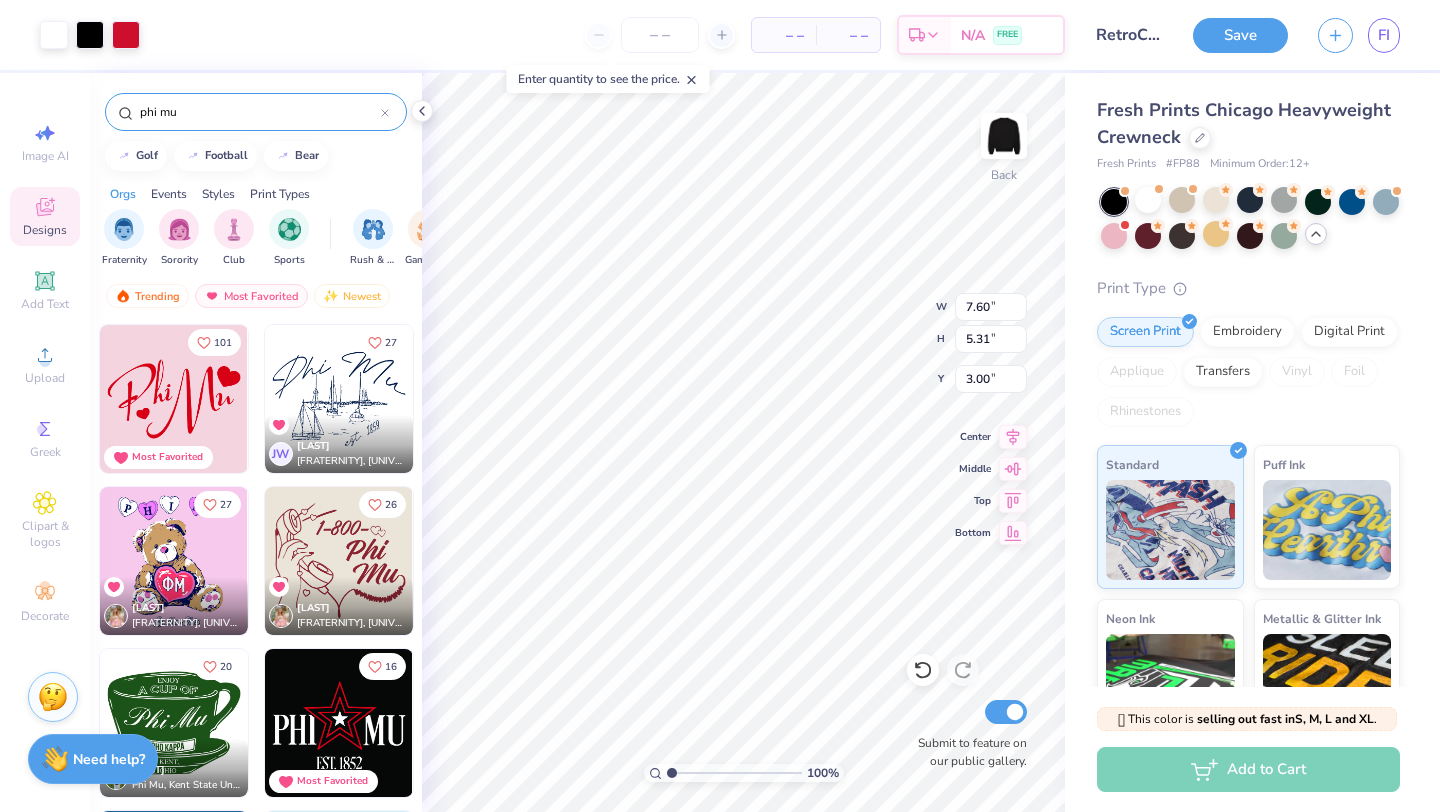 type on "7.60" 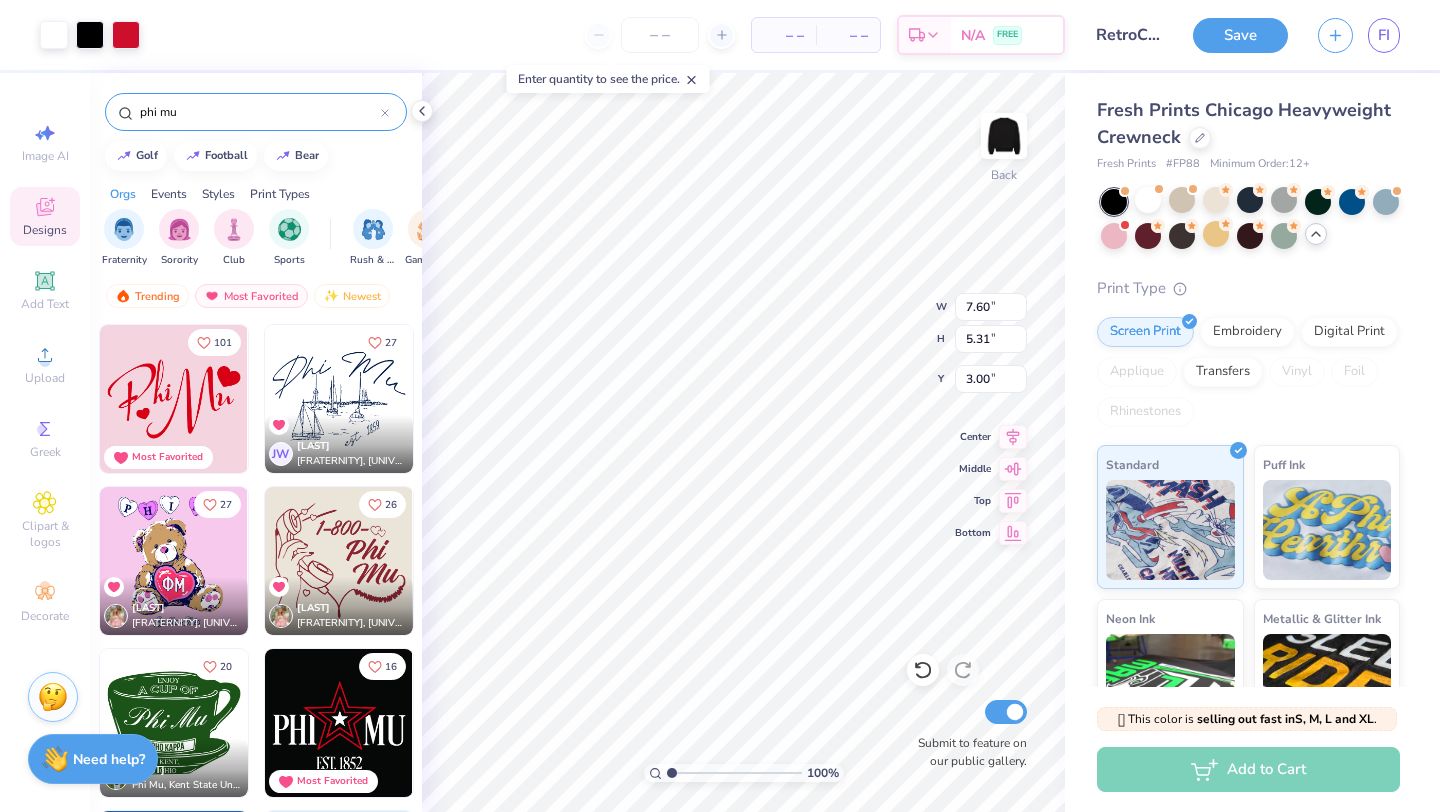 type on "5.31" 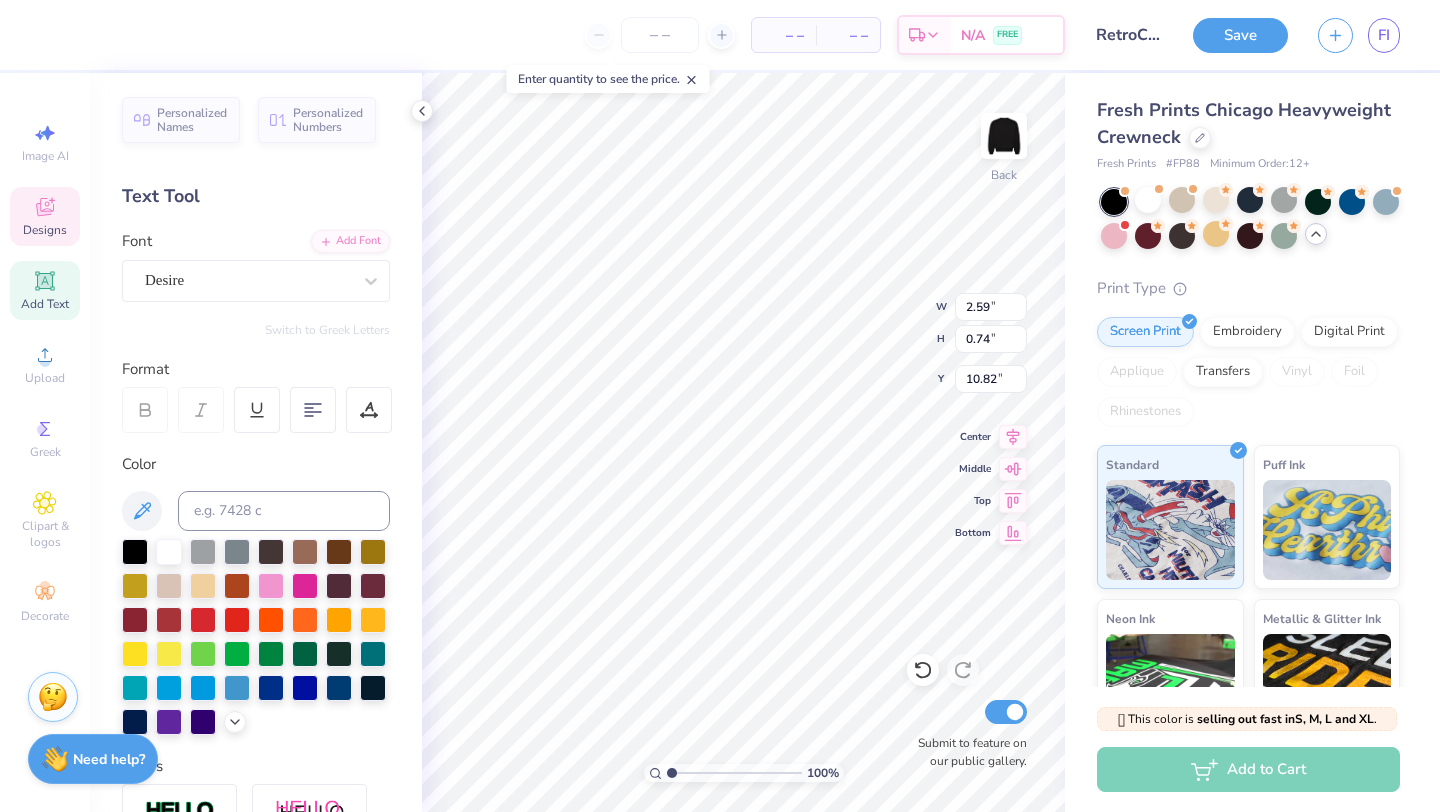 type on "13.36" 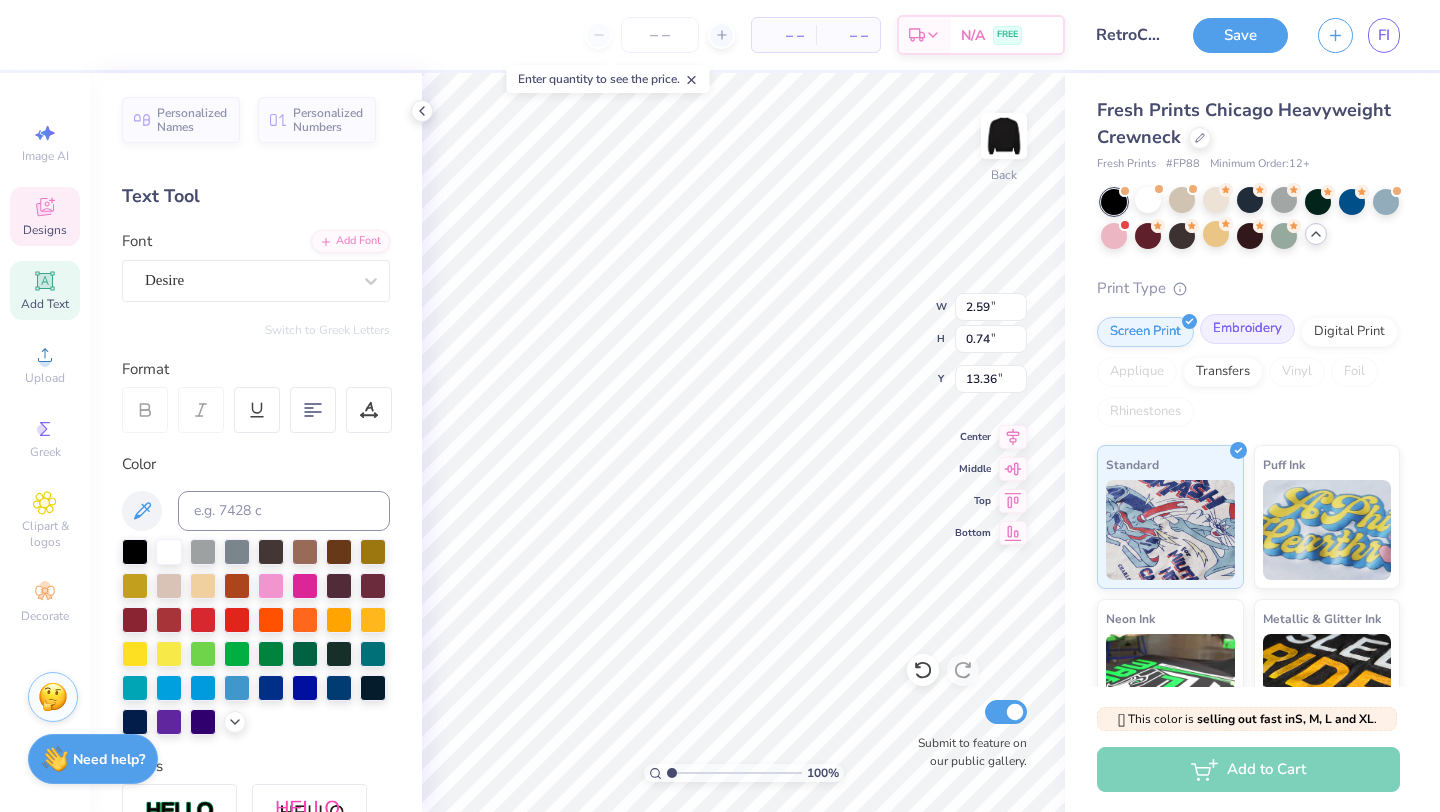 click on "Embroidery" at bounding box center (1247, 329) 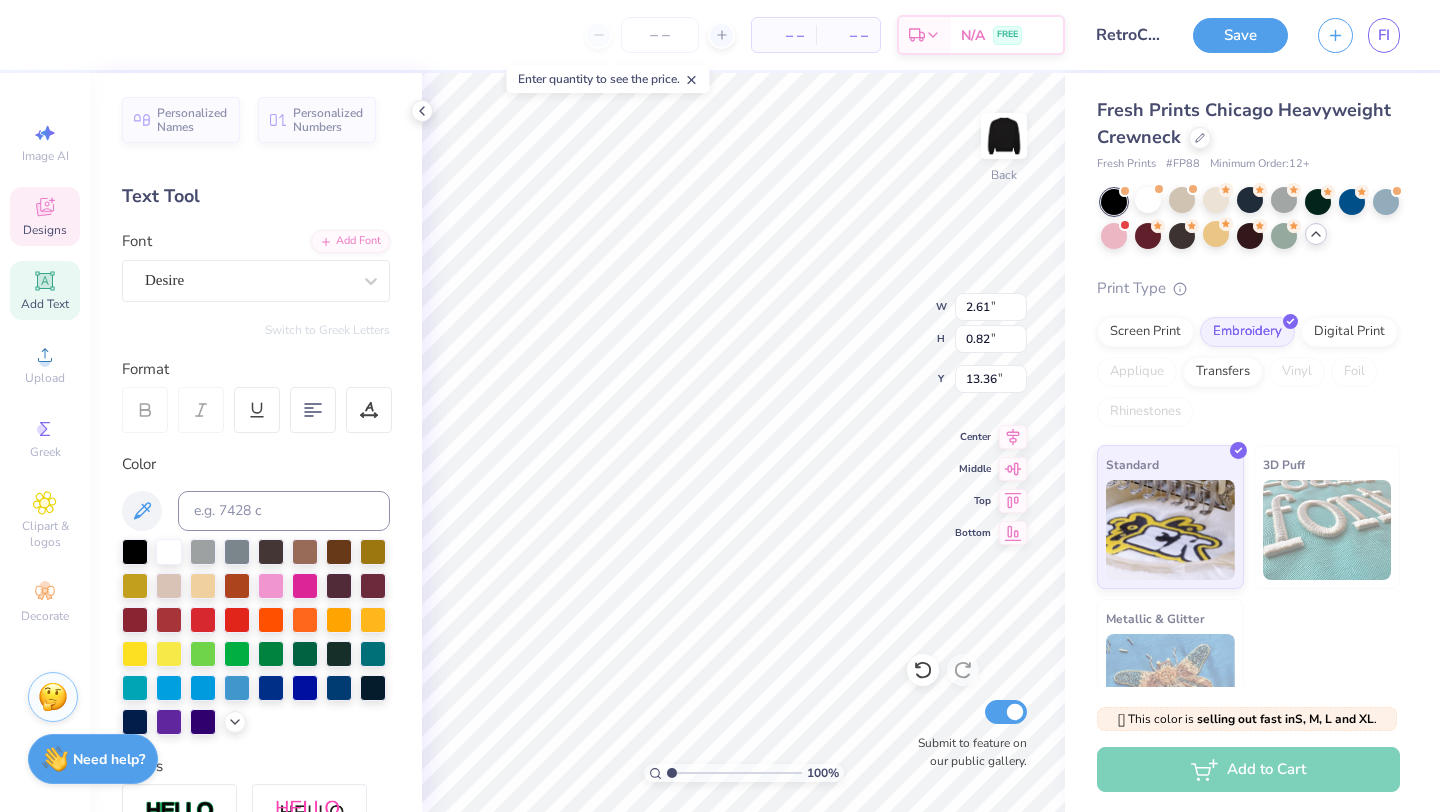 type on "2.61" 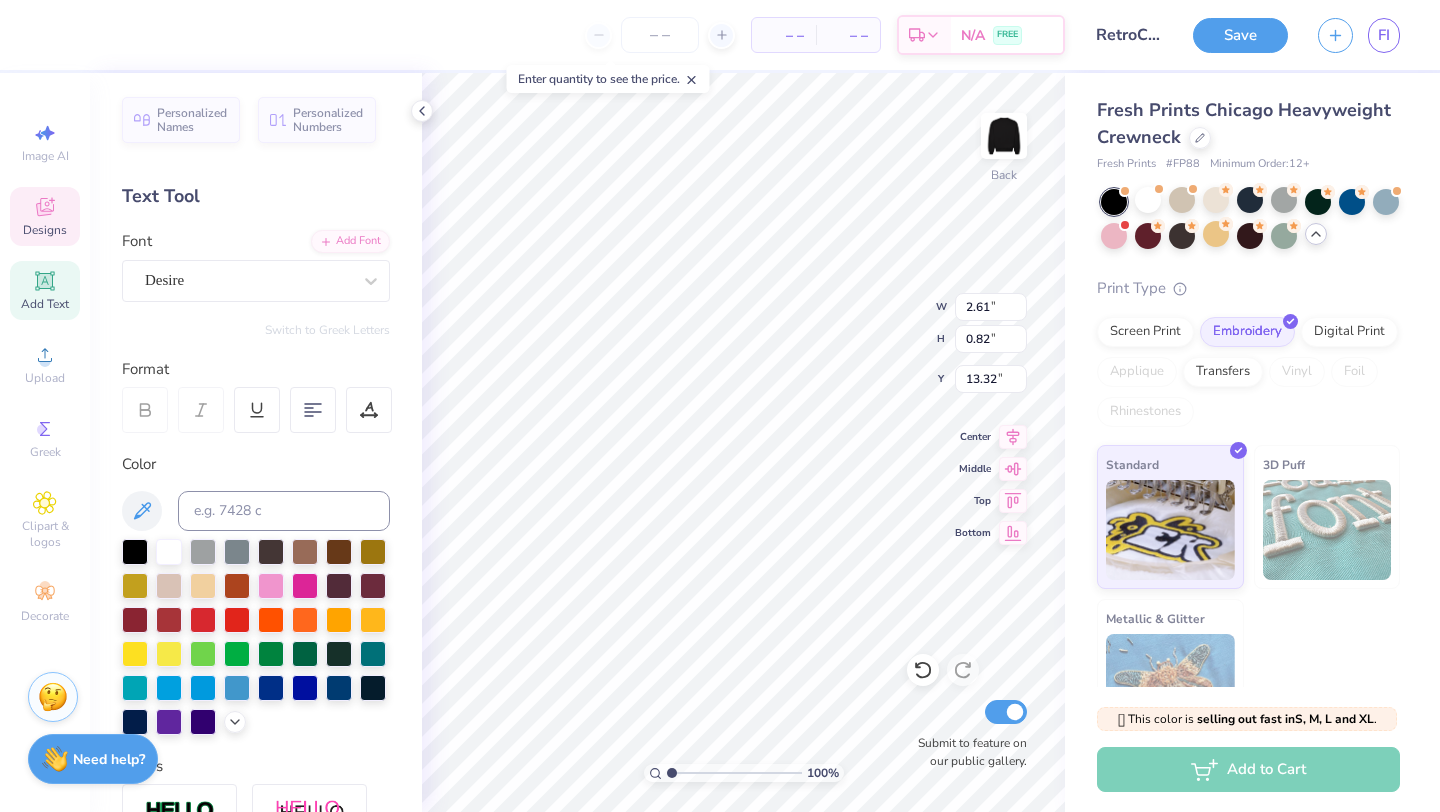 type on "2.59" 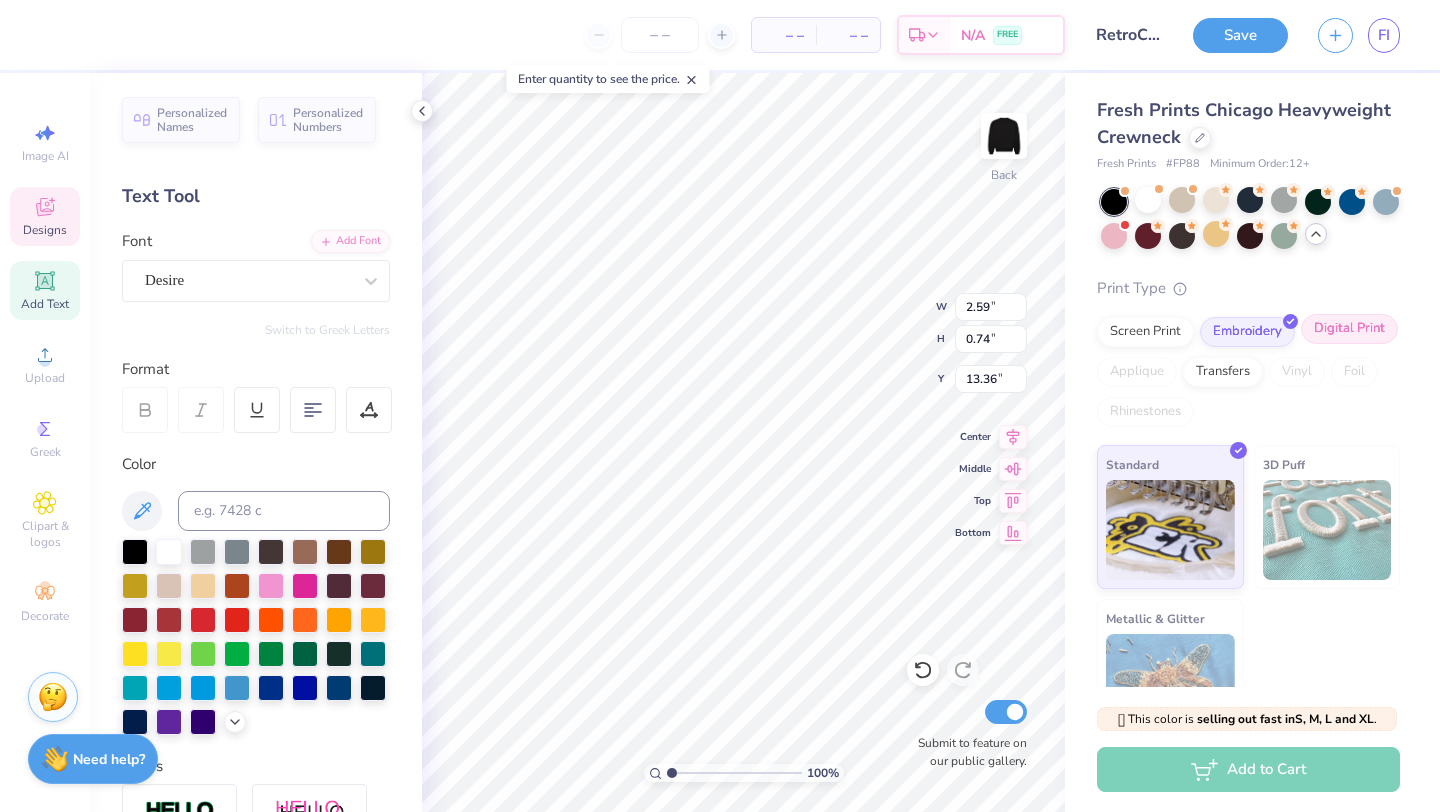 click on "Digital Print" at bounding box center (1349, 329) 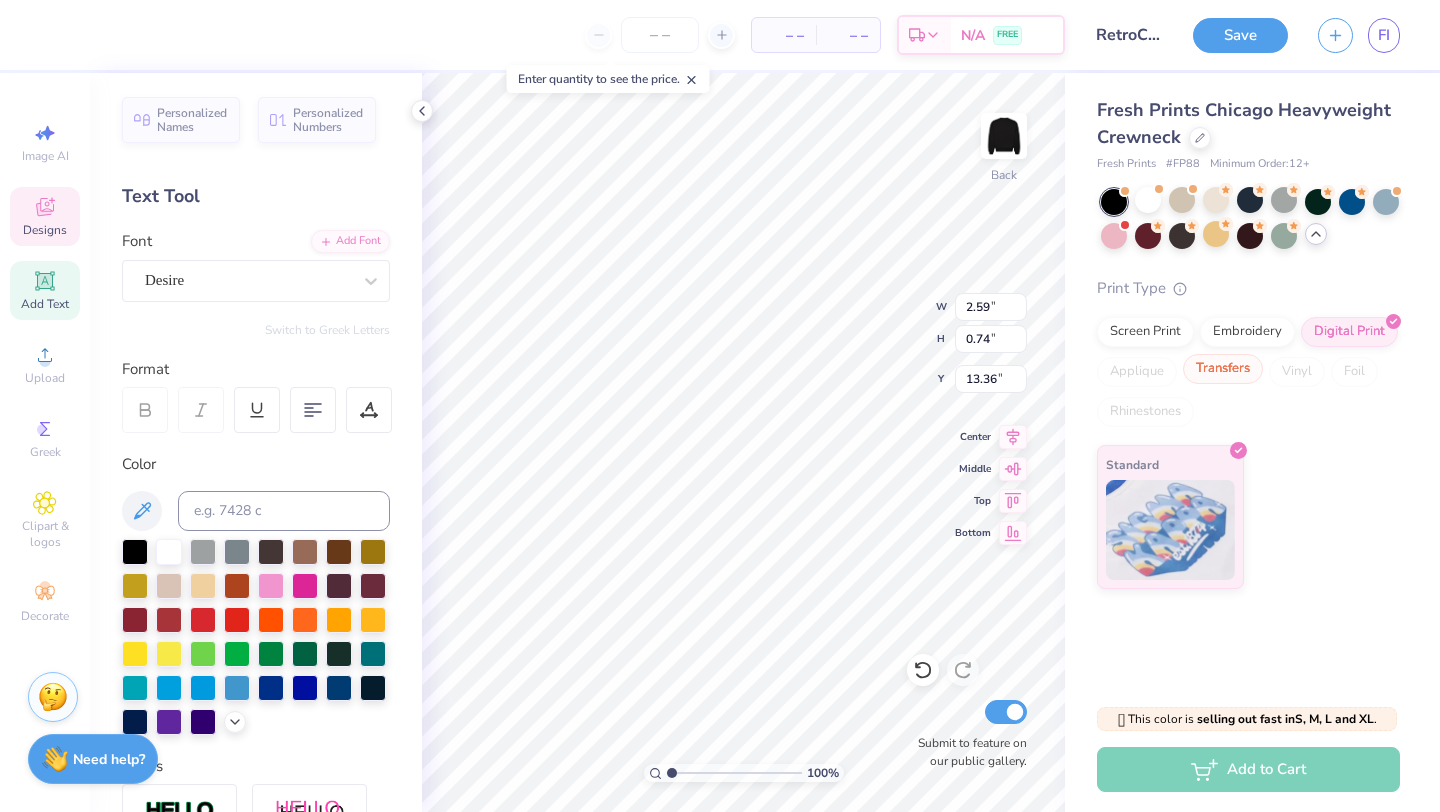 click on "Transfers" at bounding box center (1223, 369) 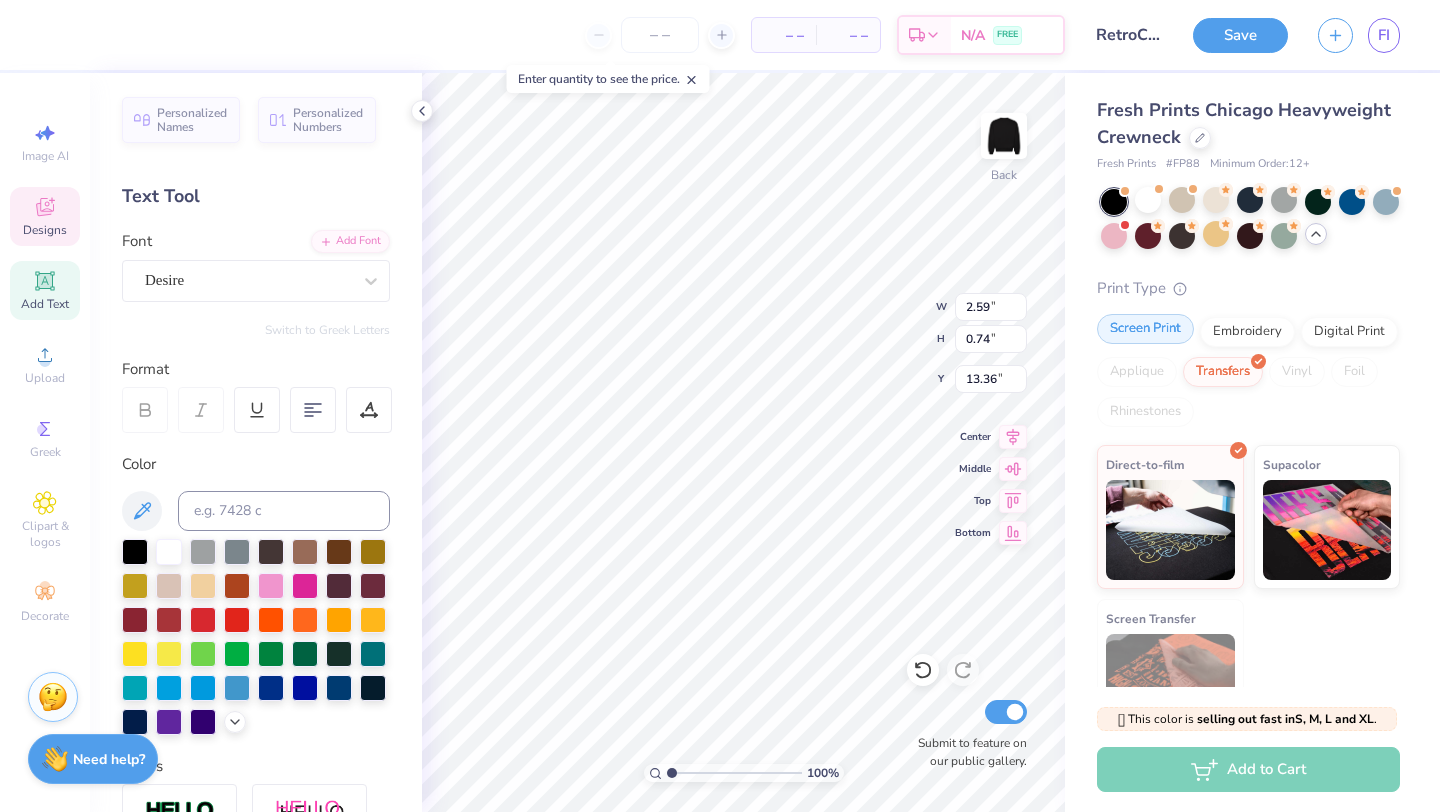 click on "Screen Print" at bounding box center (1145, 329) 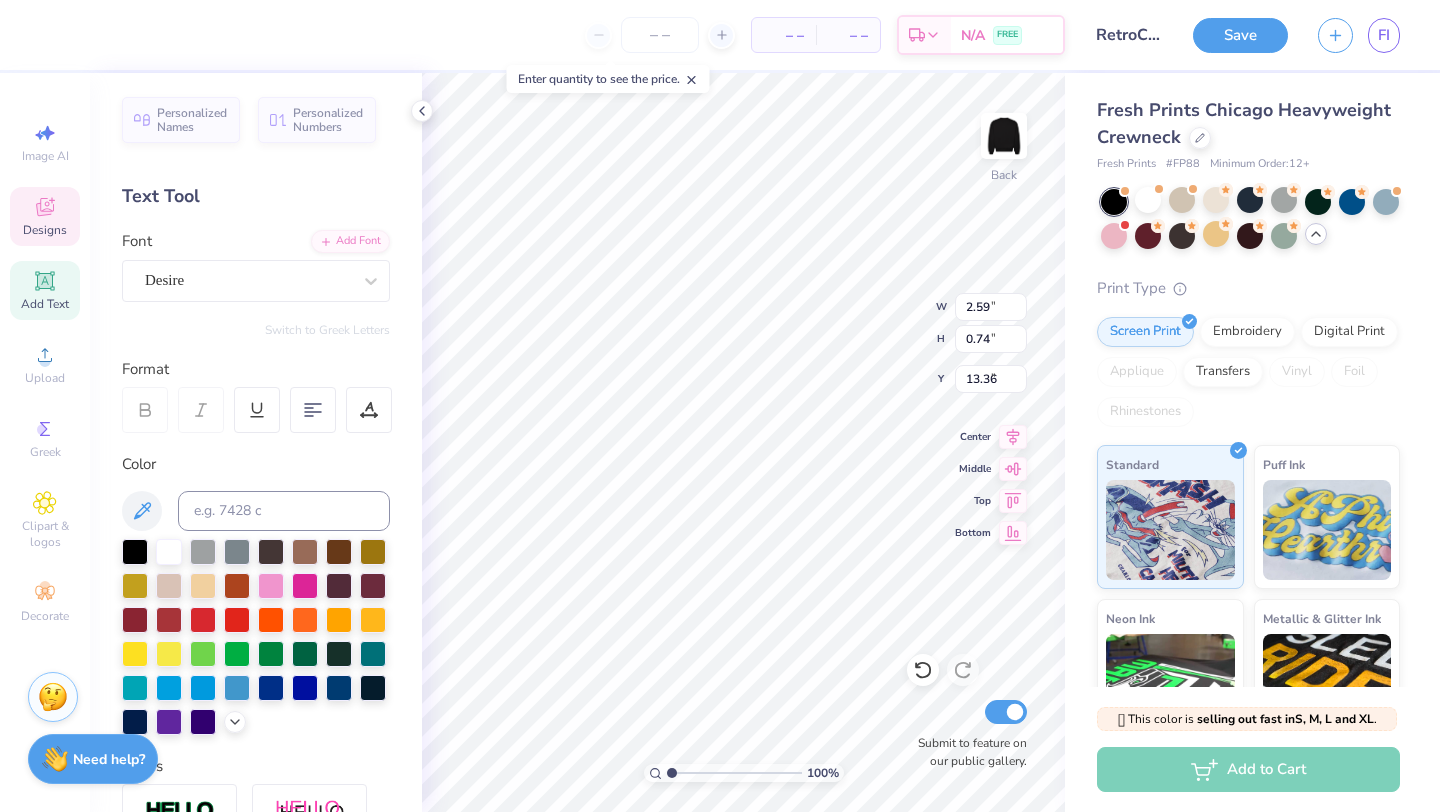 type on "2.51" 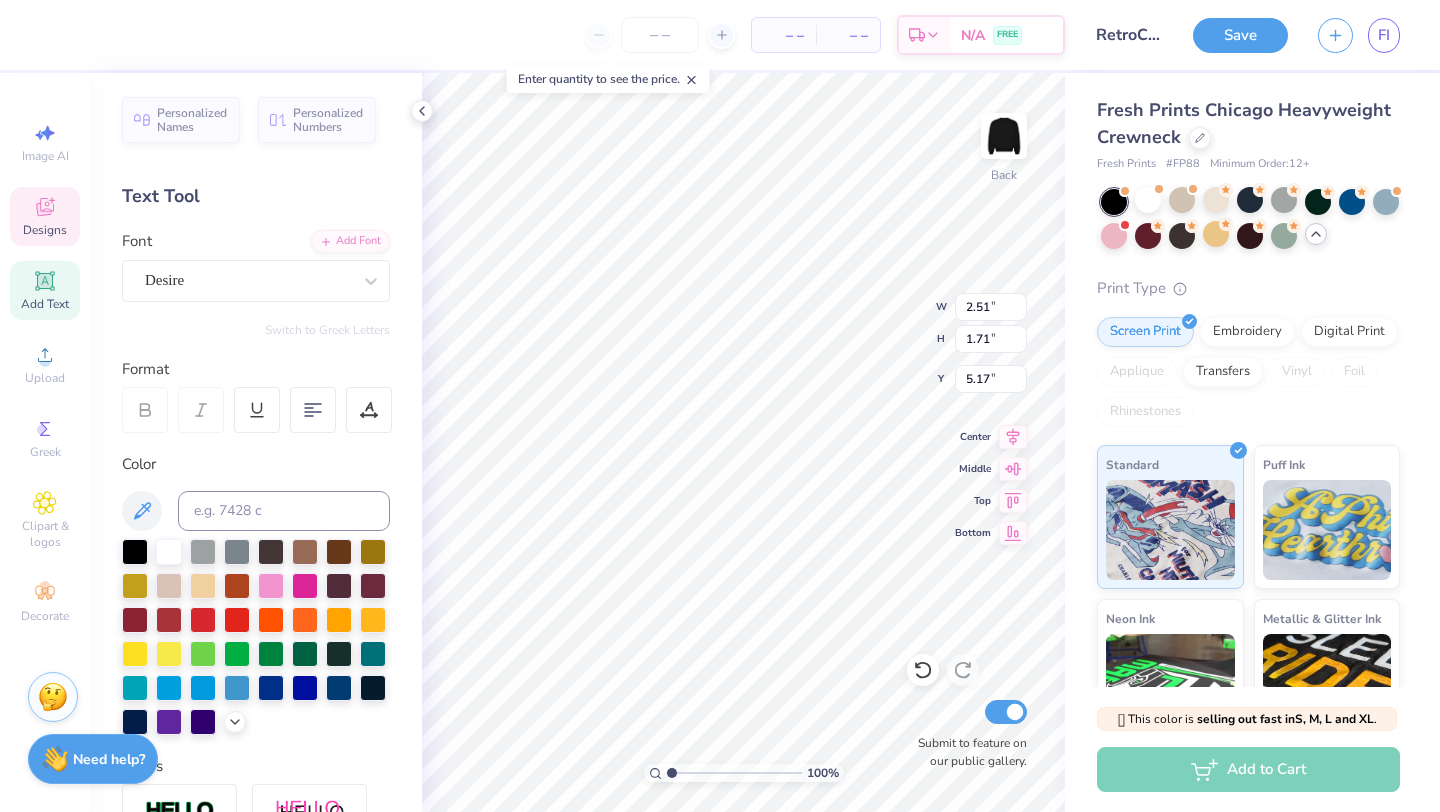 type on "5.31" 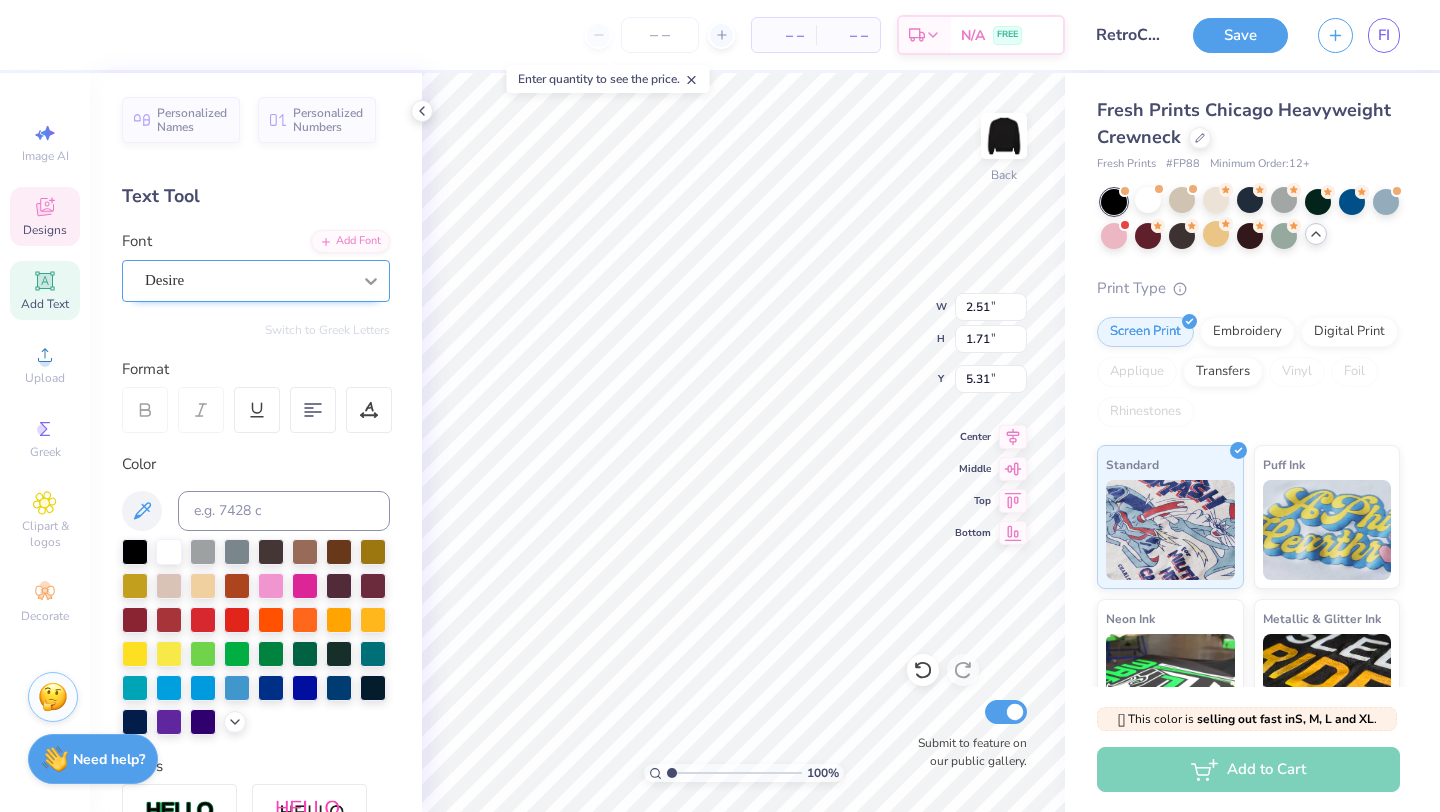 click at bounding box center [371, 281] 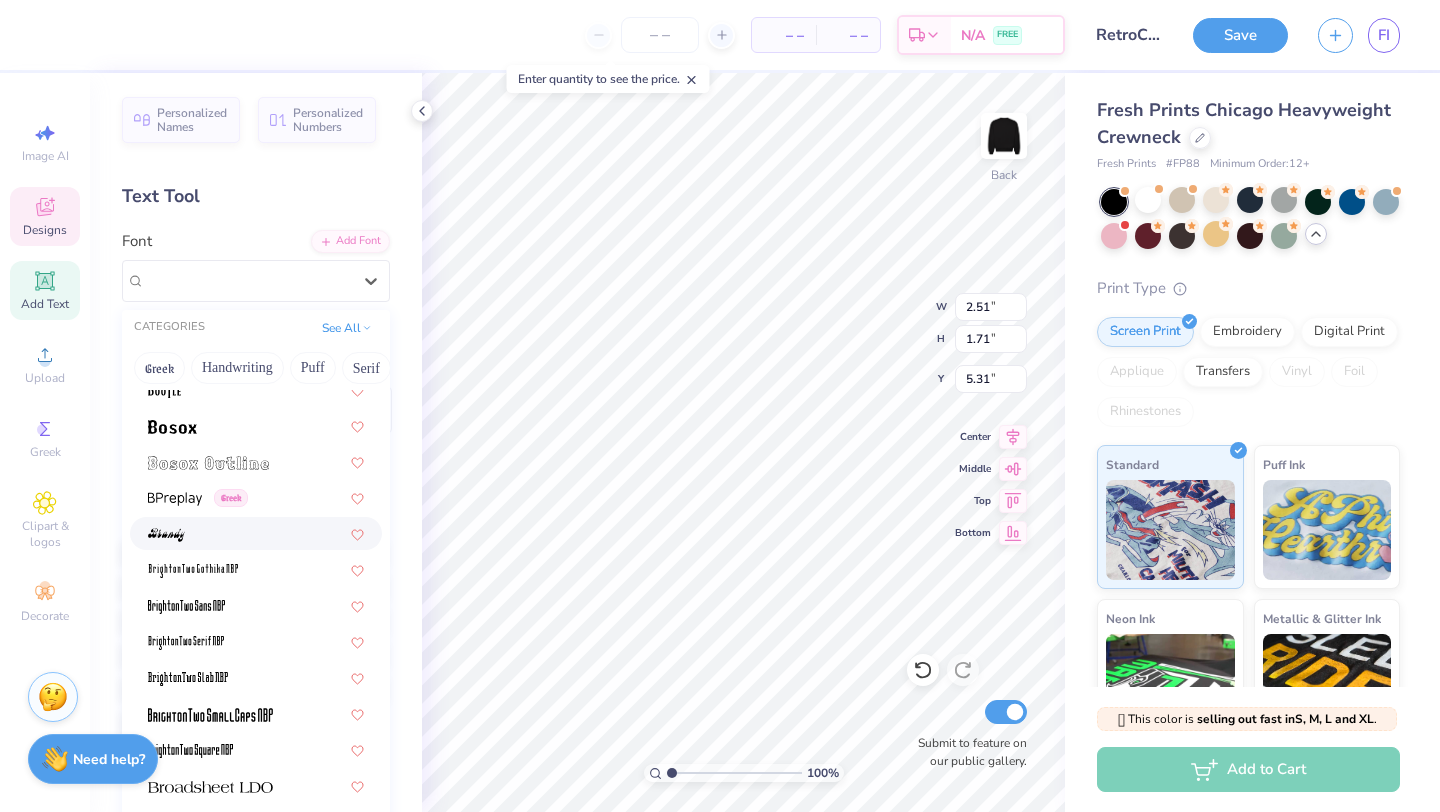 scroll, scrollTop: 1448, scrollLeft: 0, axis: vertical 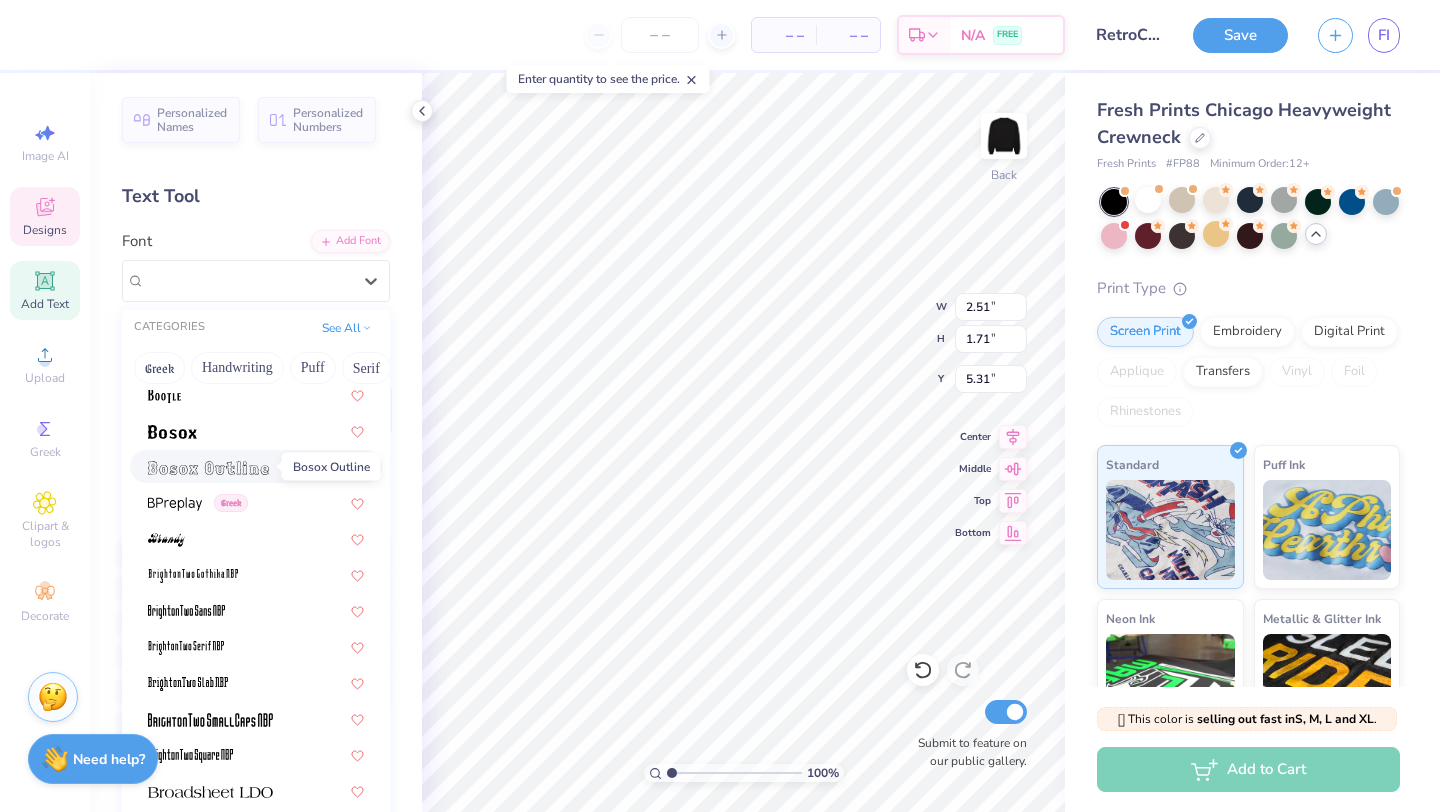 click at bounding box center (208, 468) 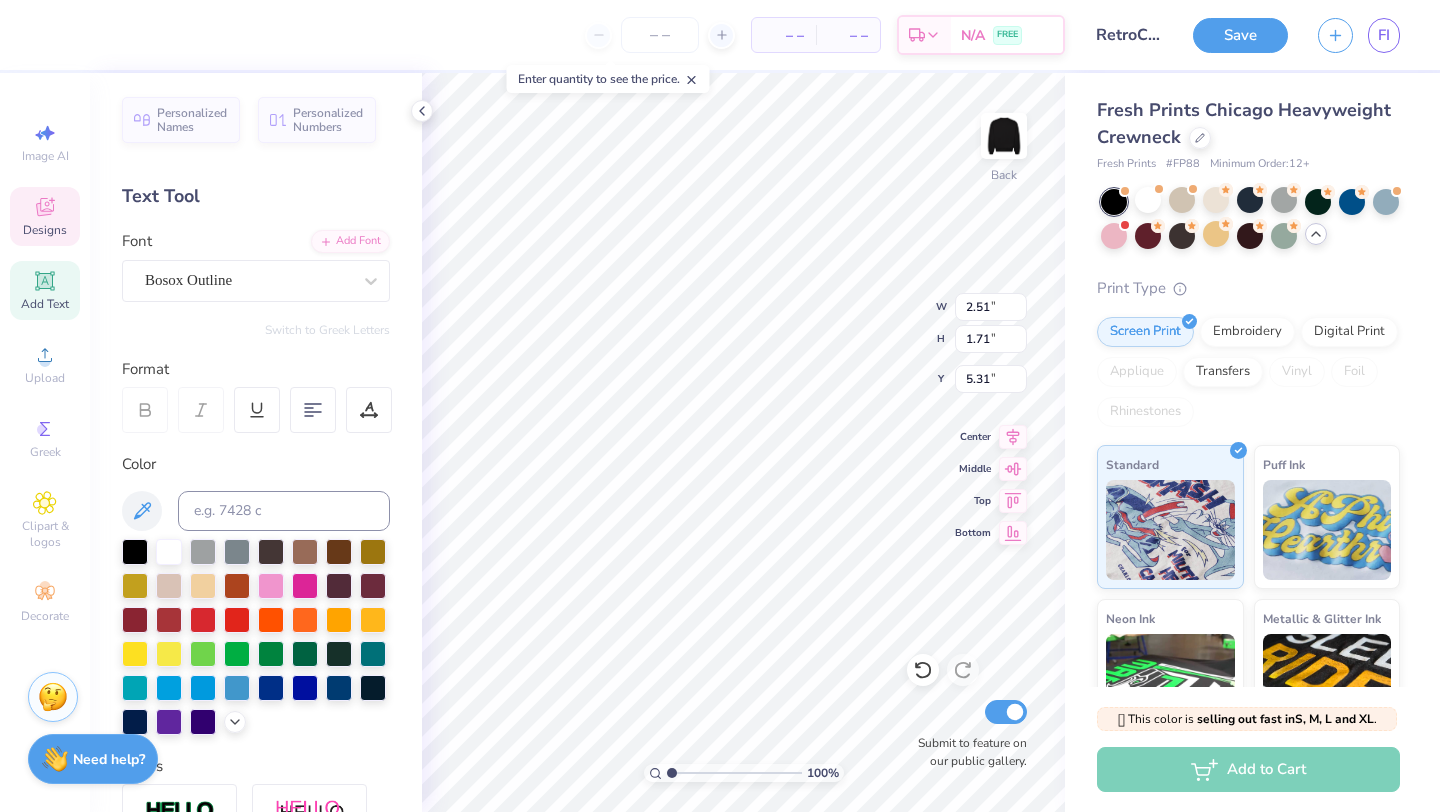 type on "3.12" 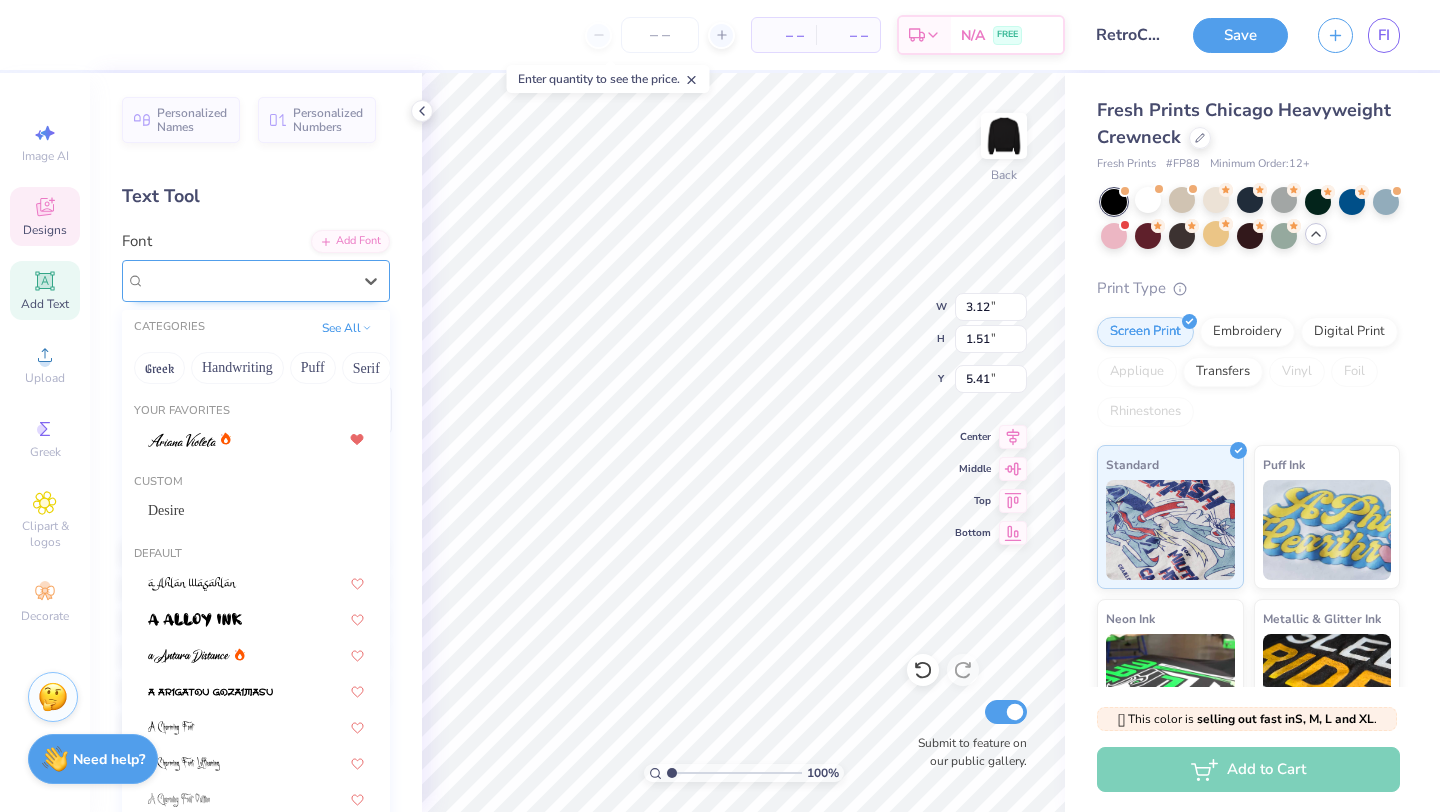 click on "Bosox Outline" at bounding box center (256, 281) 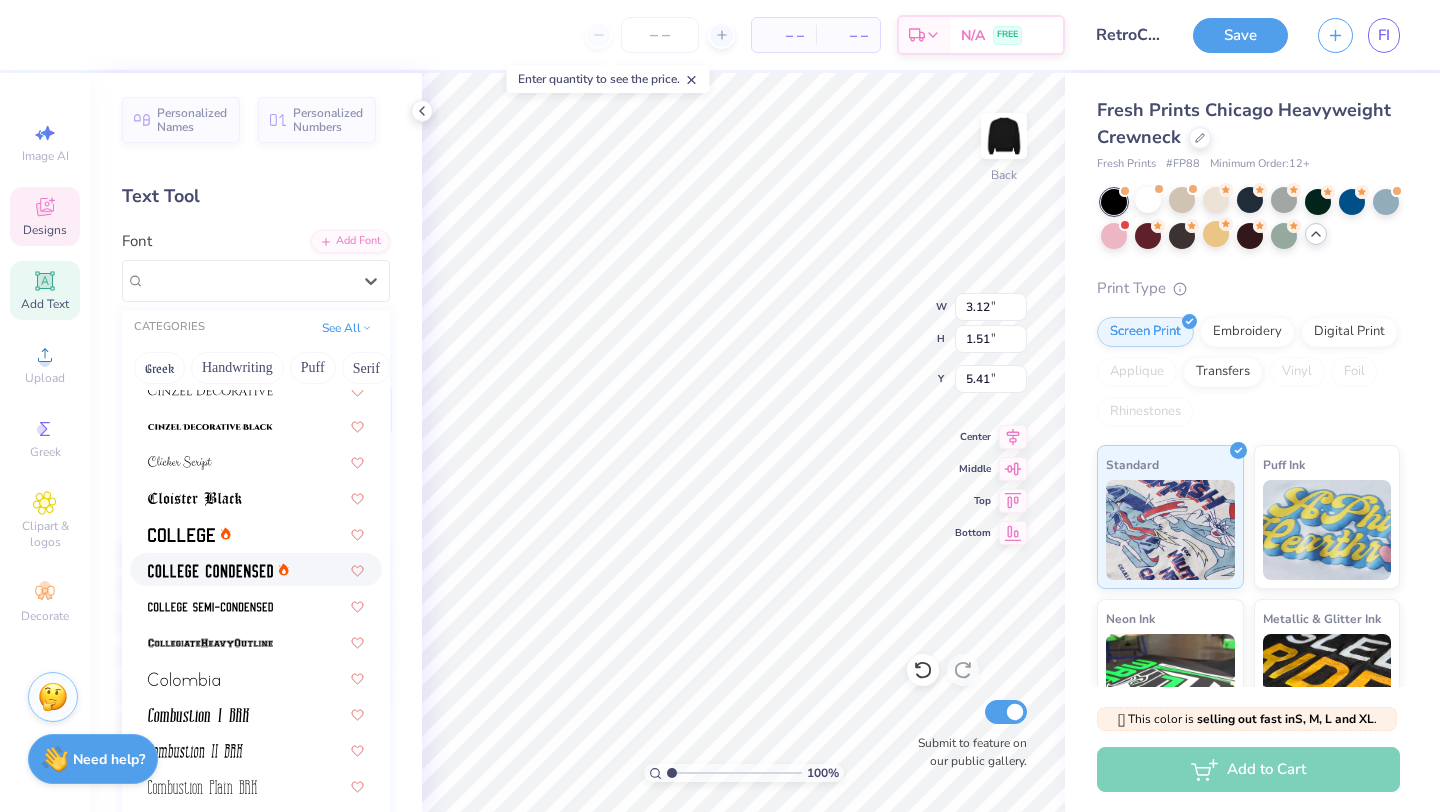 scroll, scrollTop: 2606, scrollLeft: 0, axis: vertical 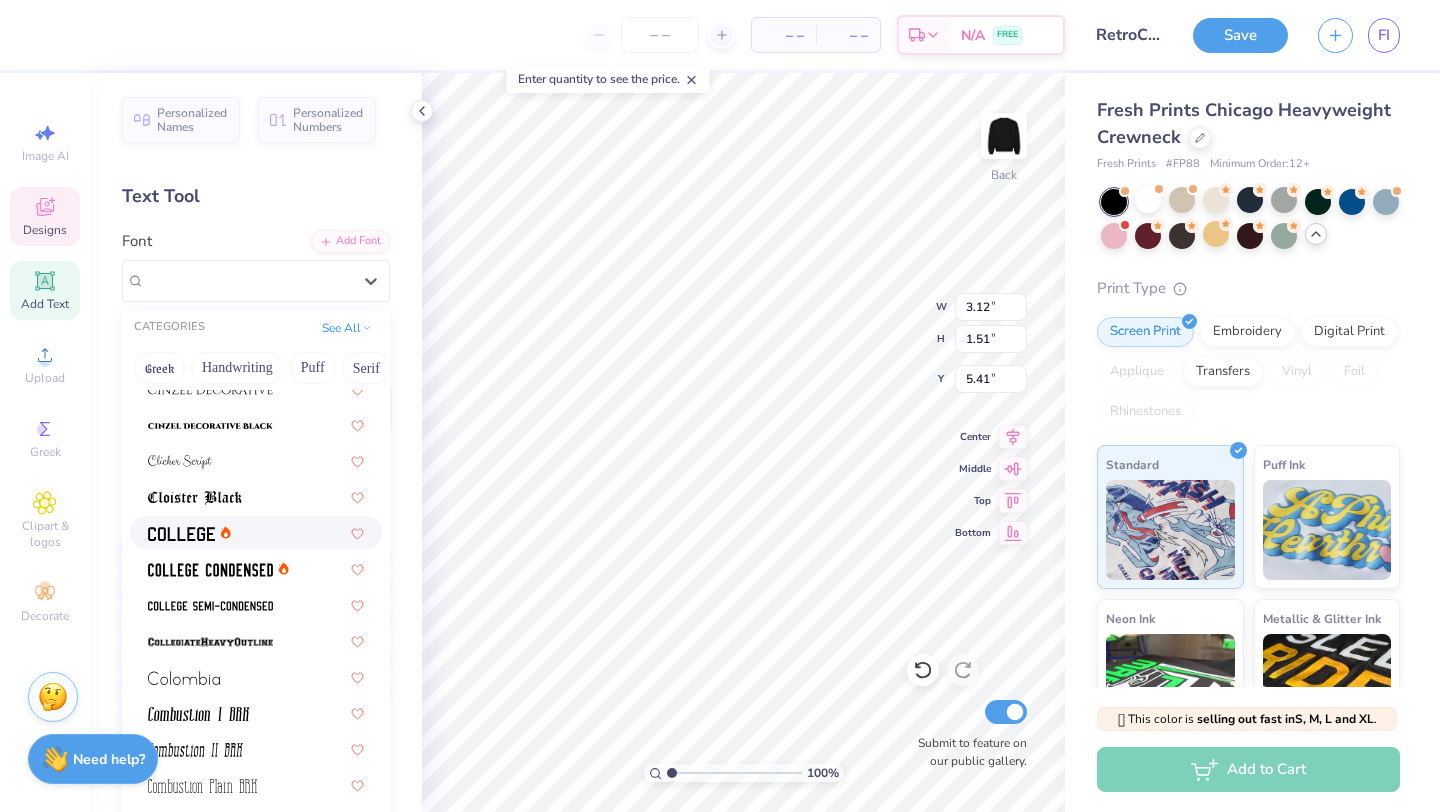 click at bounding box center (256, 532) 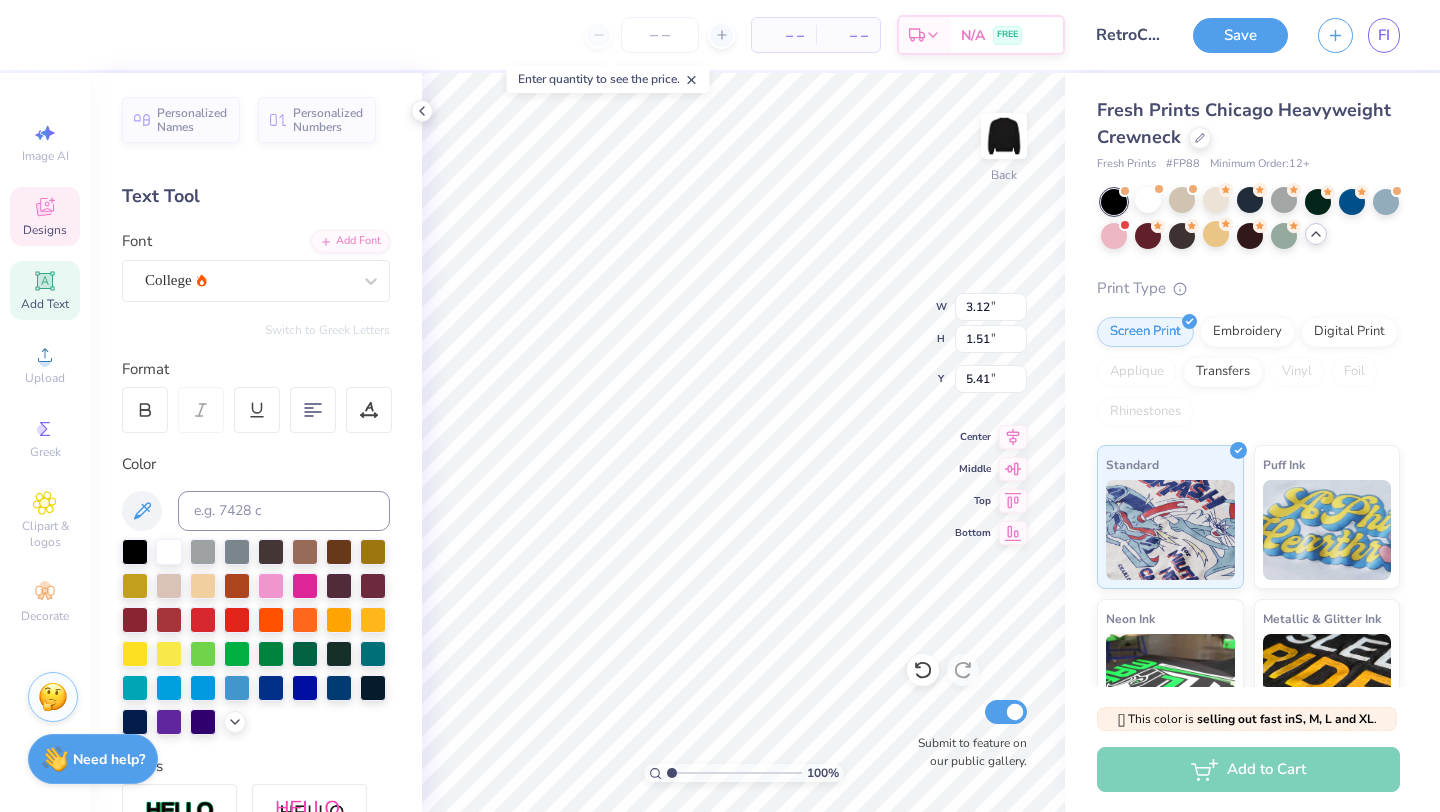 type on "3.34" 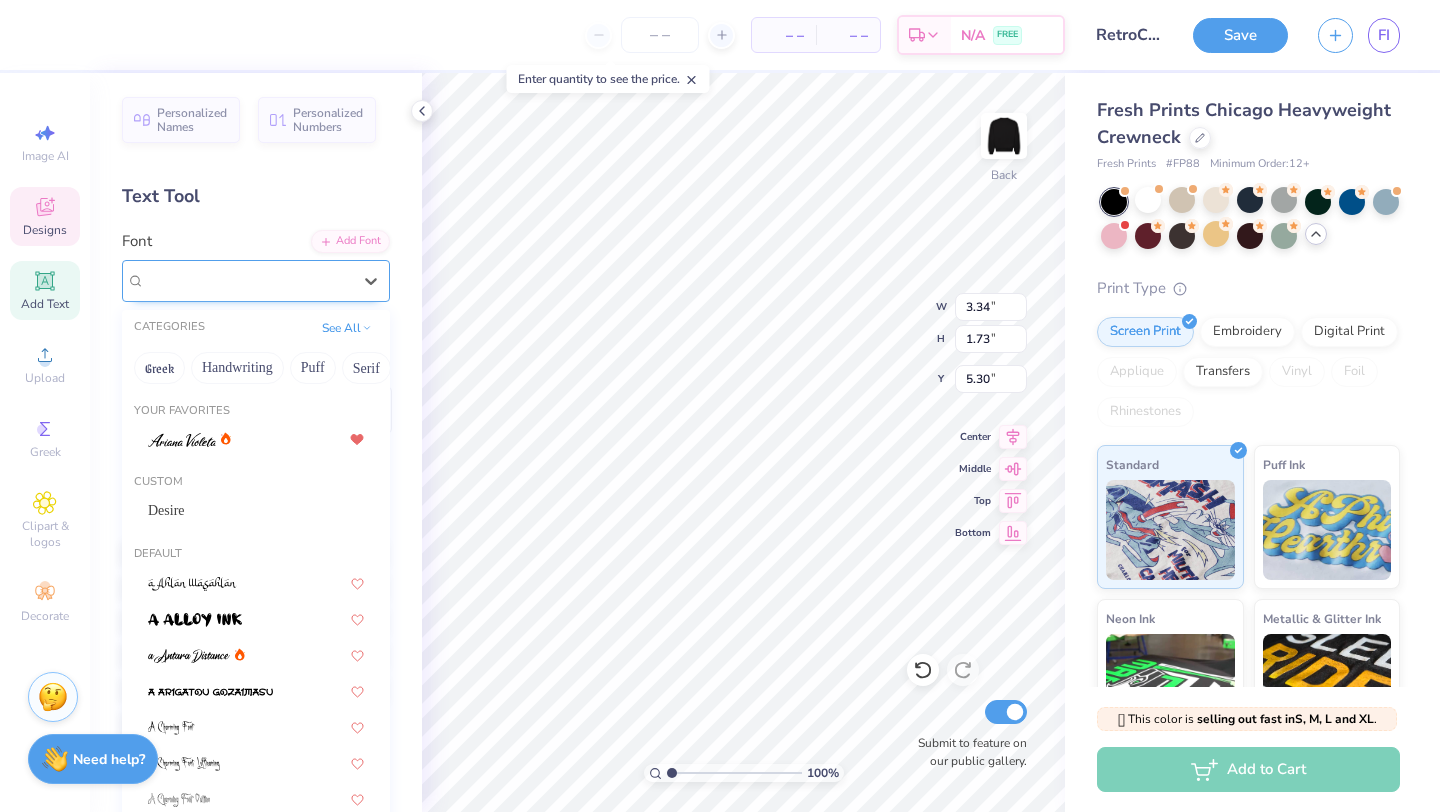 click on "College" at bounding box center [248, 280] 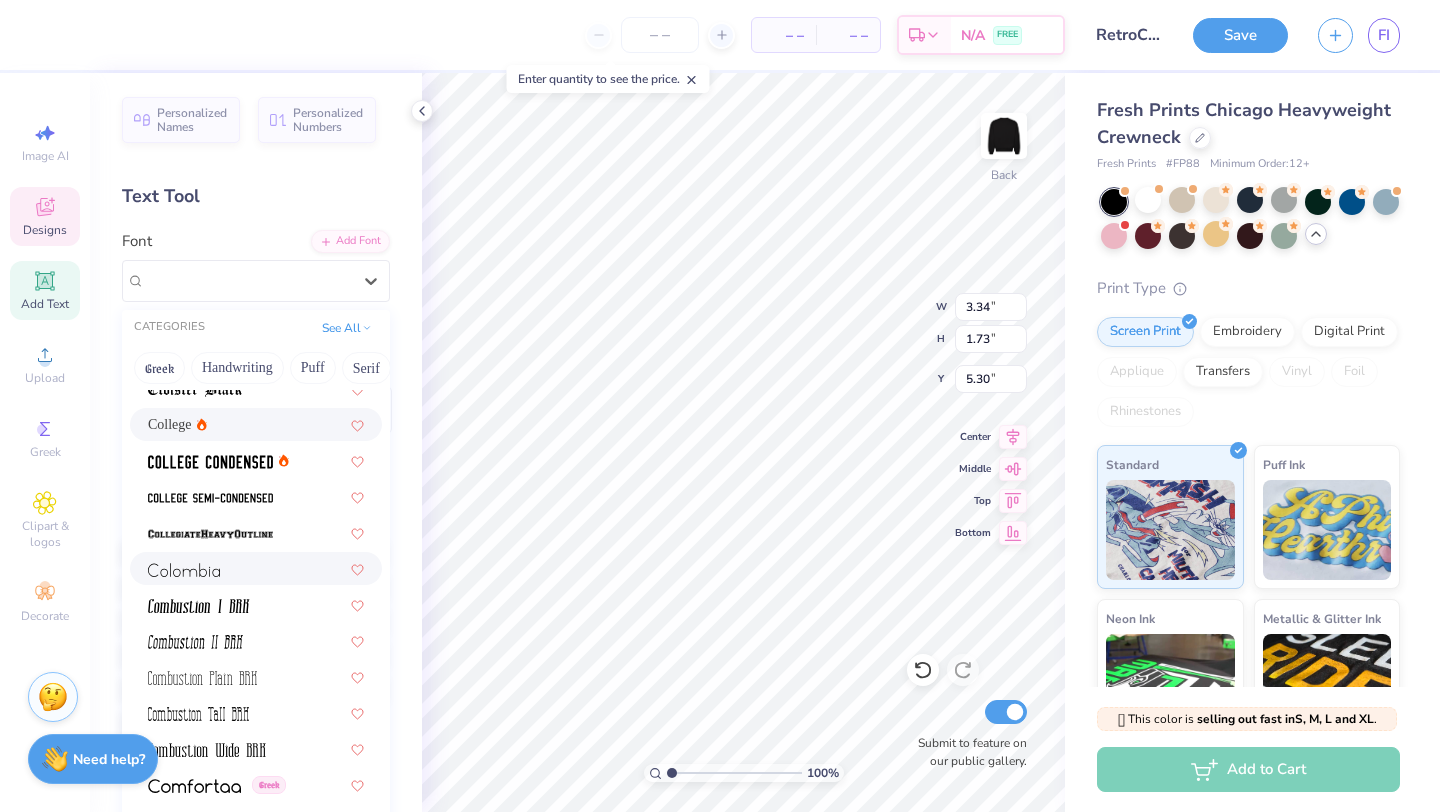 scroll, scrollTop: 2718, scrollLeft: 0, axis: vertical 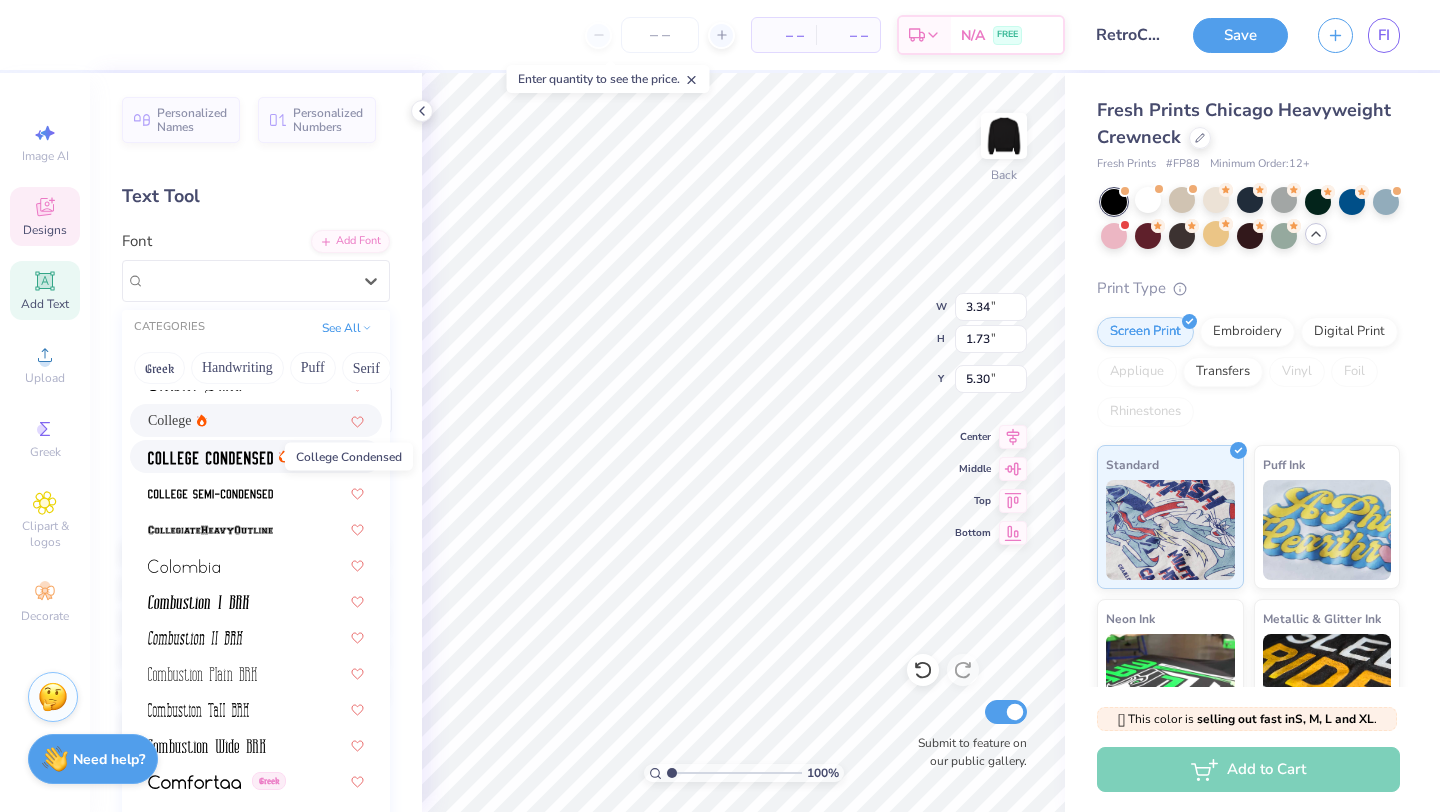click at bounding box center (210, 458) 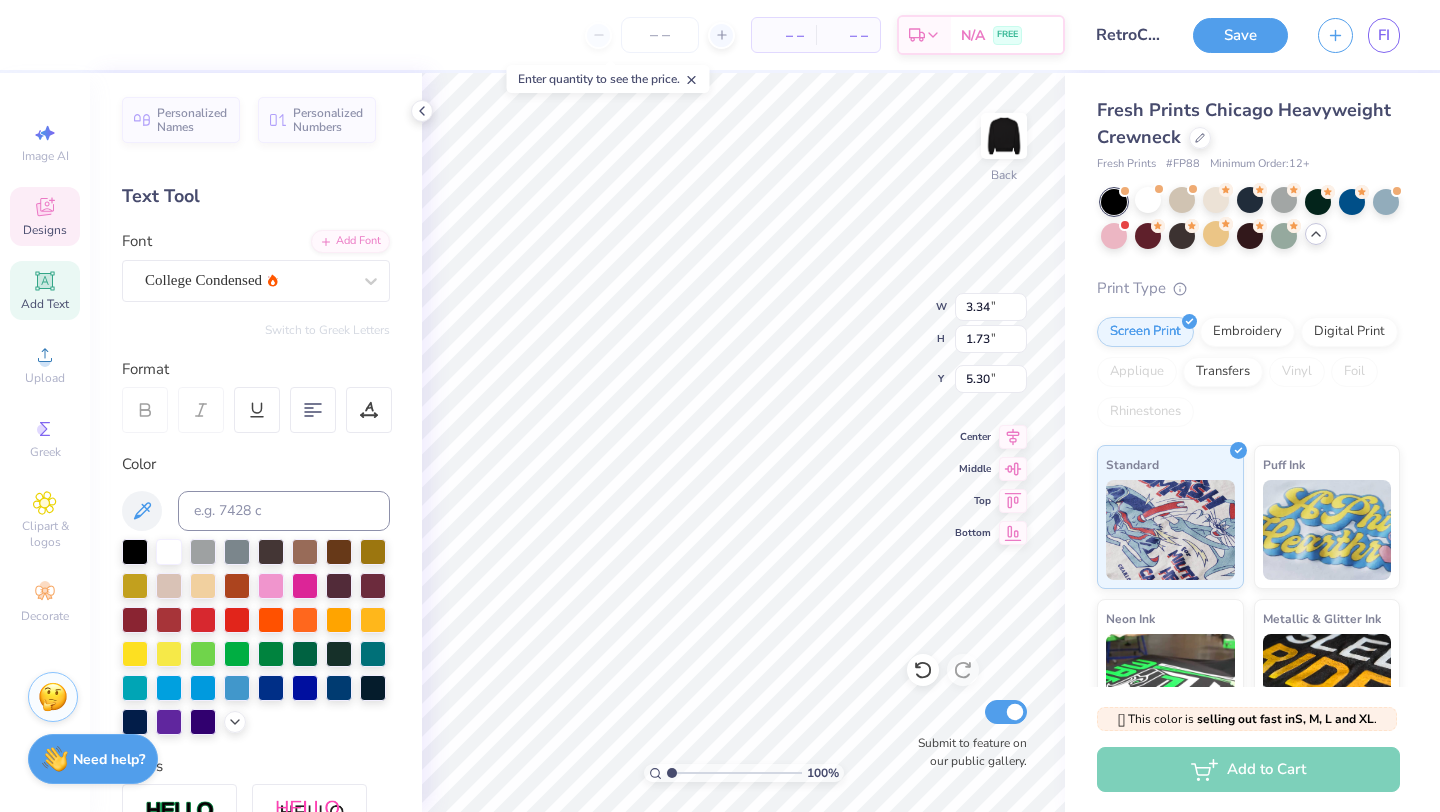 type on "2.84" 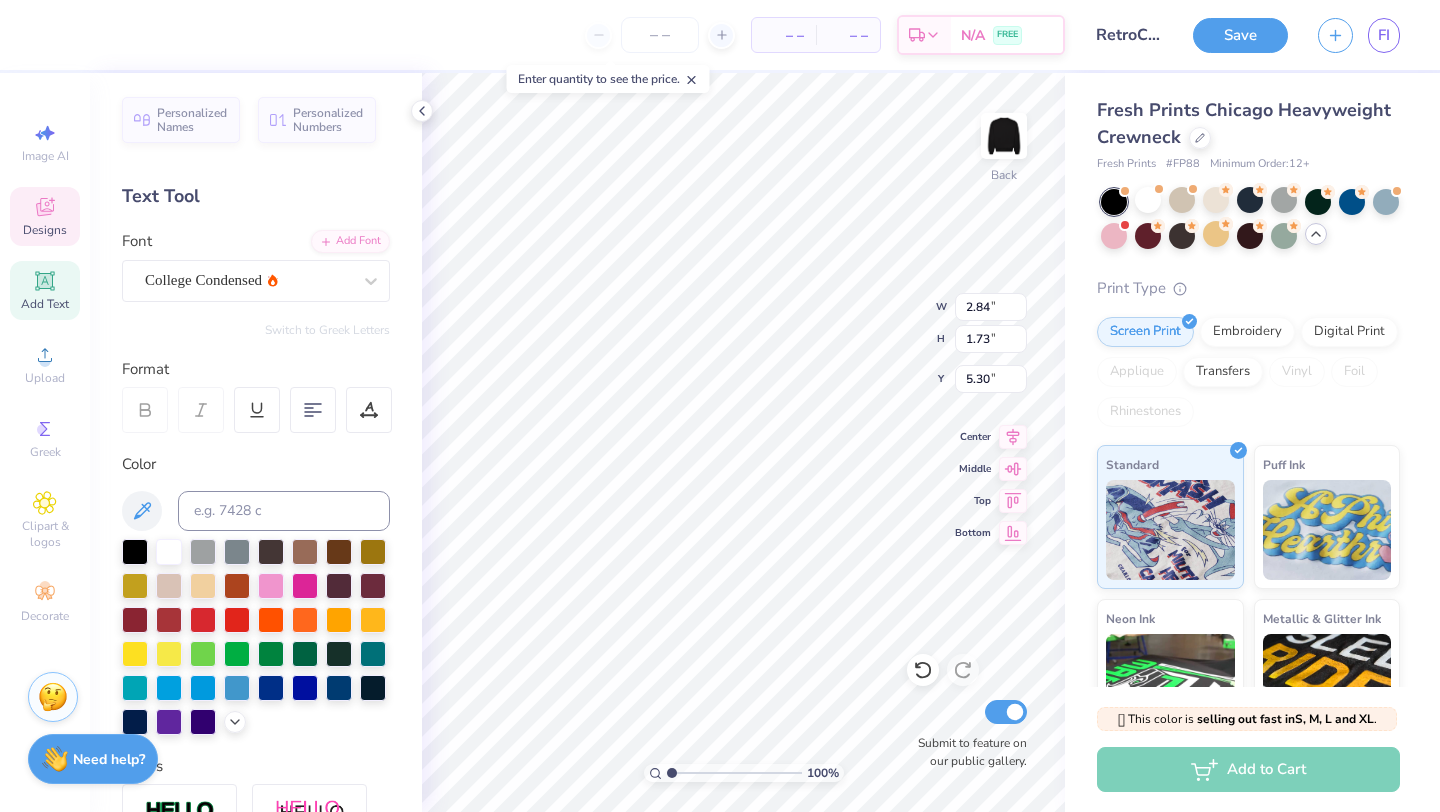 type on "5.31" 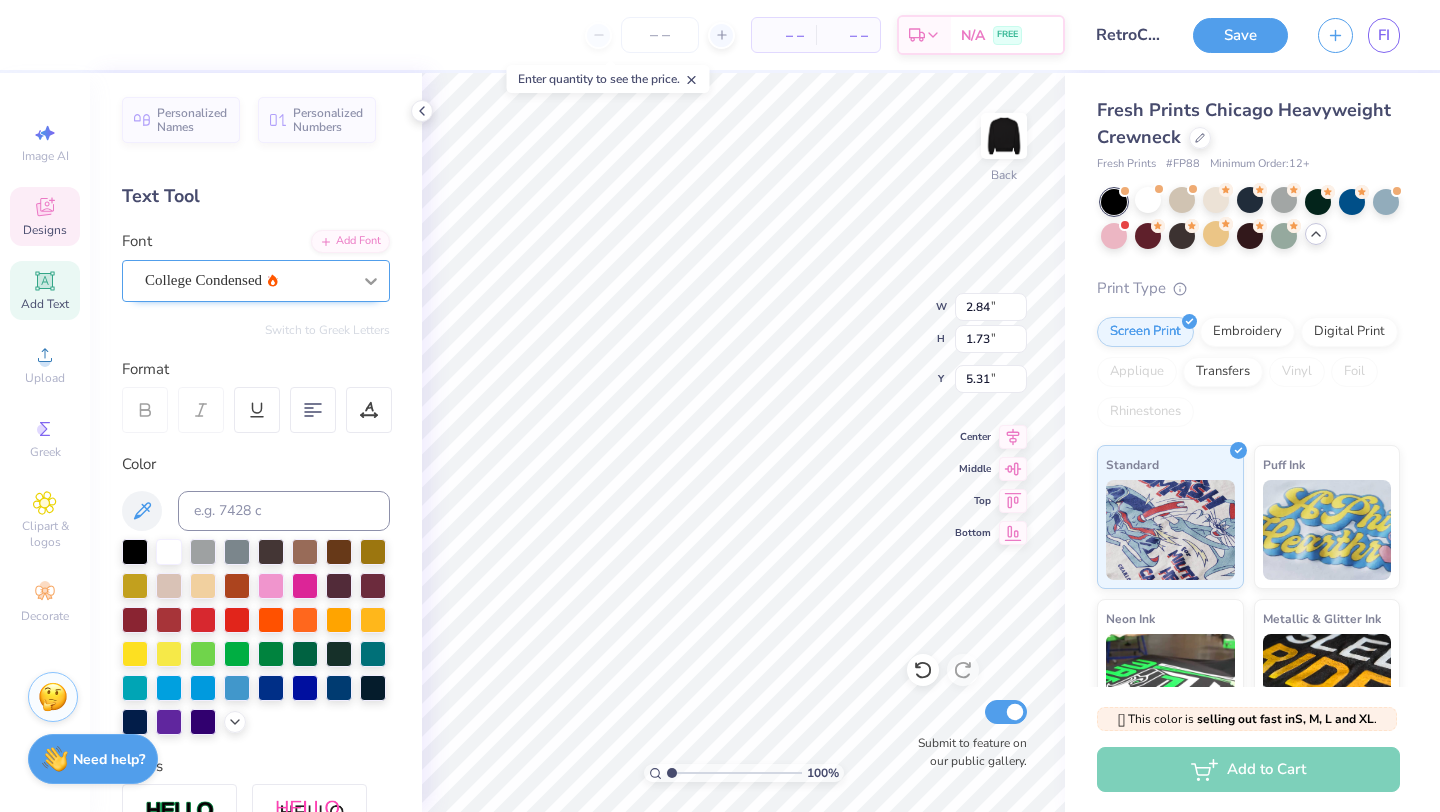 click at bounding box center [371, 281] 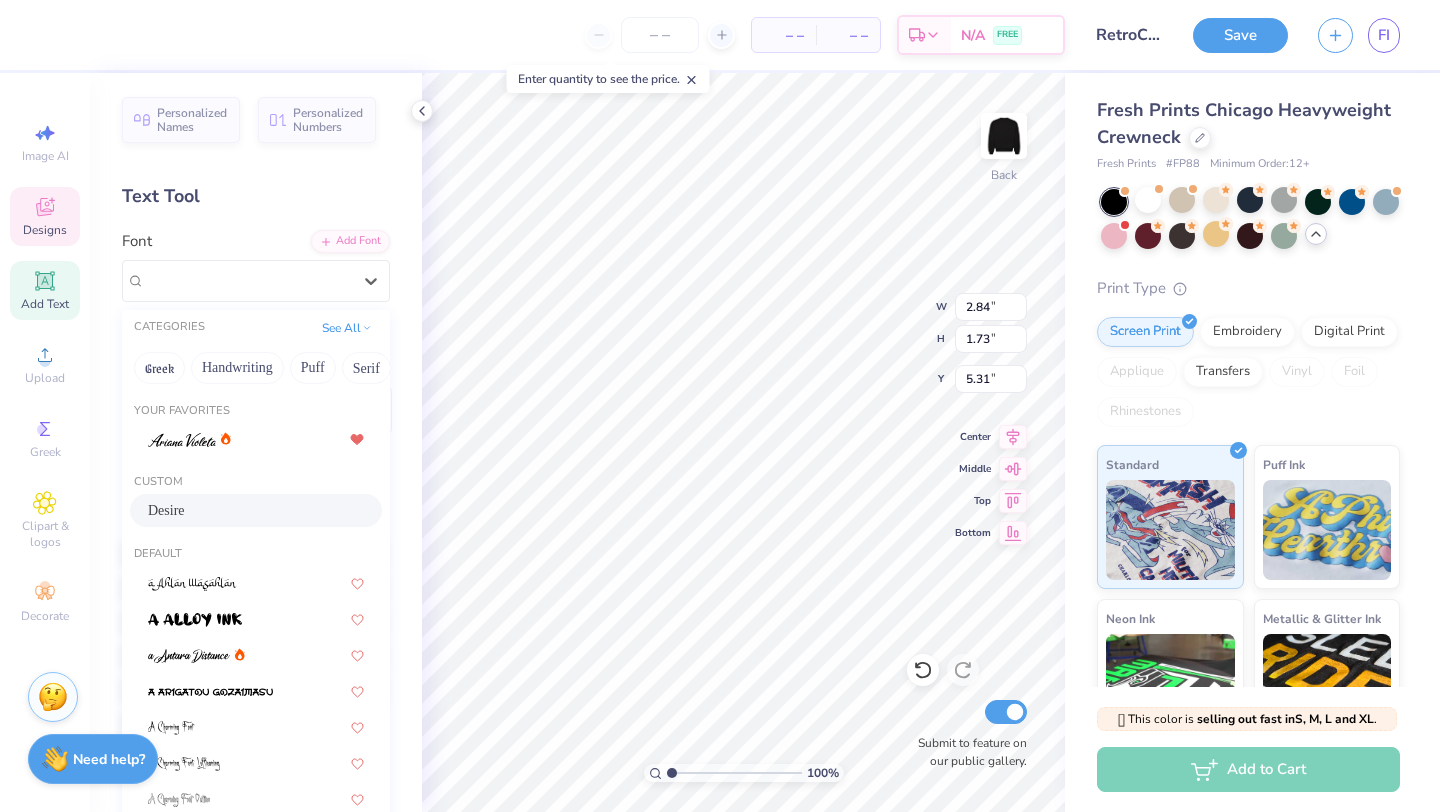 click on "Desire" at bounding box center [256, 510] 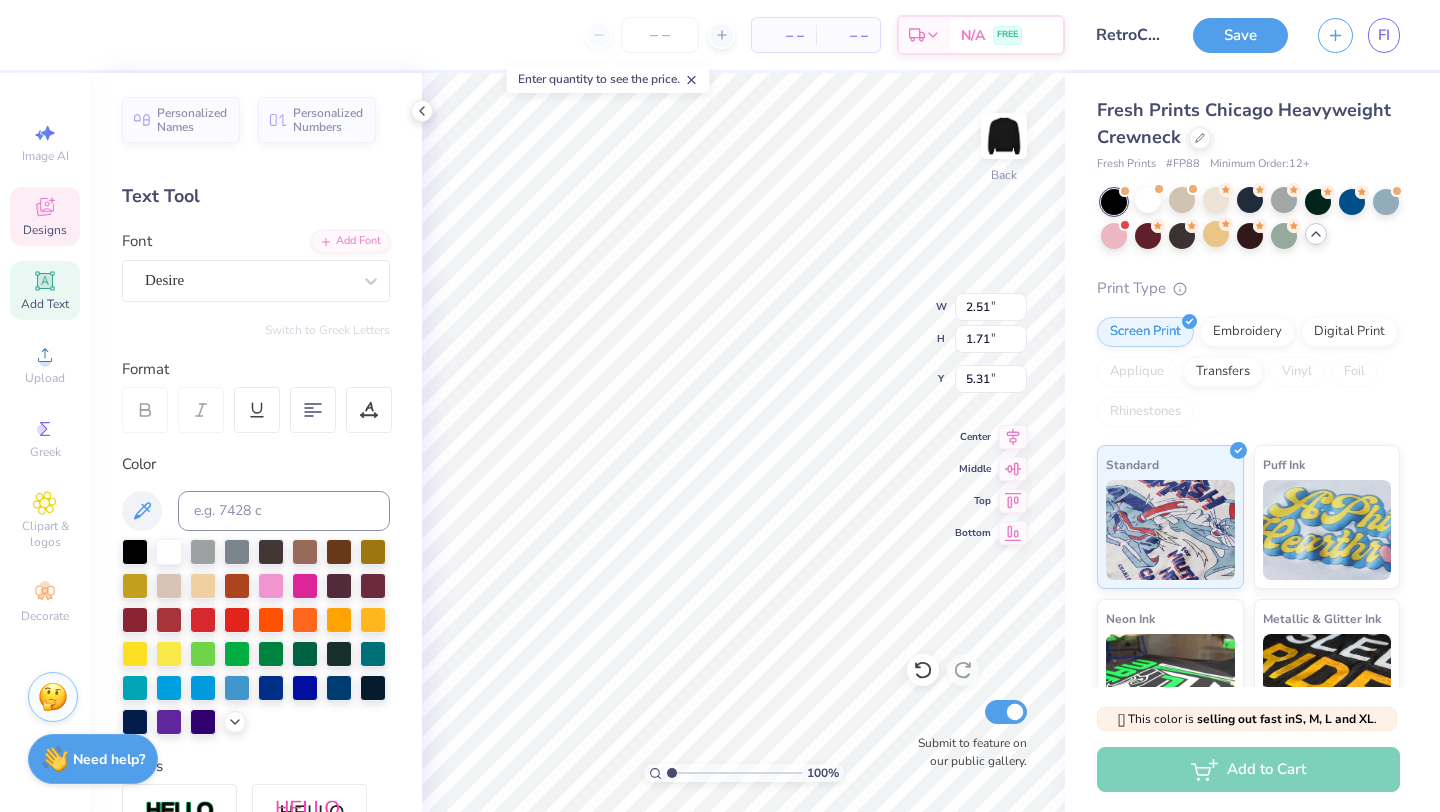 type on "2.51" 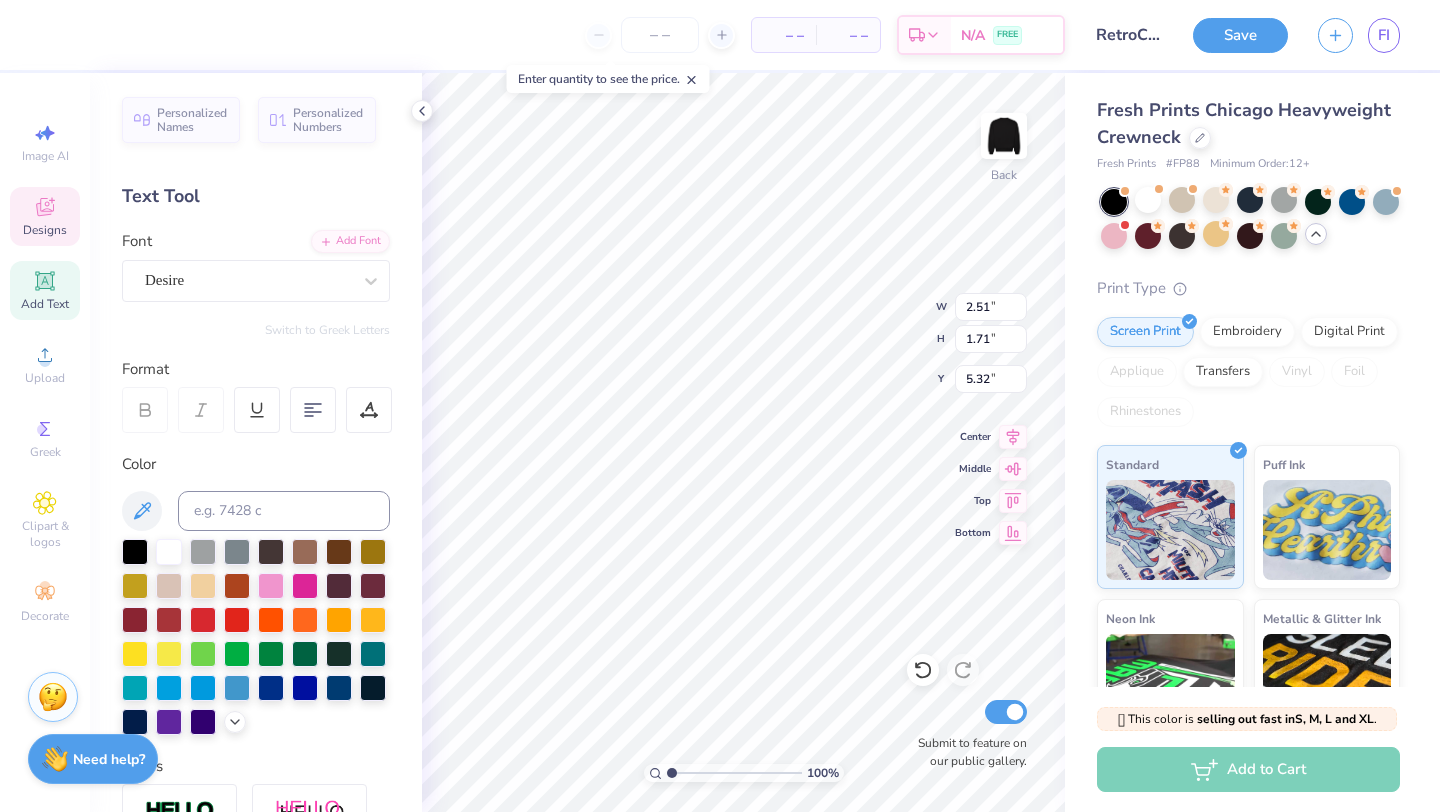 type on "5.31" 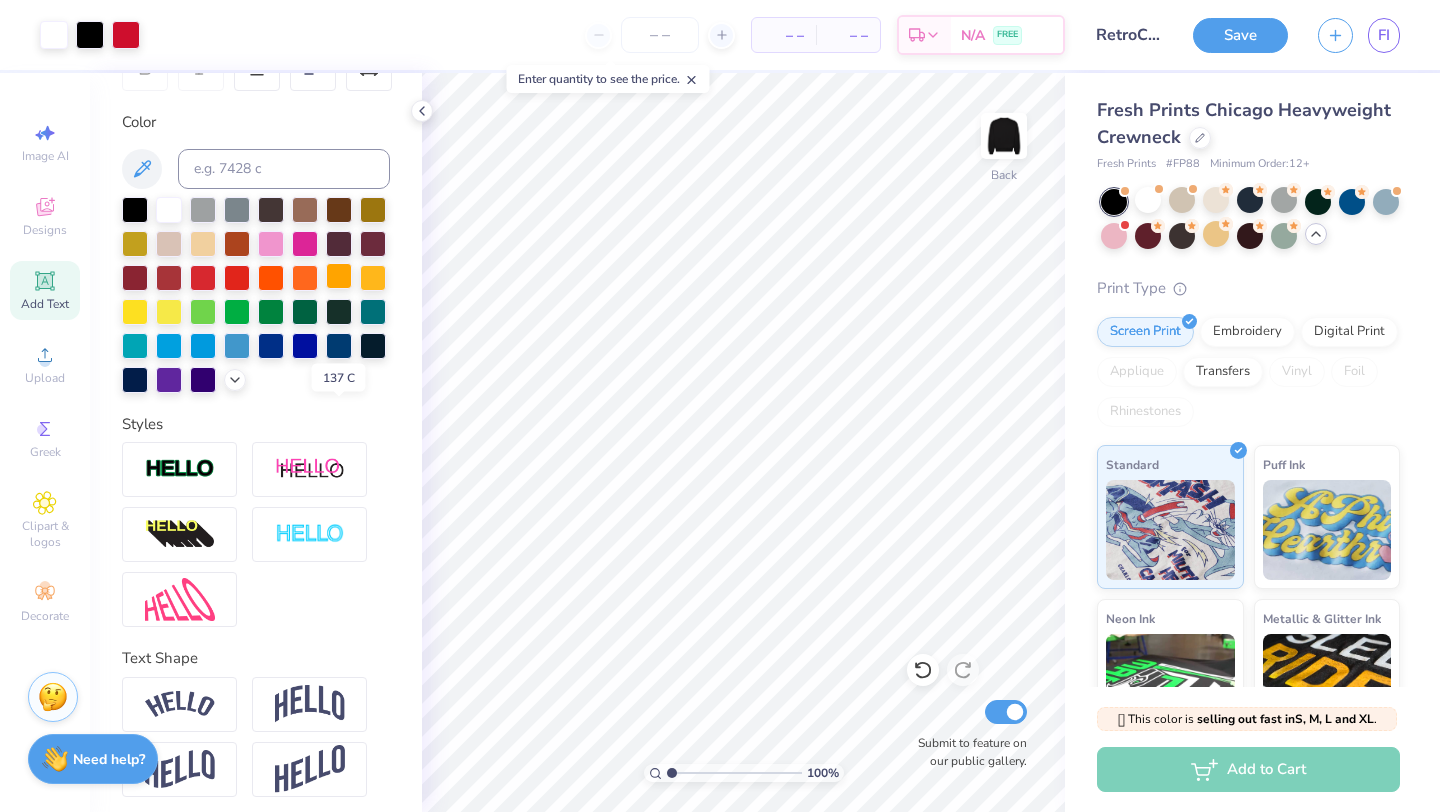 scroll, scrollTop: 350, scrollLeft: 0, axis: vertical 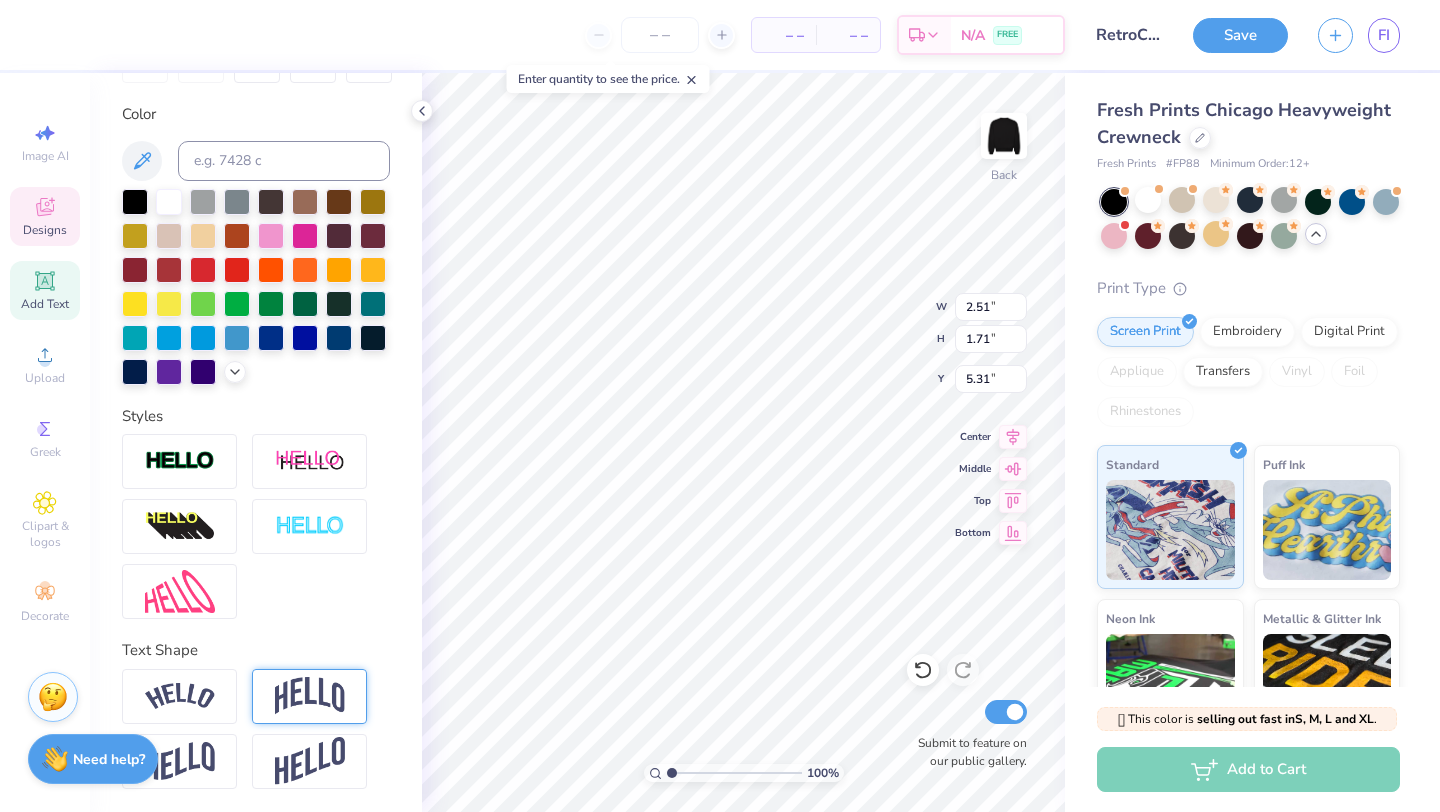 click at bounding box center [309, 696] 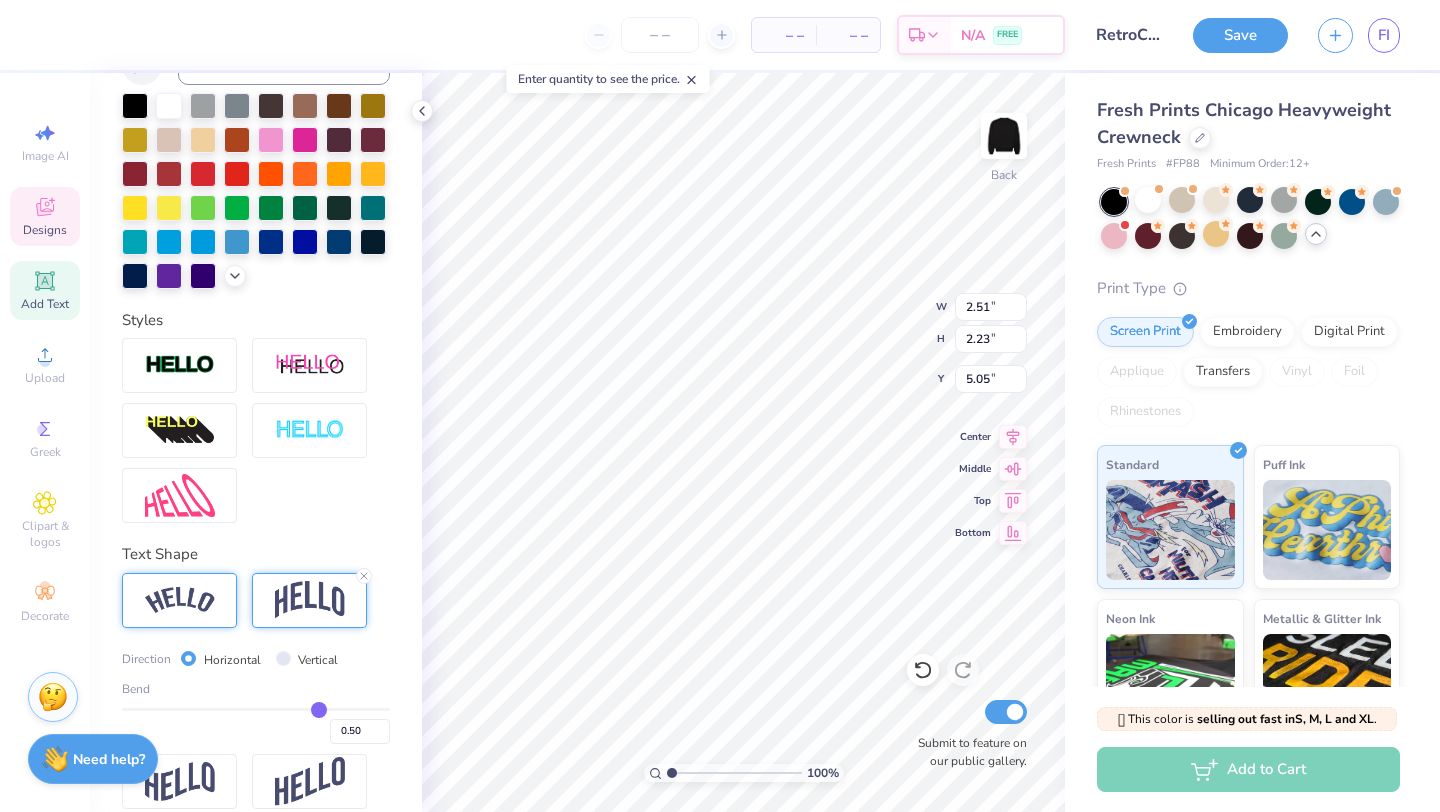 scroll, scrollTop: 467, scrollLeft: 0, axis: vertical 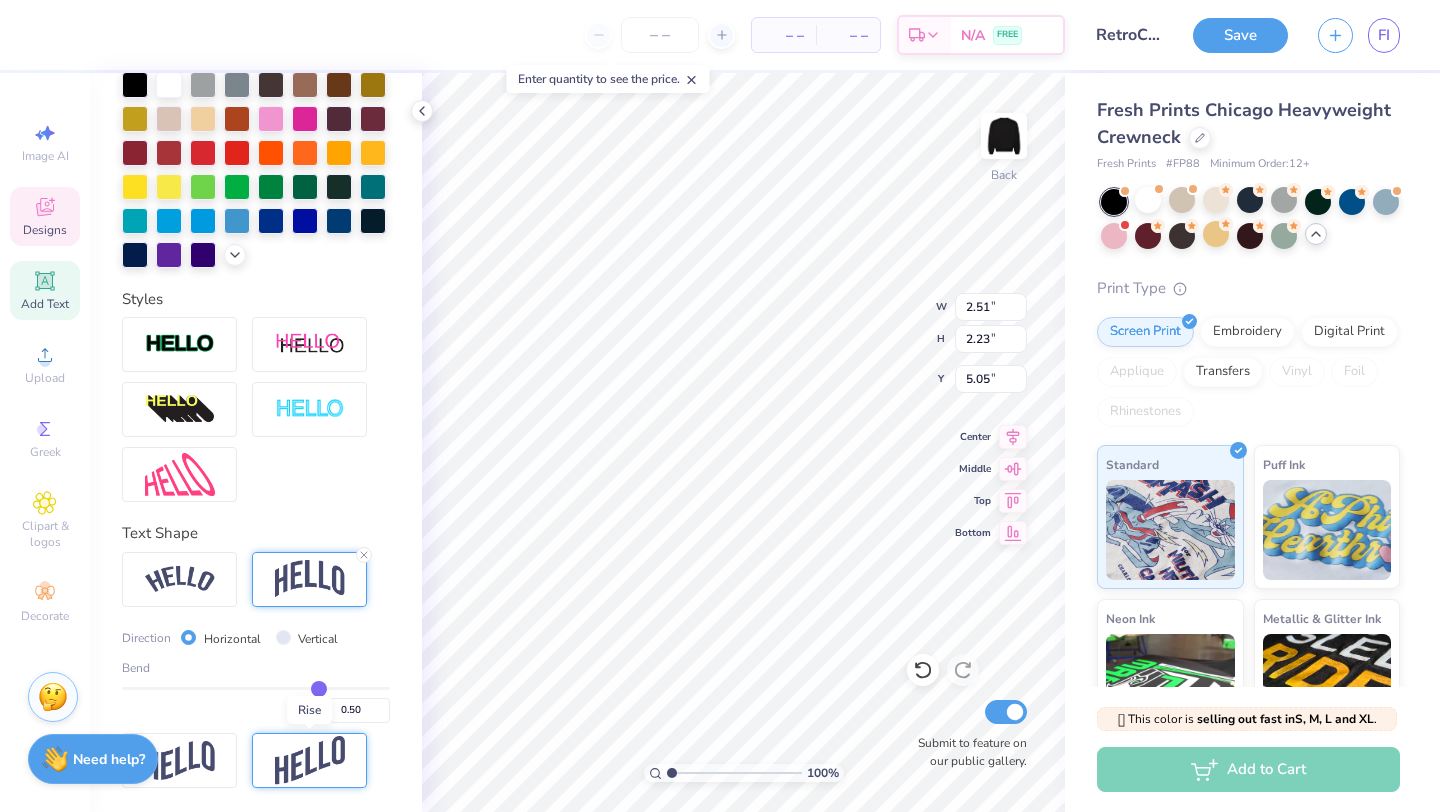 click at bounding box center (310, 760) 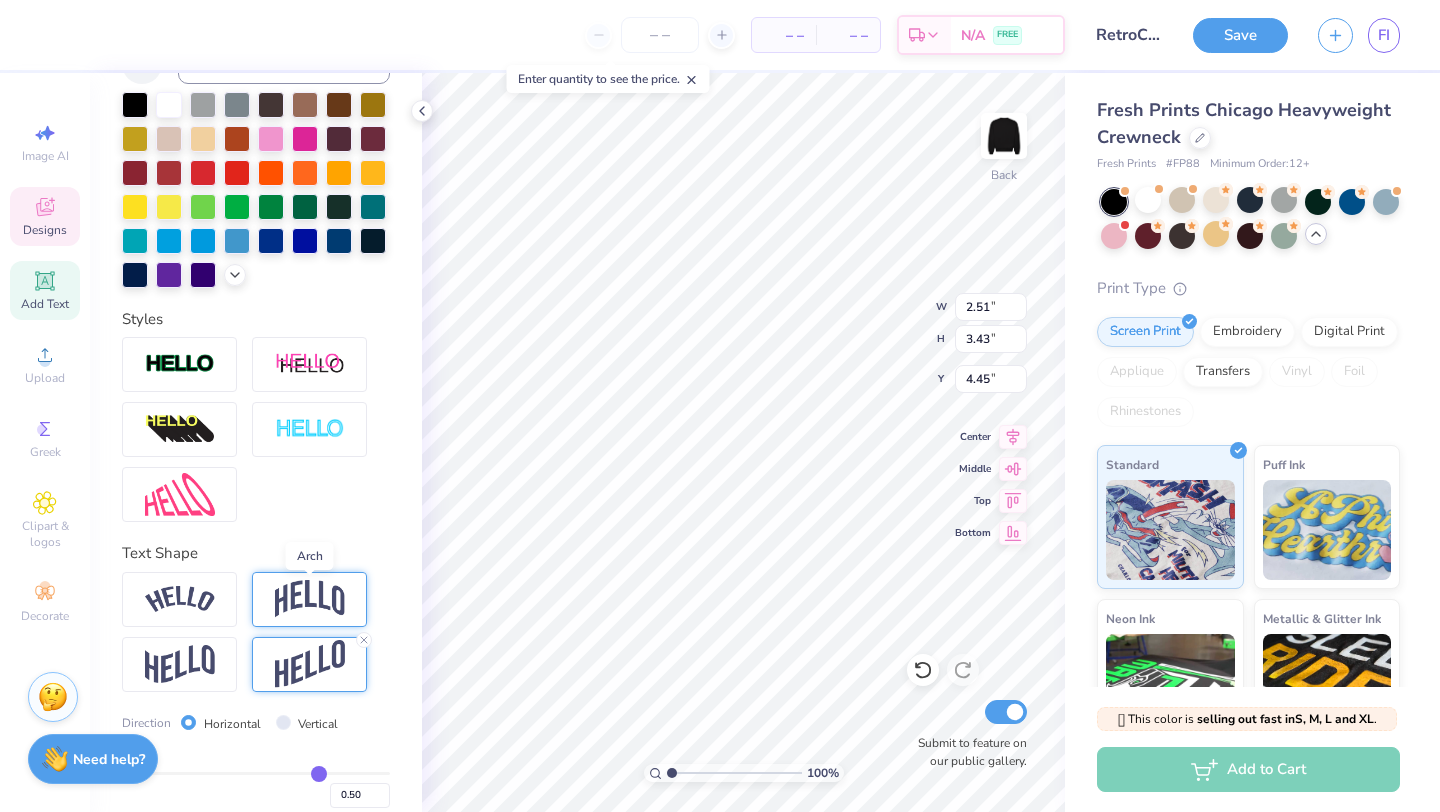 scroll, scrollTop: 445, scrollLeft: 0, axis: vertical 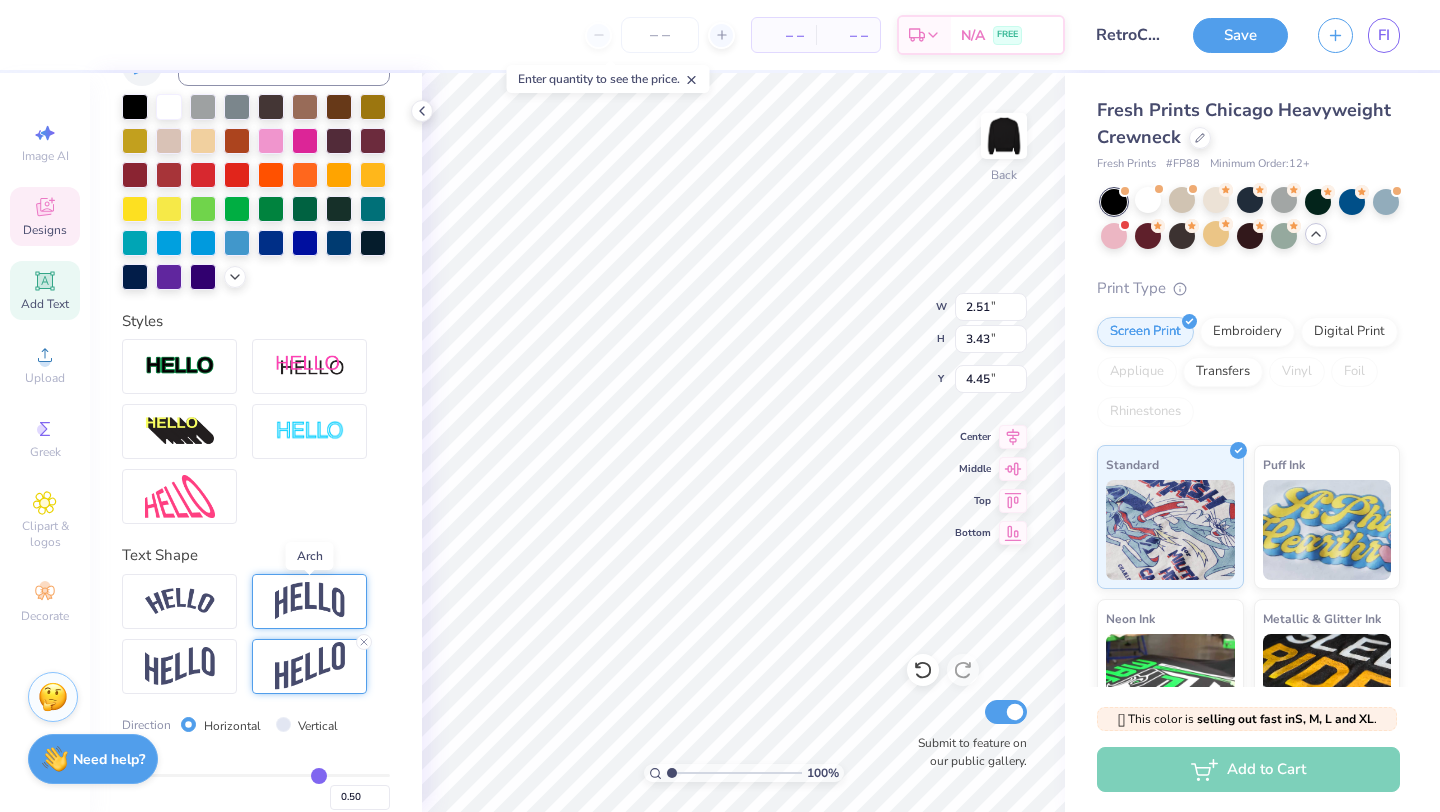 click at bounding box center (310, 601) 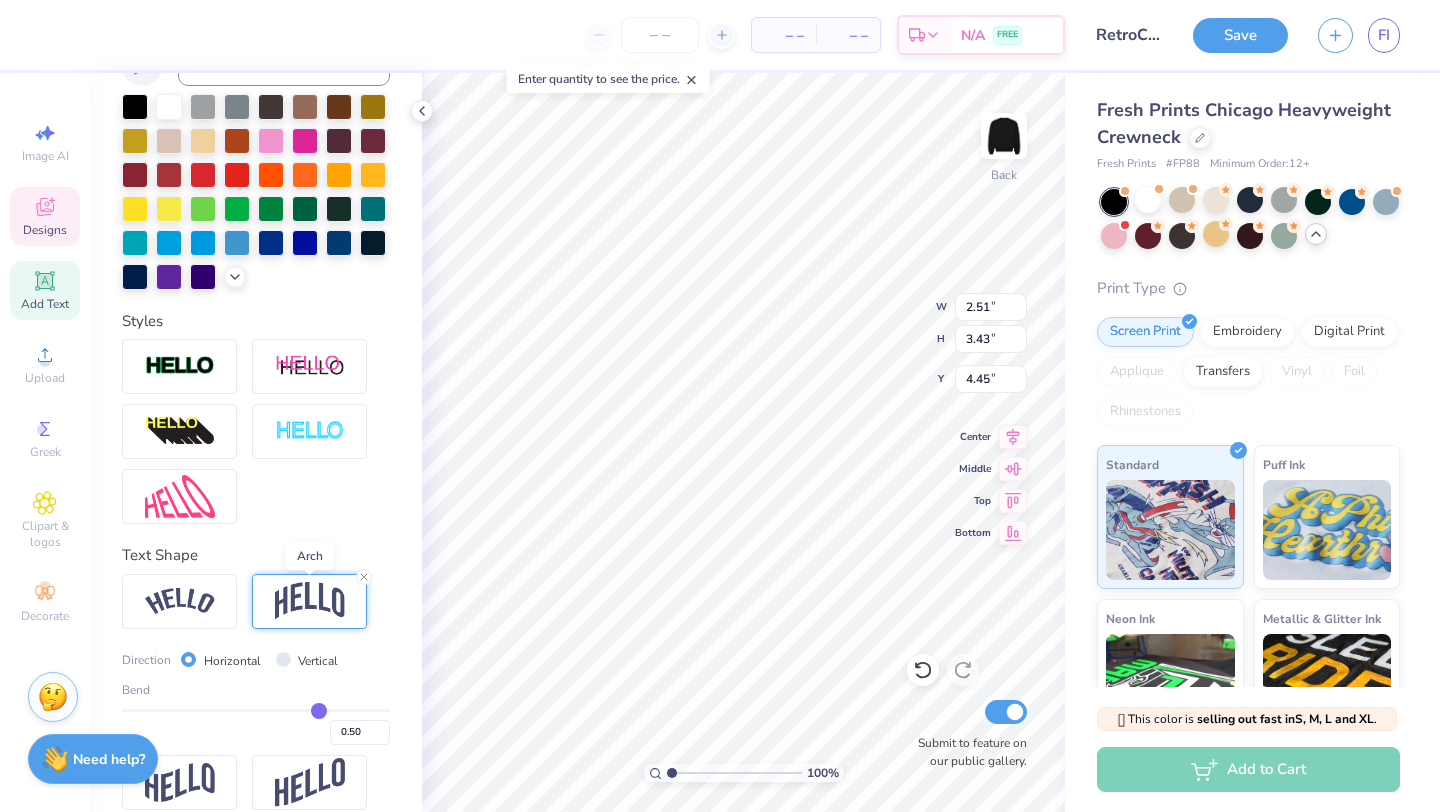 type on "2.23" 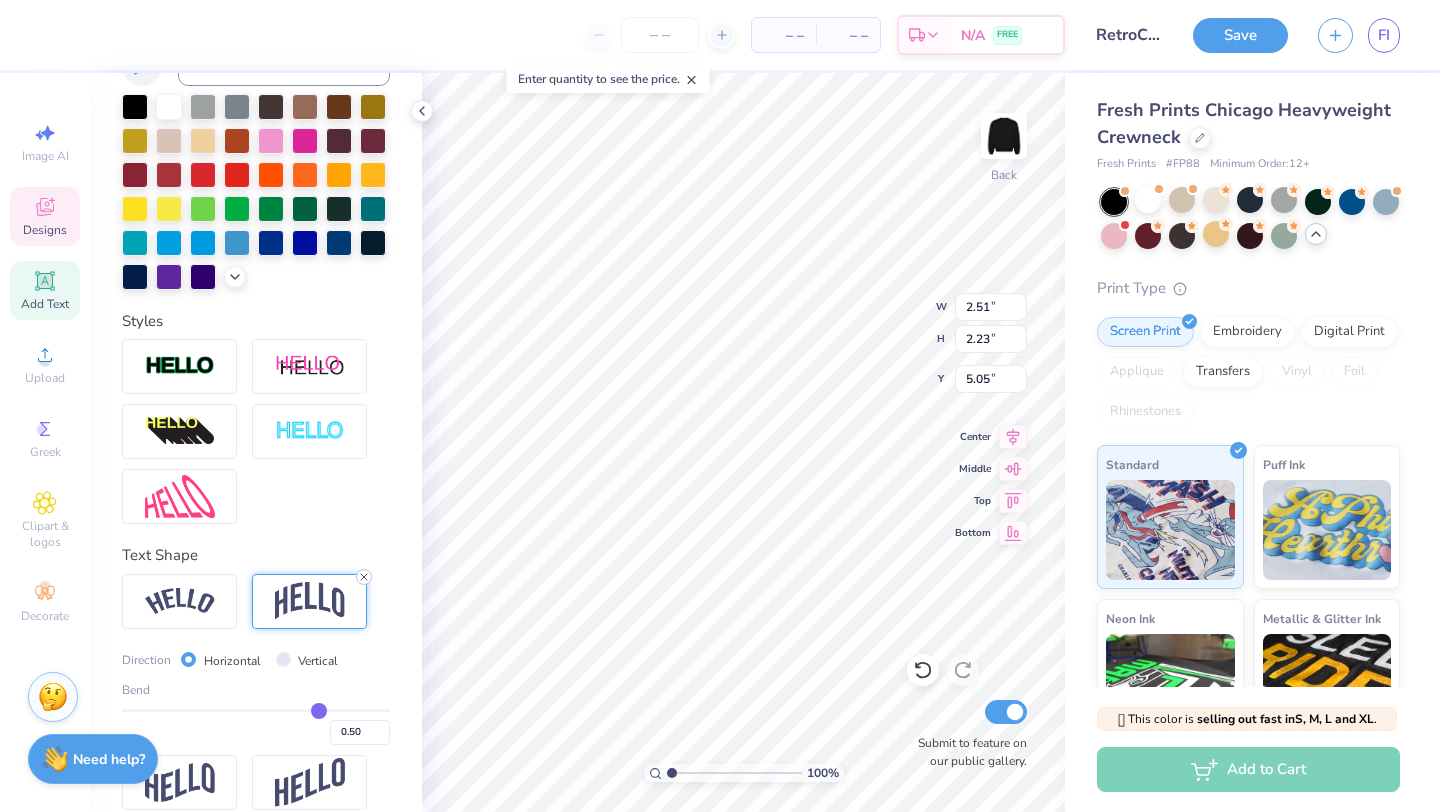 click 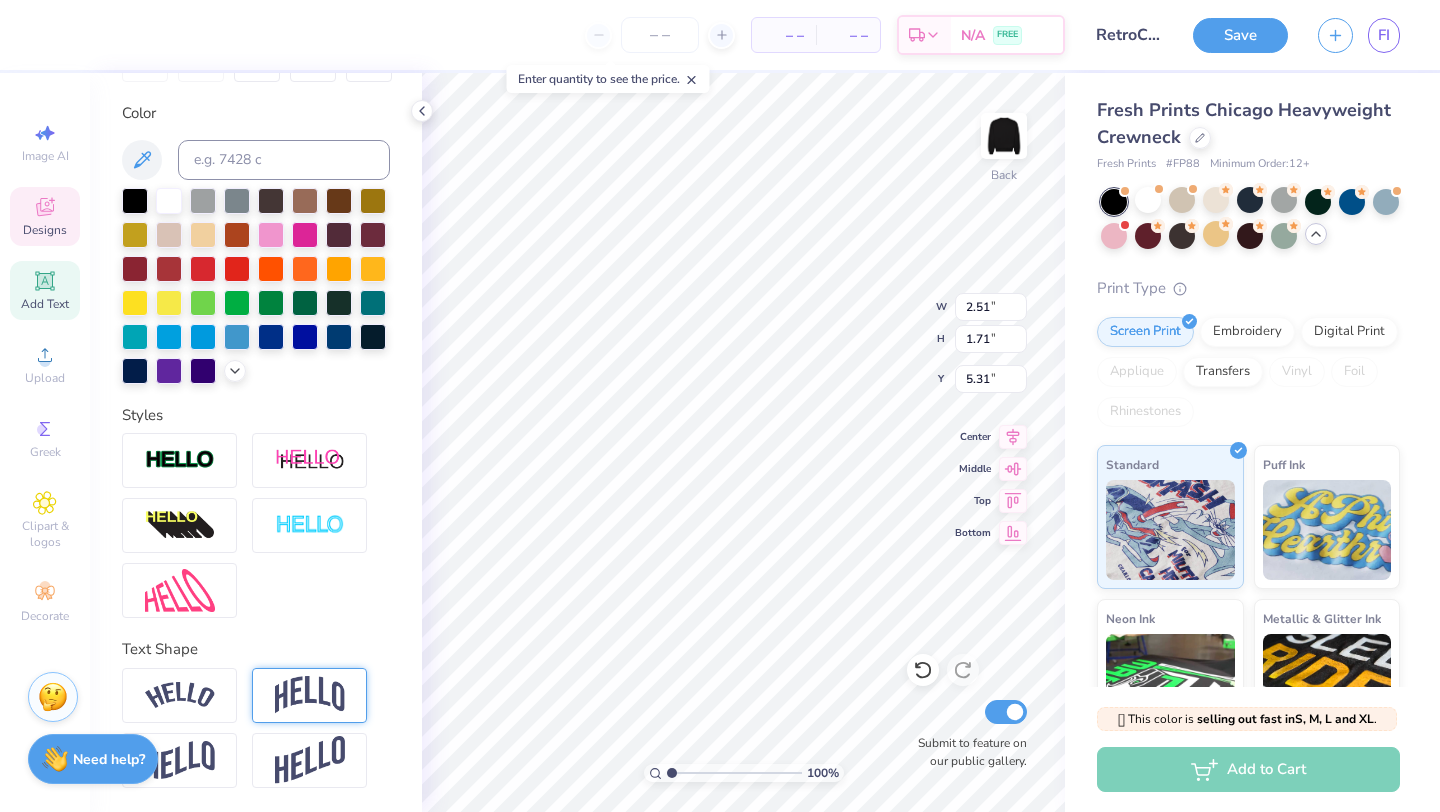 scroll, scrollTop: 350, scrollLeft: 0, axis: vertical 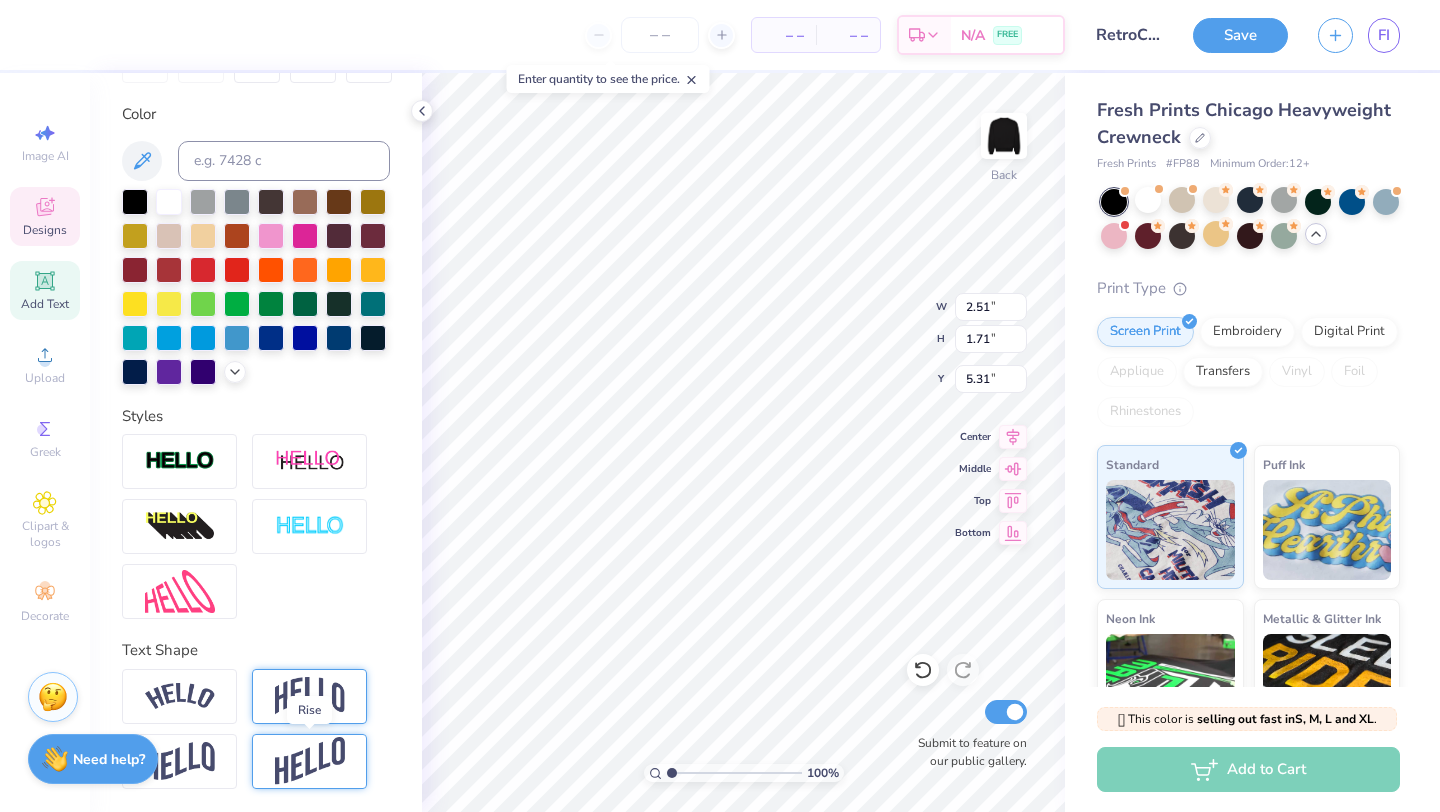 click at bounding box center [310, 761] 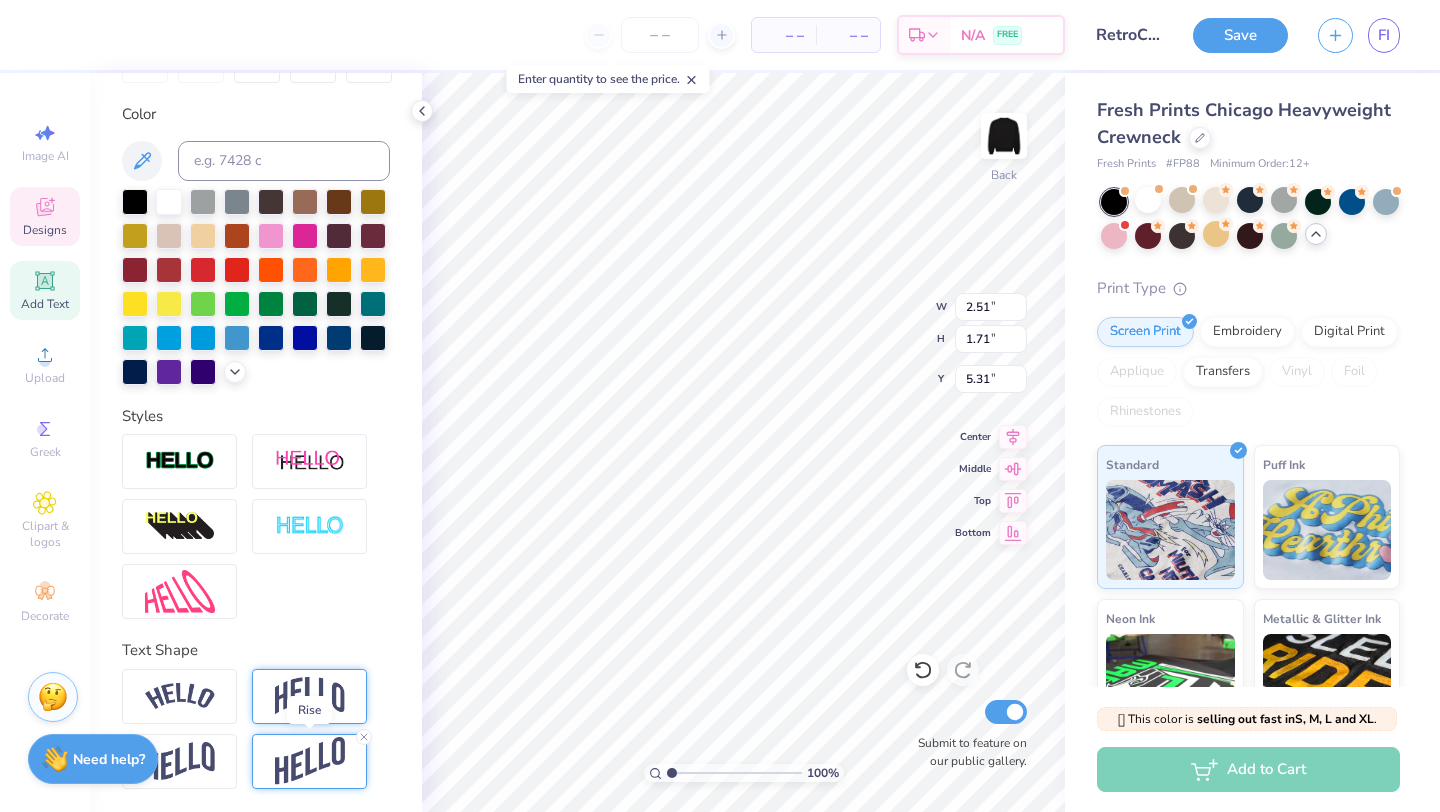 type on "3.43" 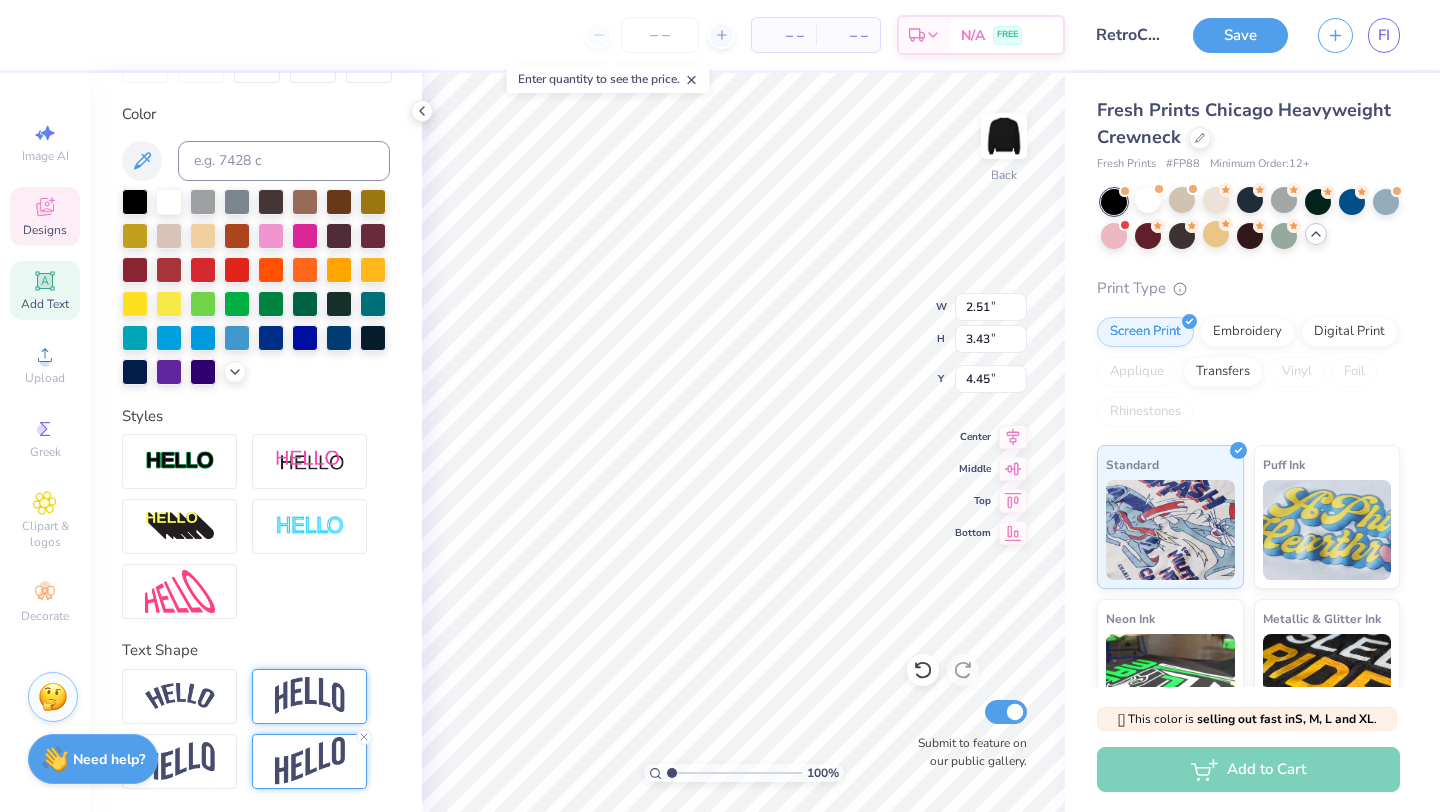 type on "5.31" 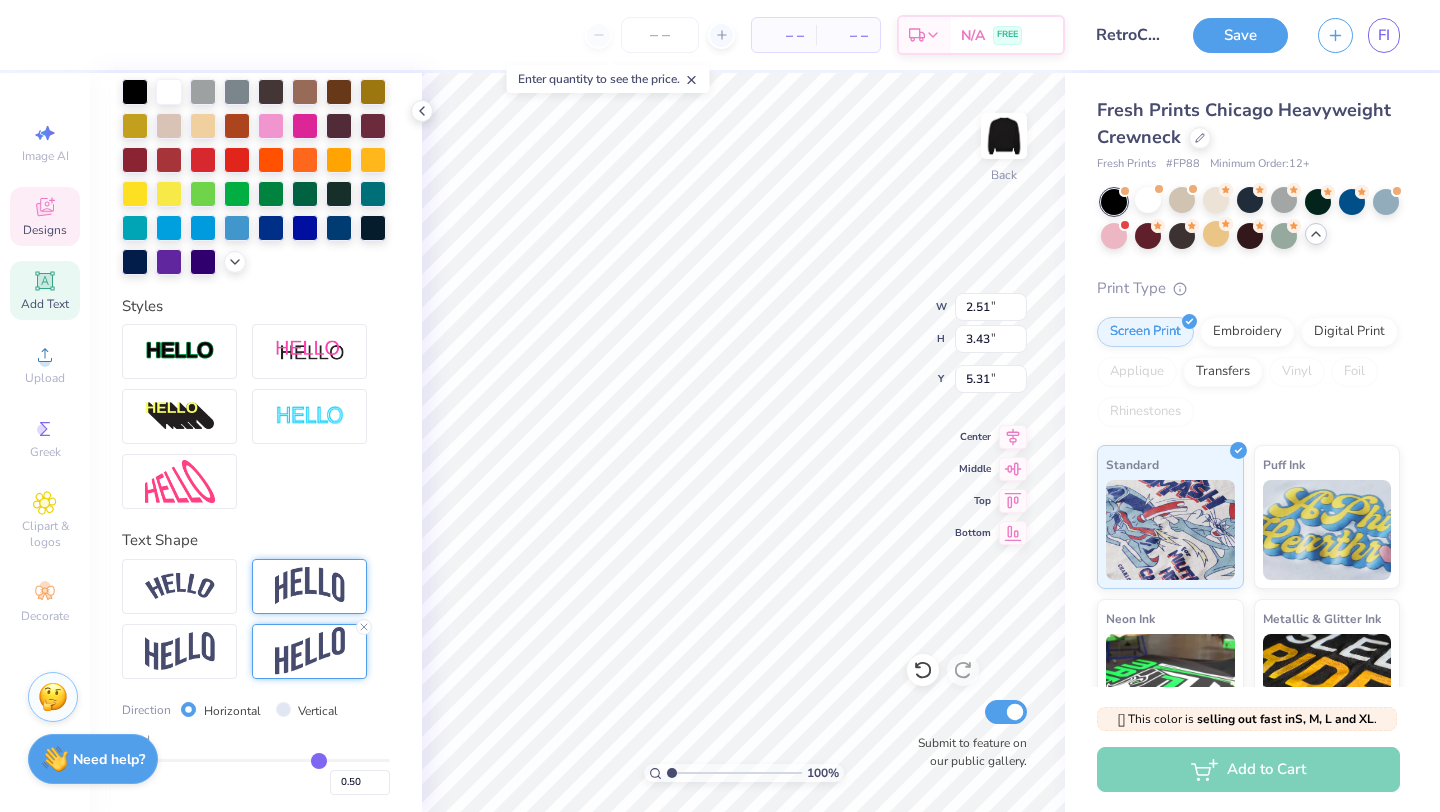 scroll, scrollTop: 467, scrollLeft: 0, axis: vertical 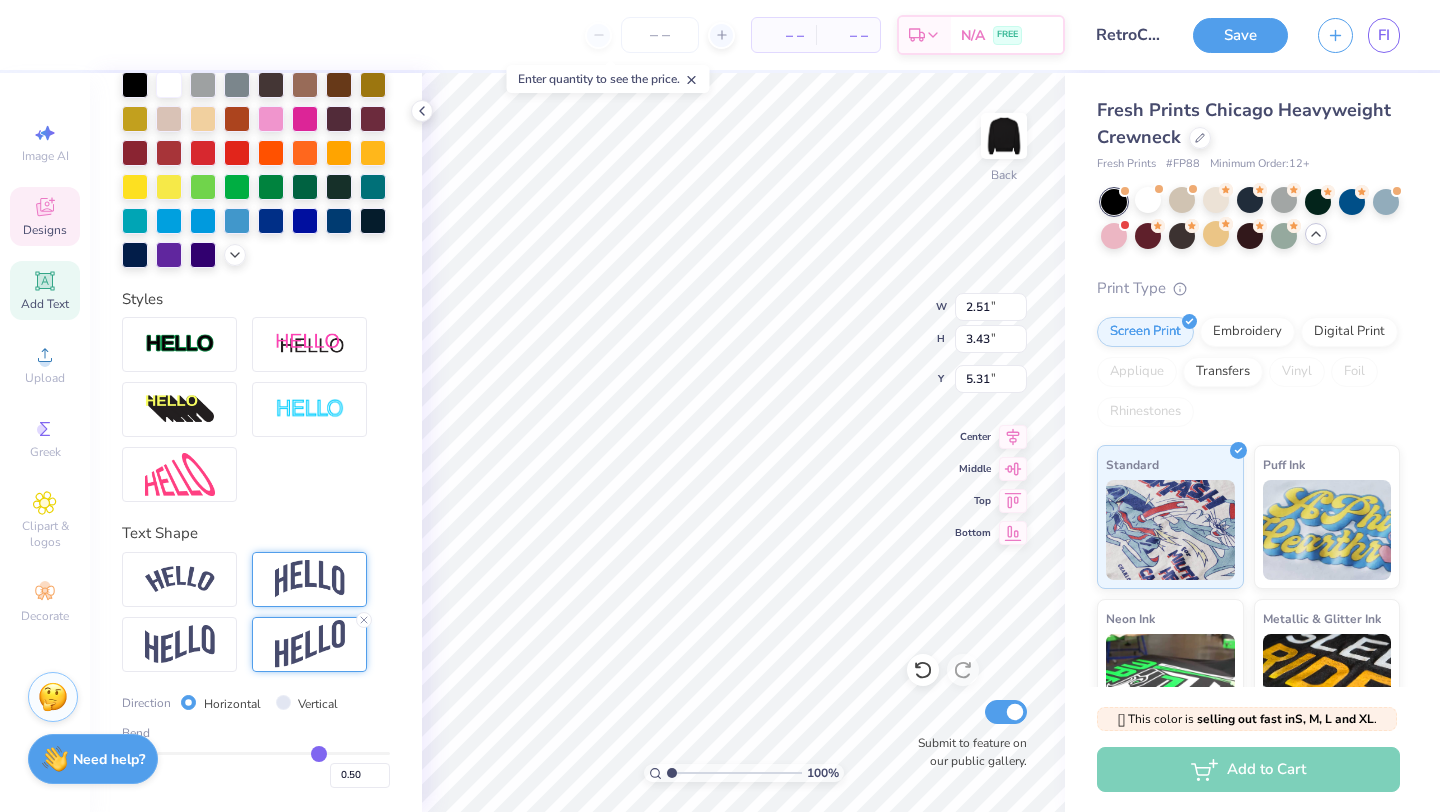 type on "0.45" 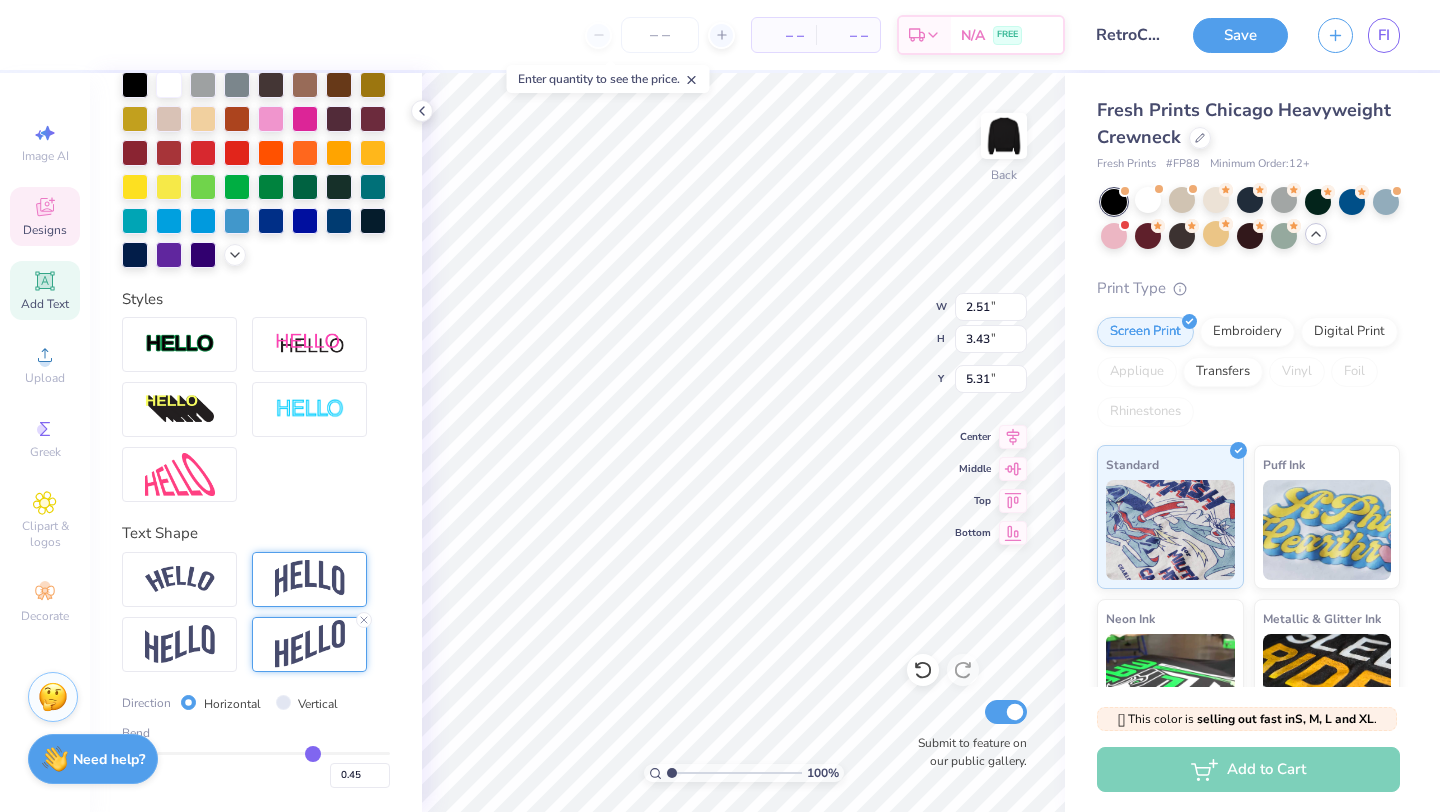 type on "0.42" 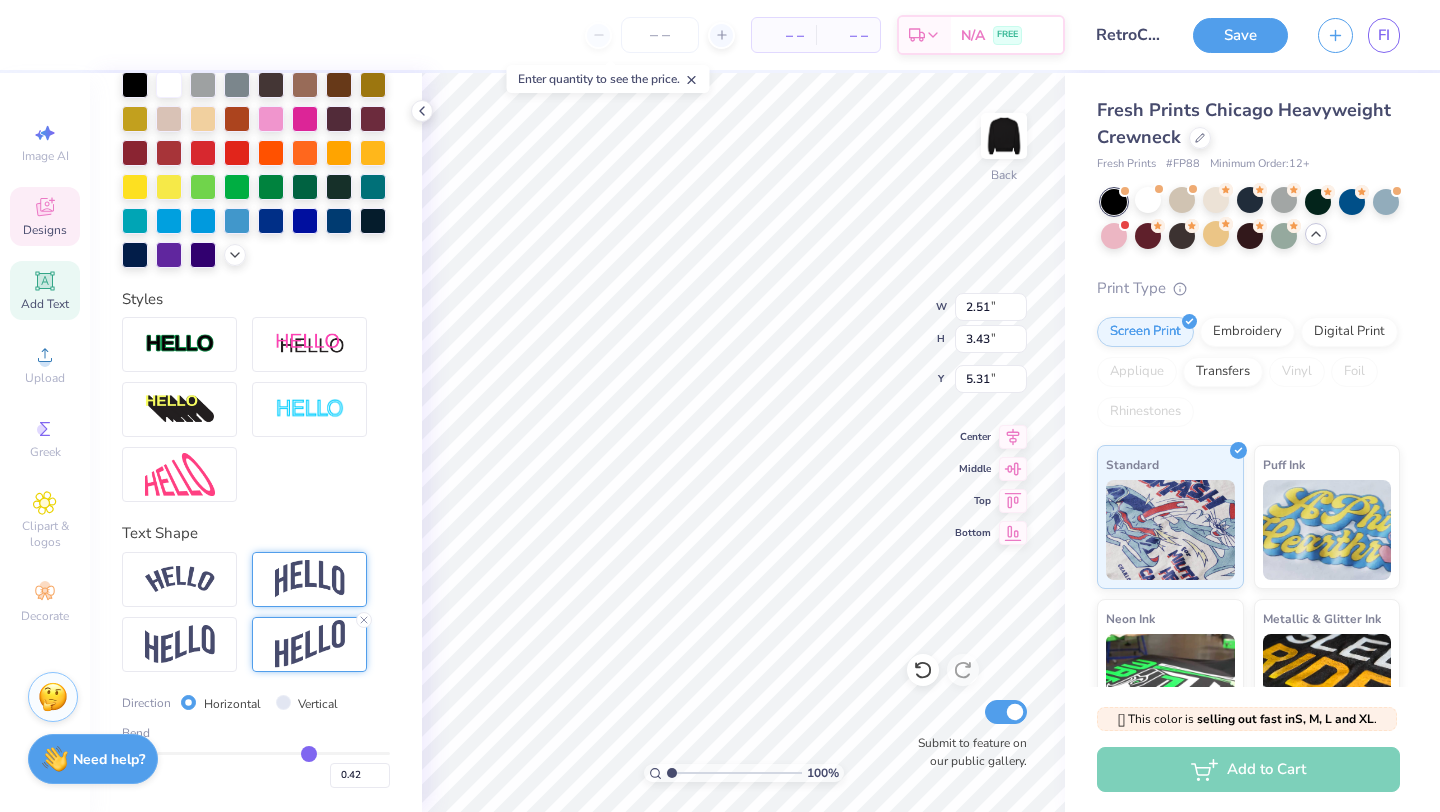 type on "0.39" 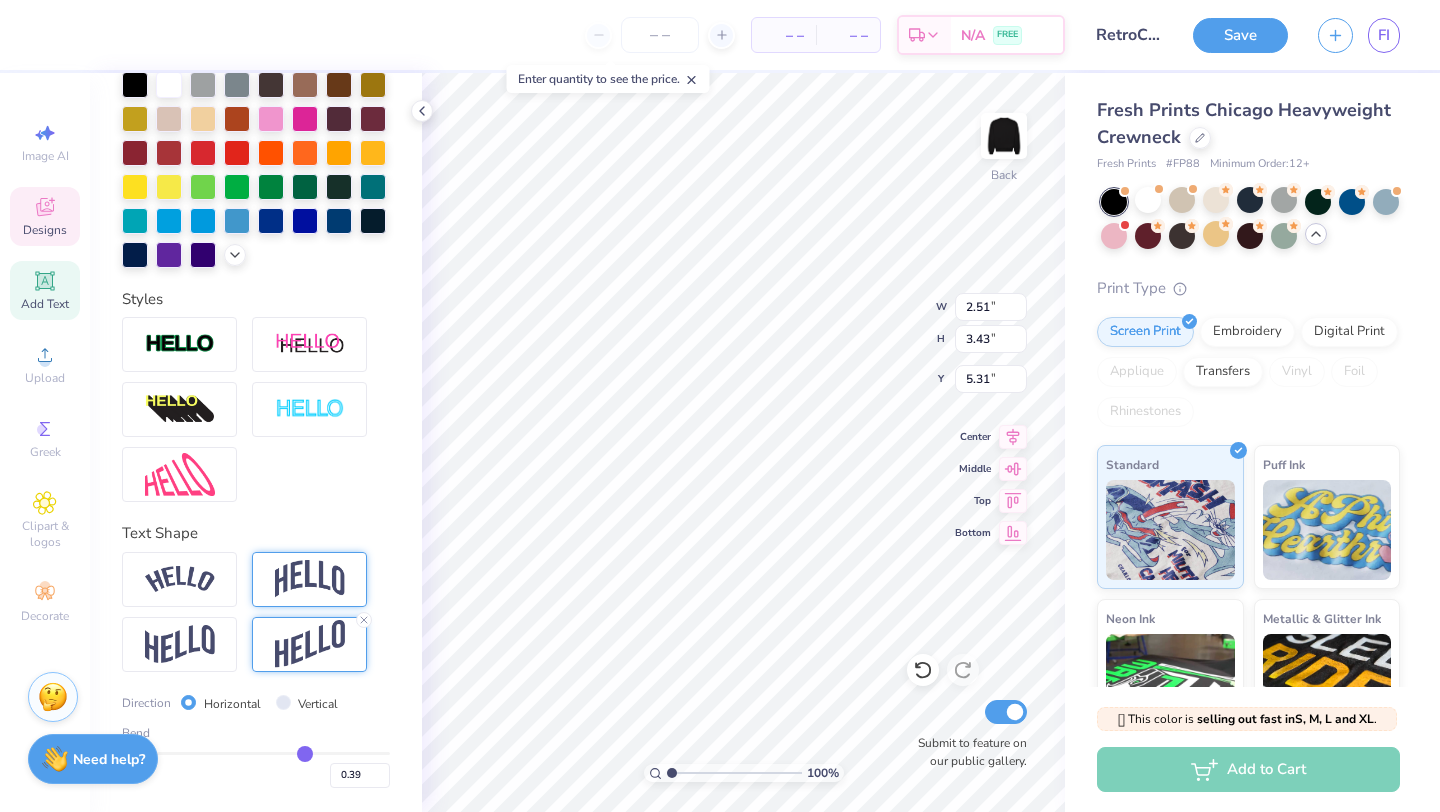 type on "0.37" 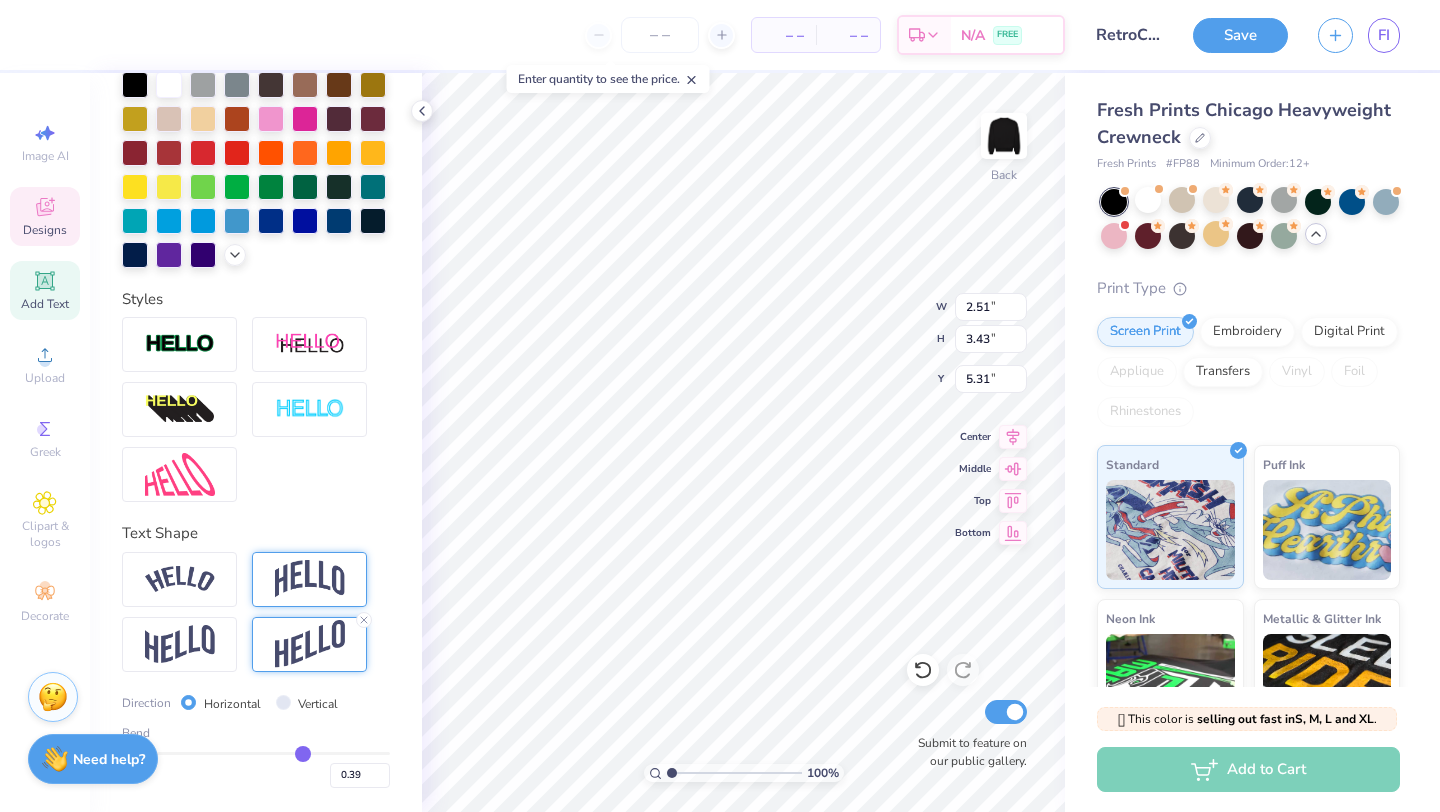 type on "0.37" 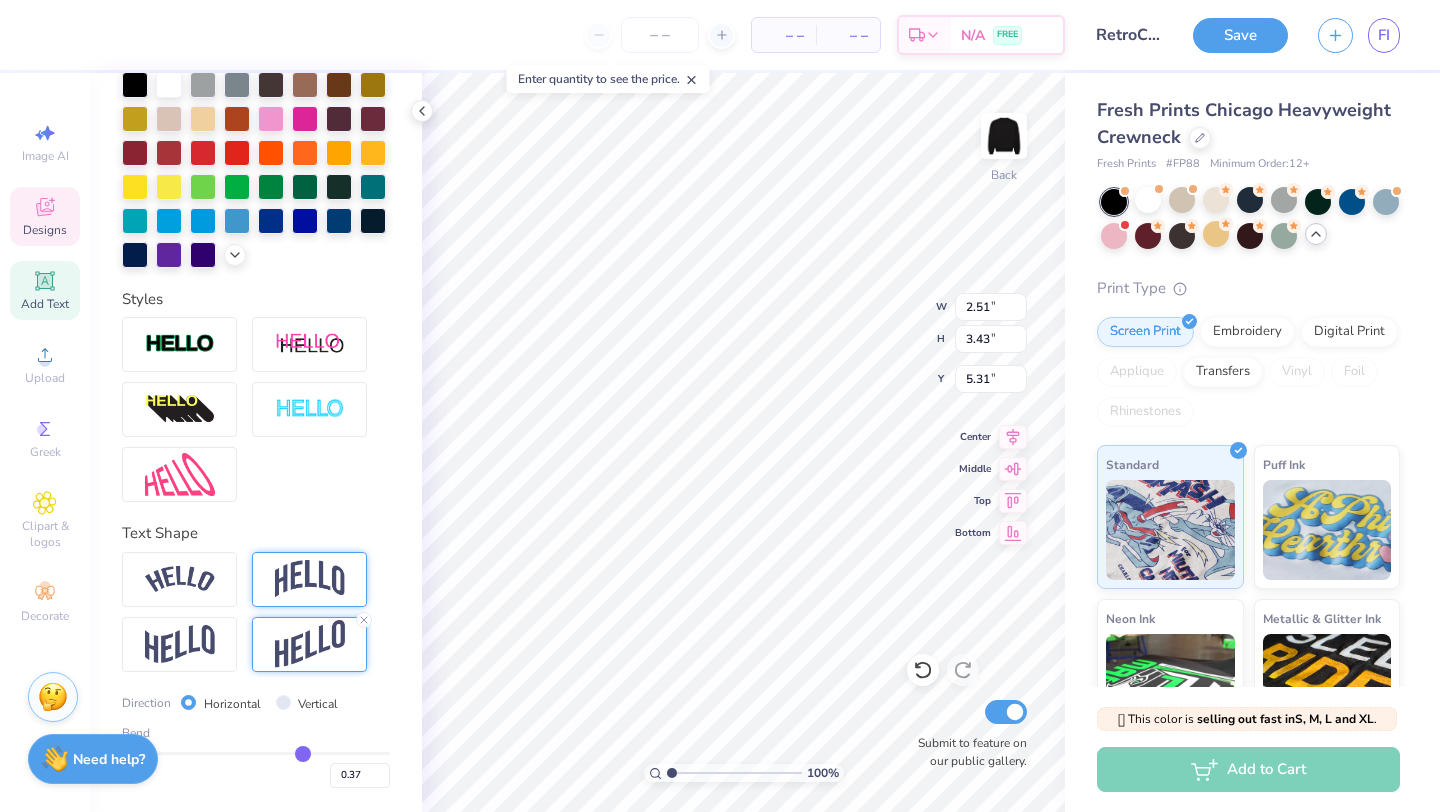 type on "0.35" 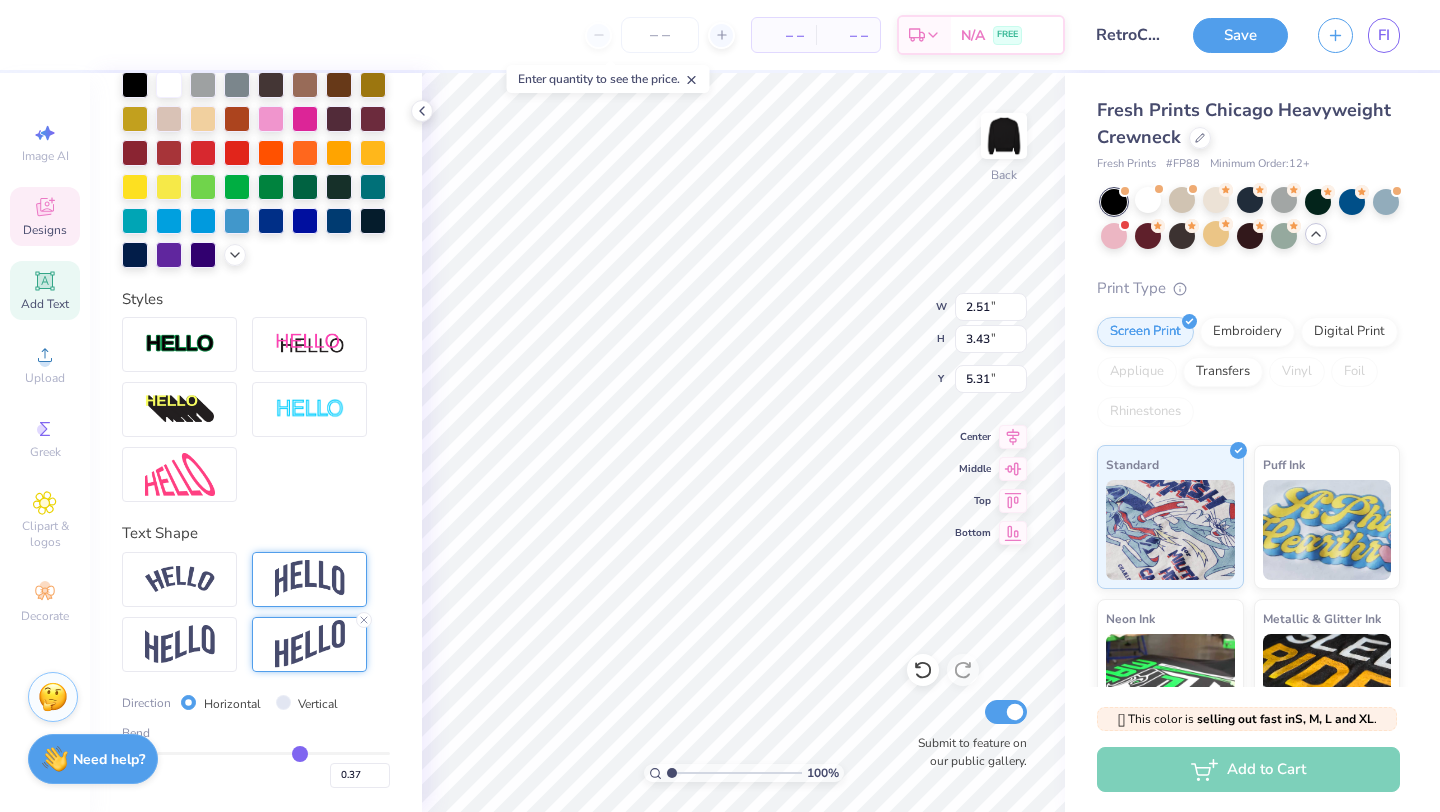 type on "0.35" 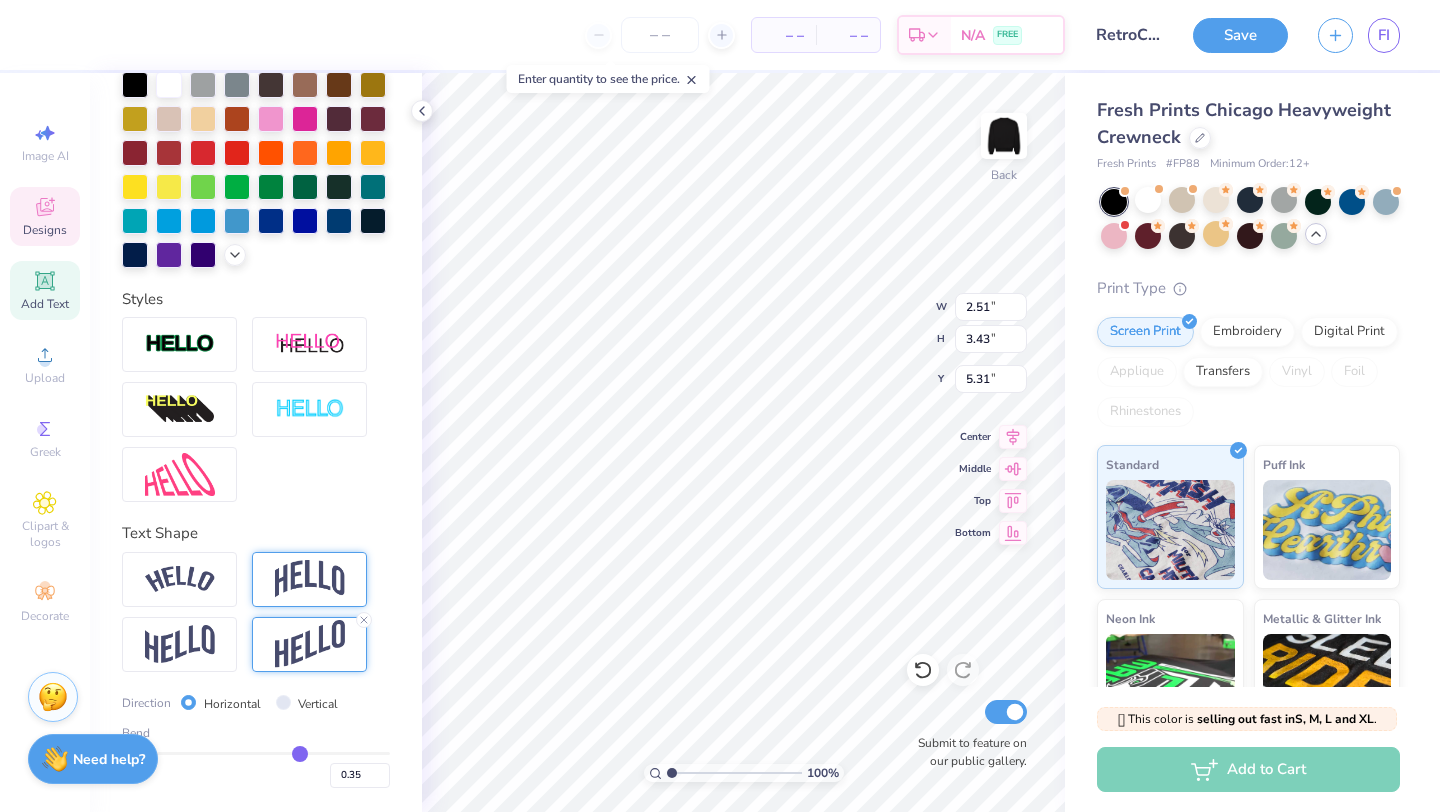 type on "0.33" 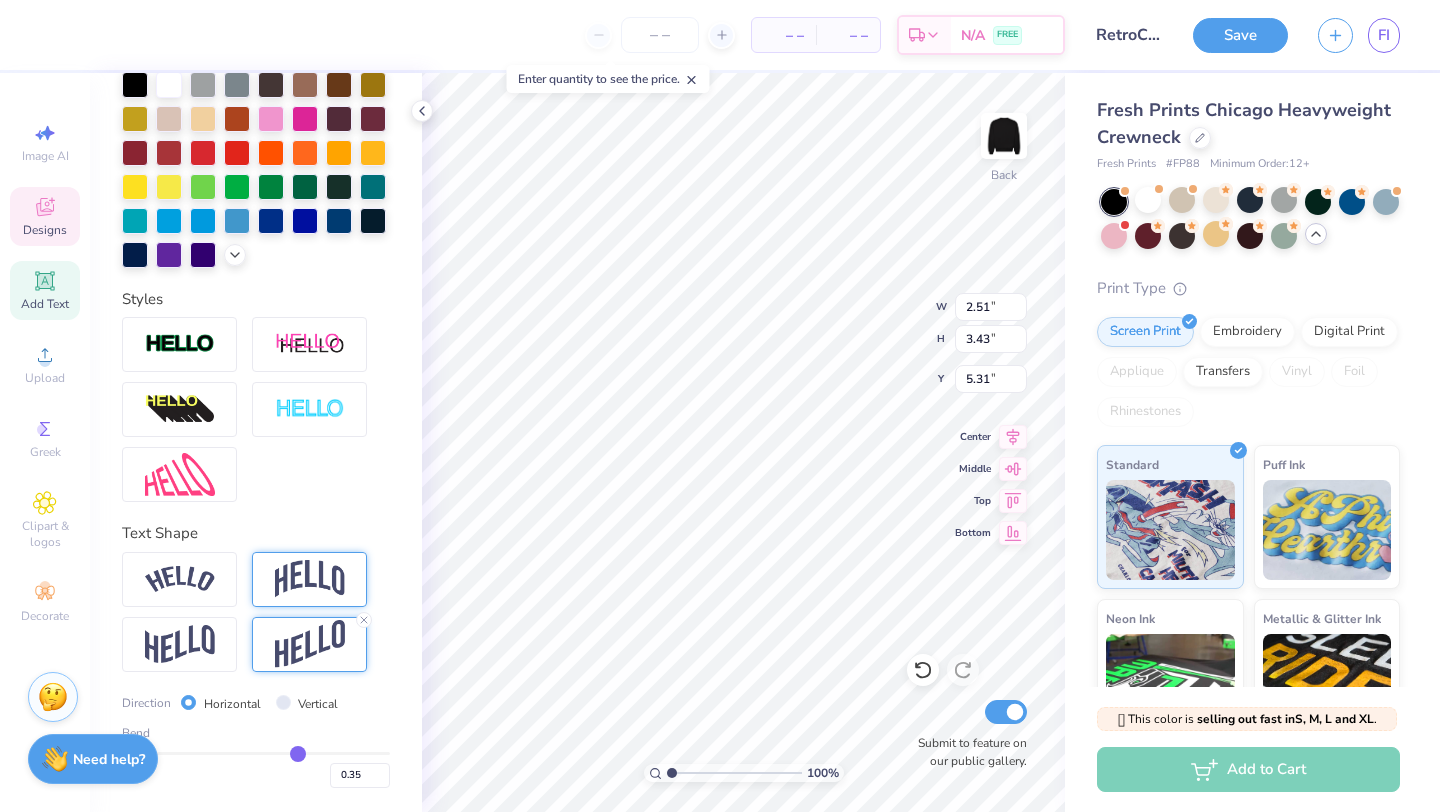 type on "0.33" 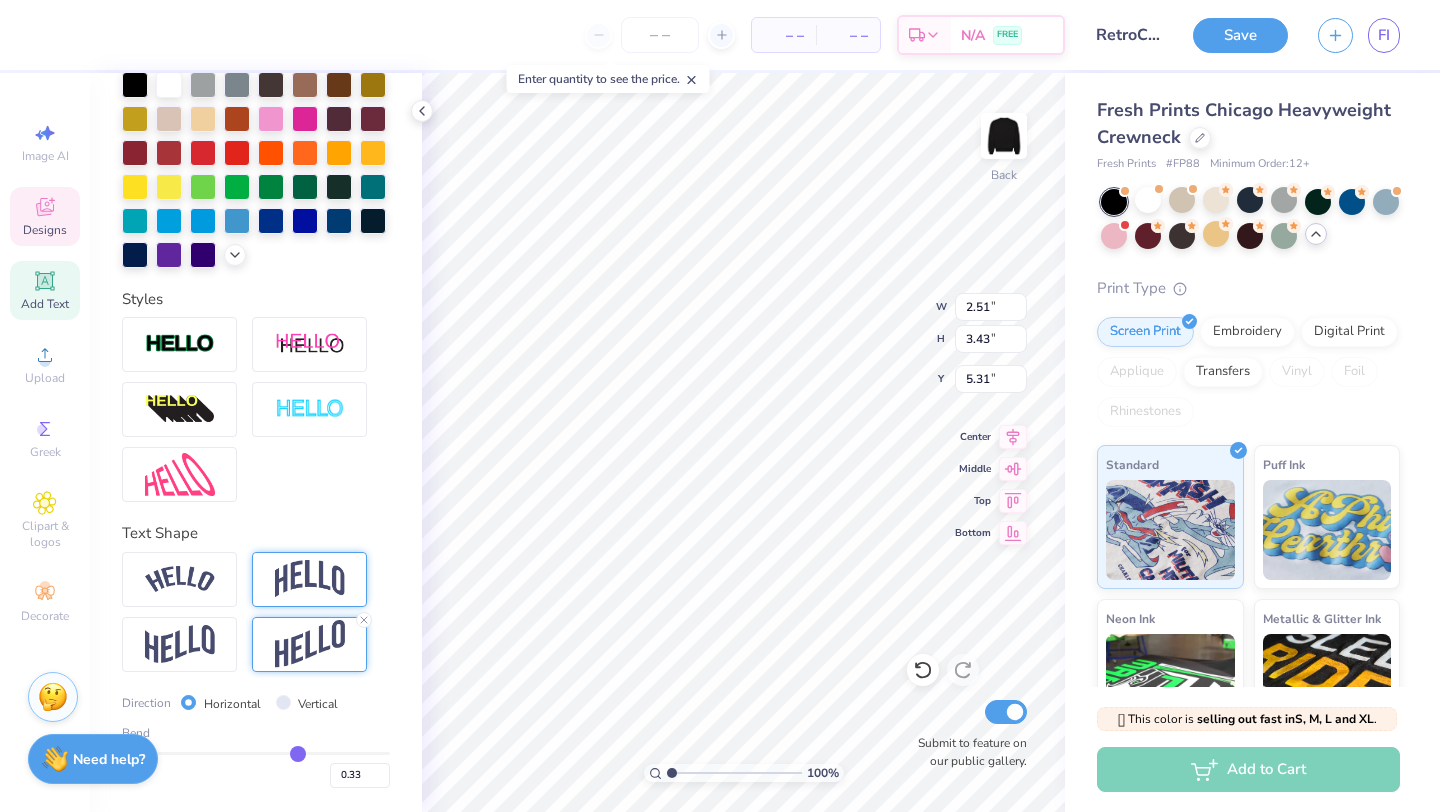 type on "0.31" 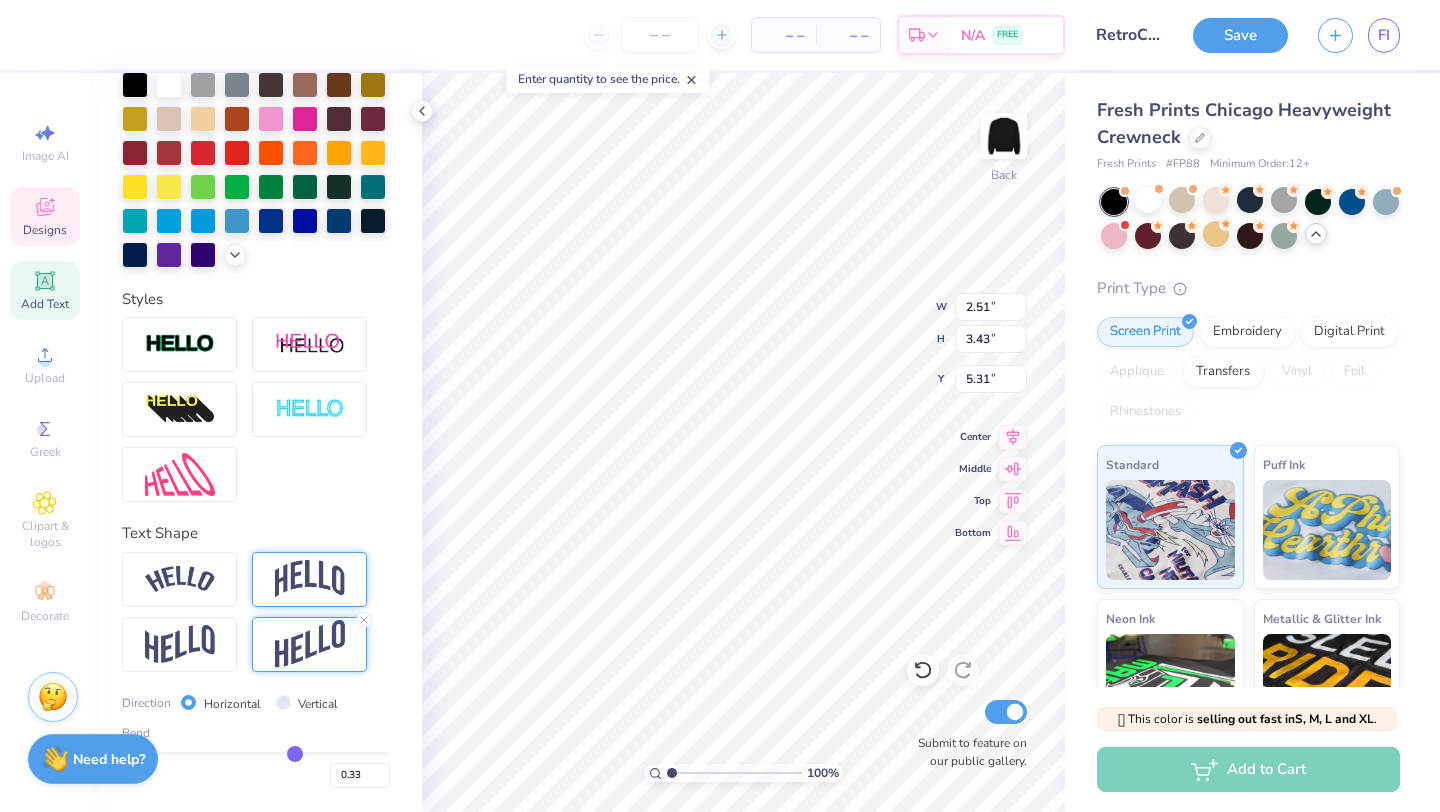 type on "0.31" 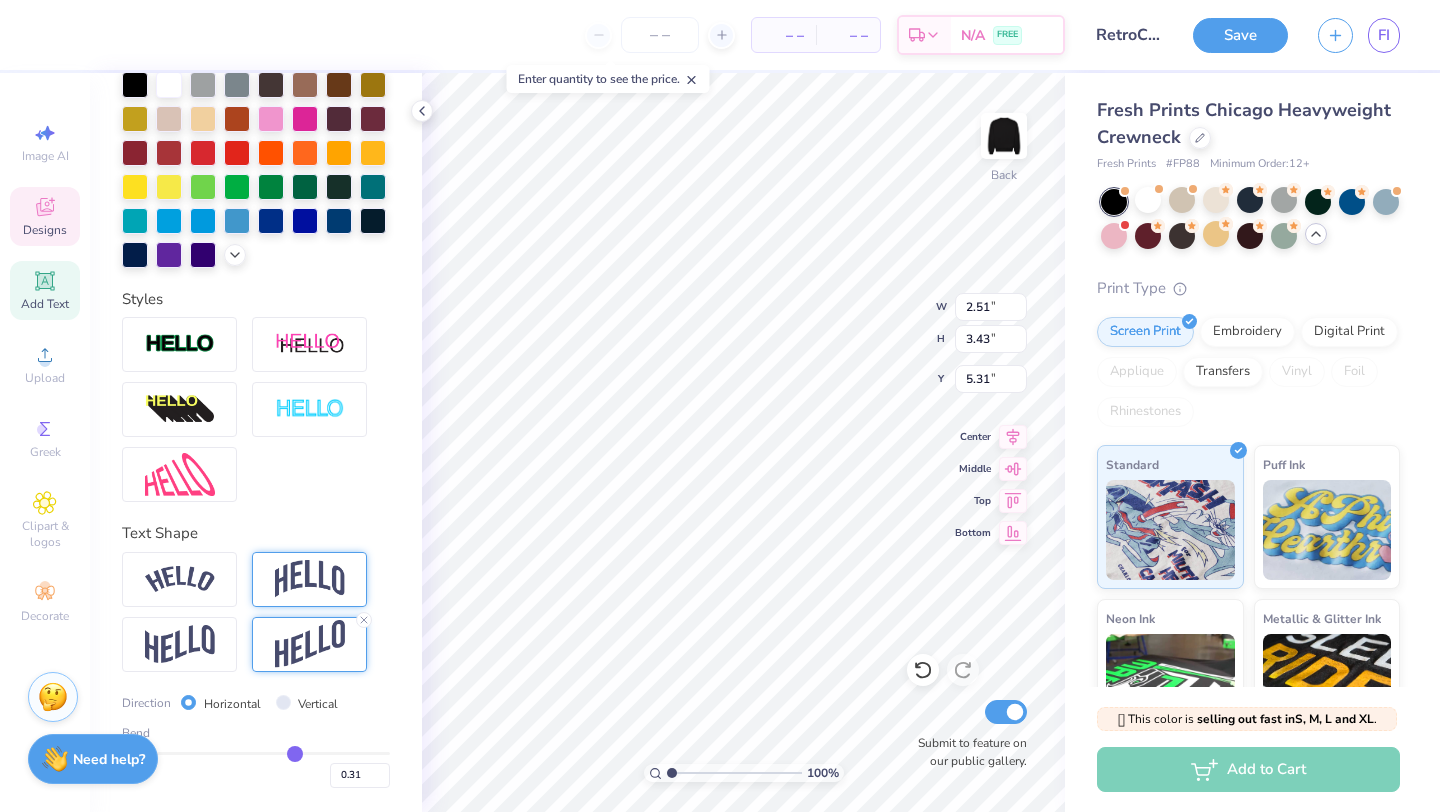 type on "0.3" 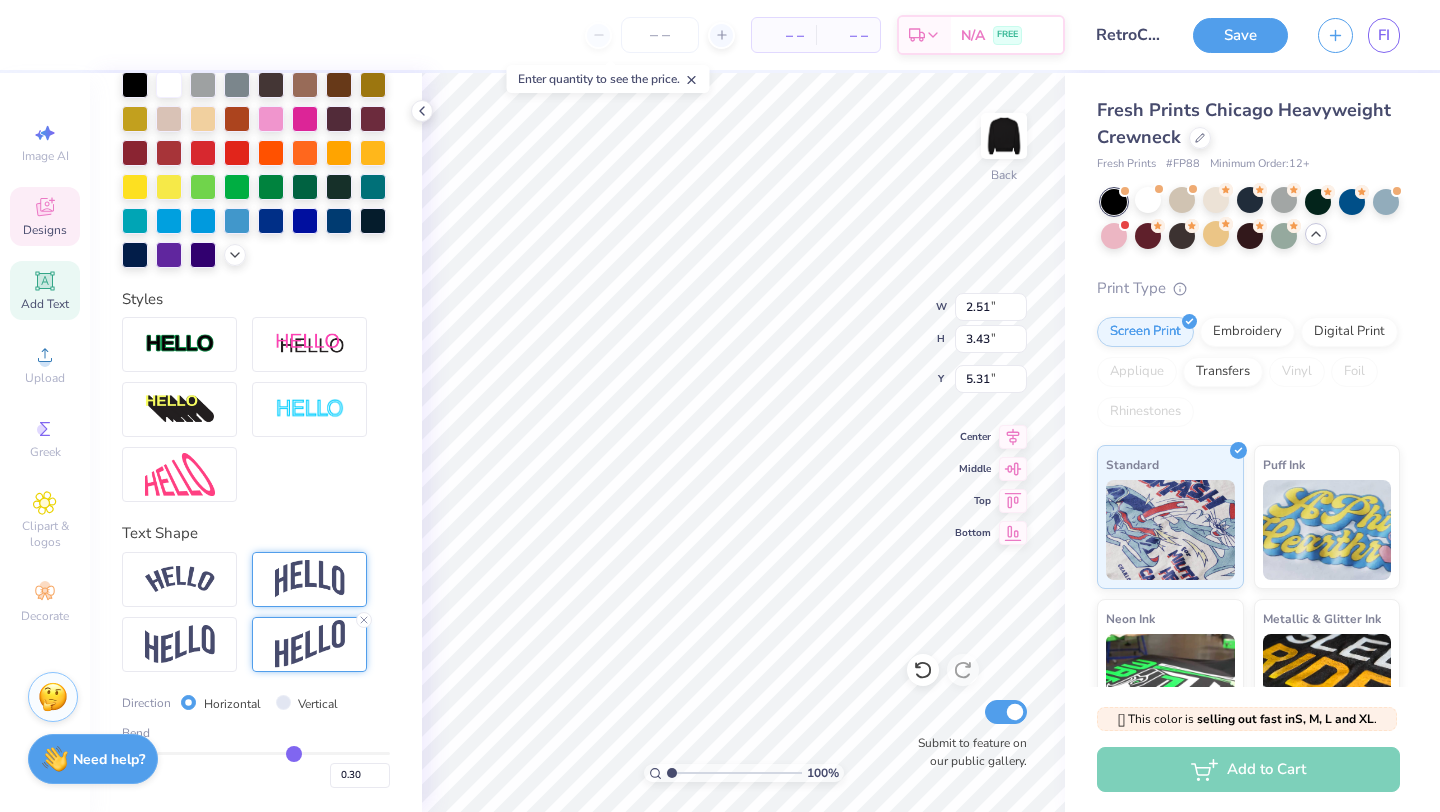 type on "0.29" 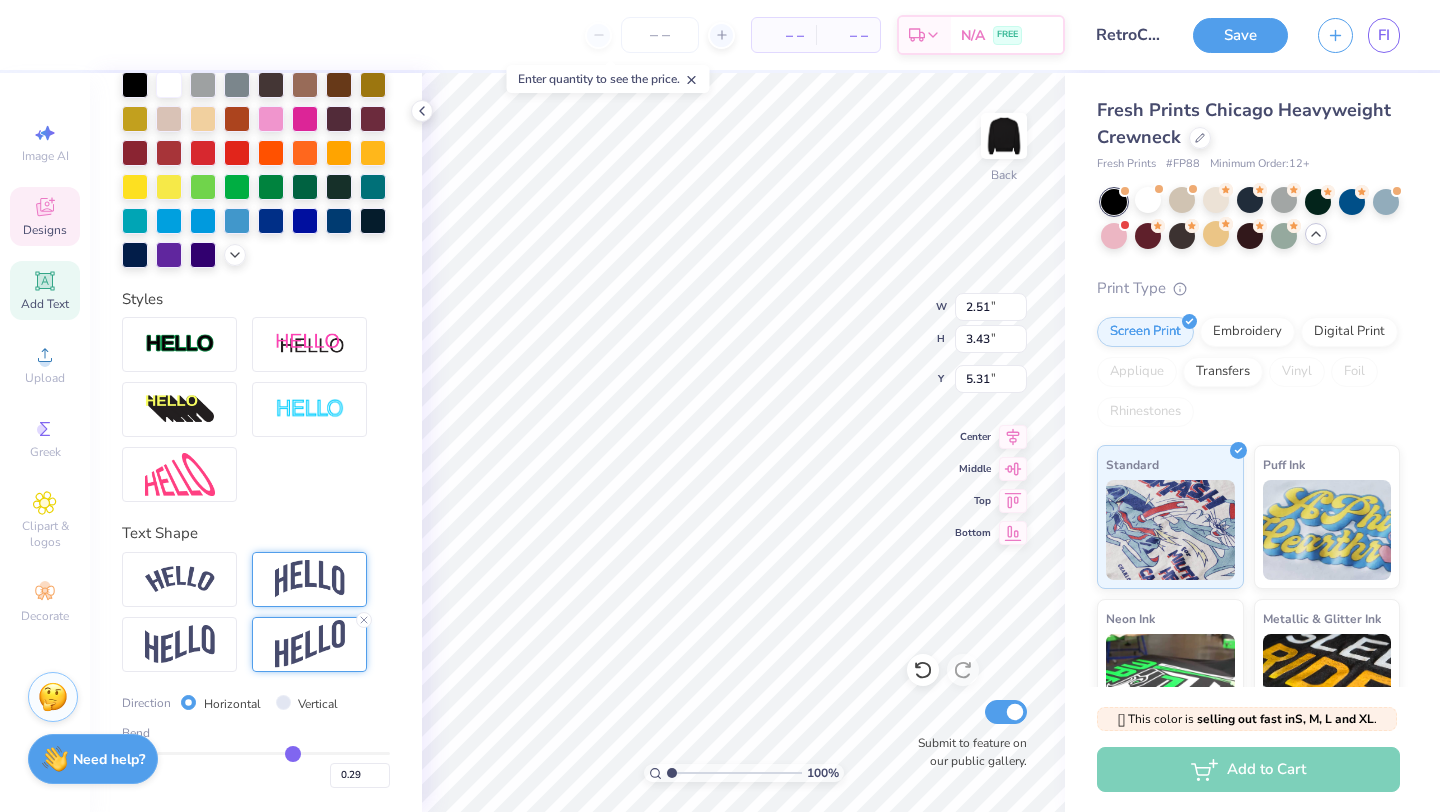 type on "0.28" 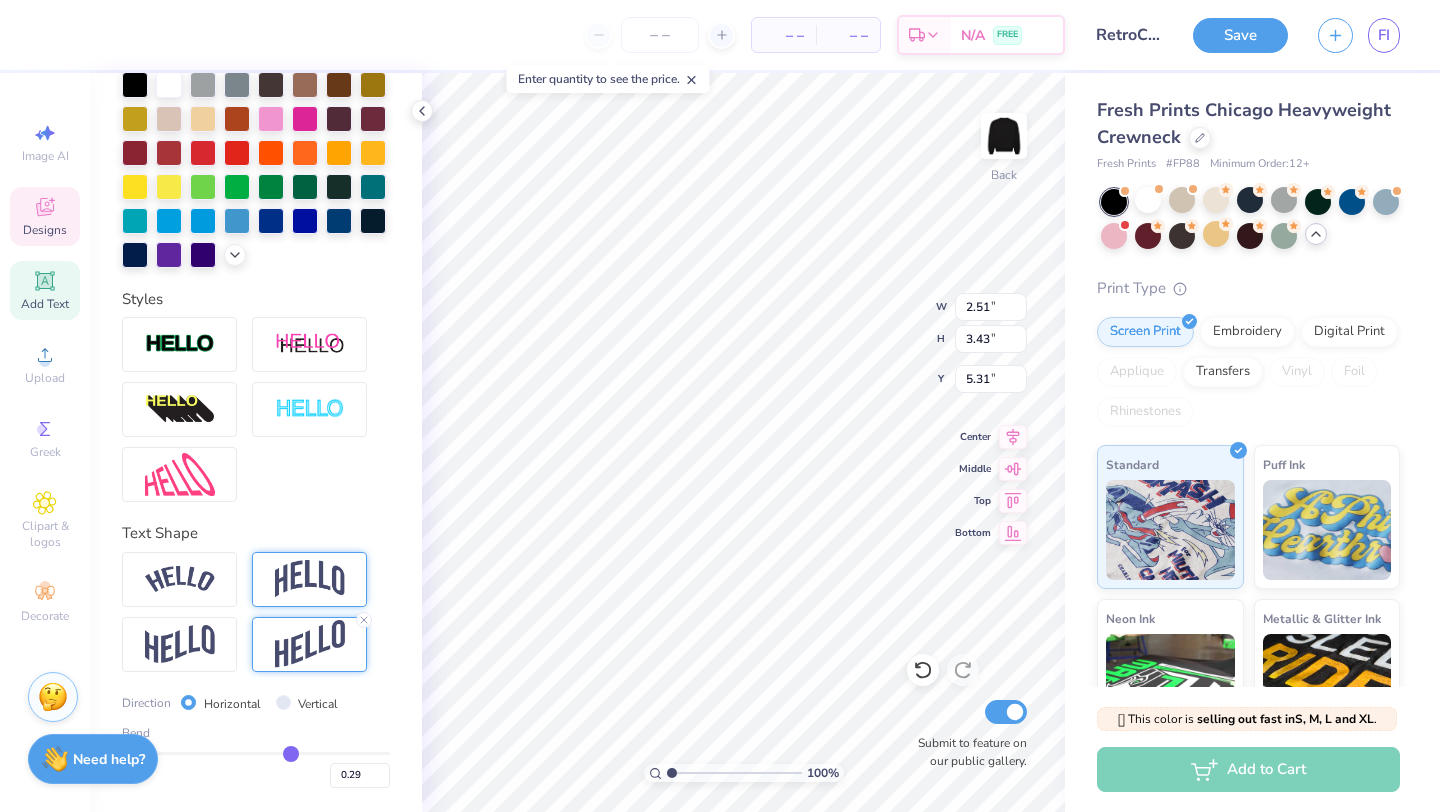type on "0.28" 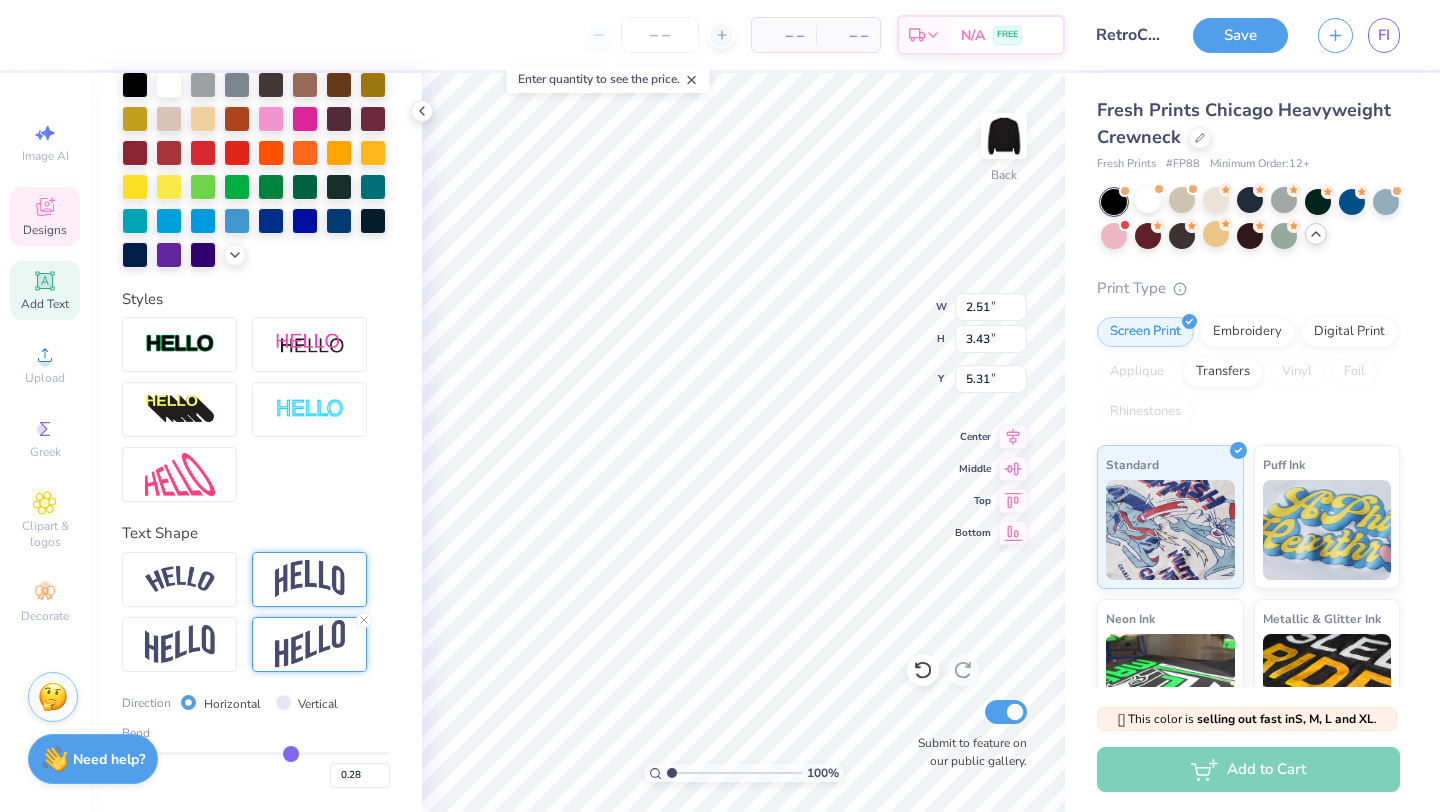 type on "0.27" 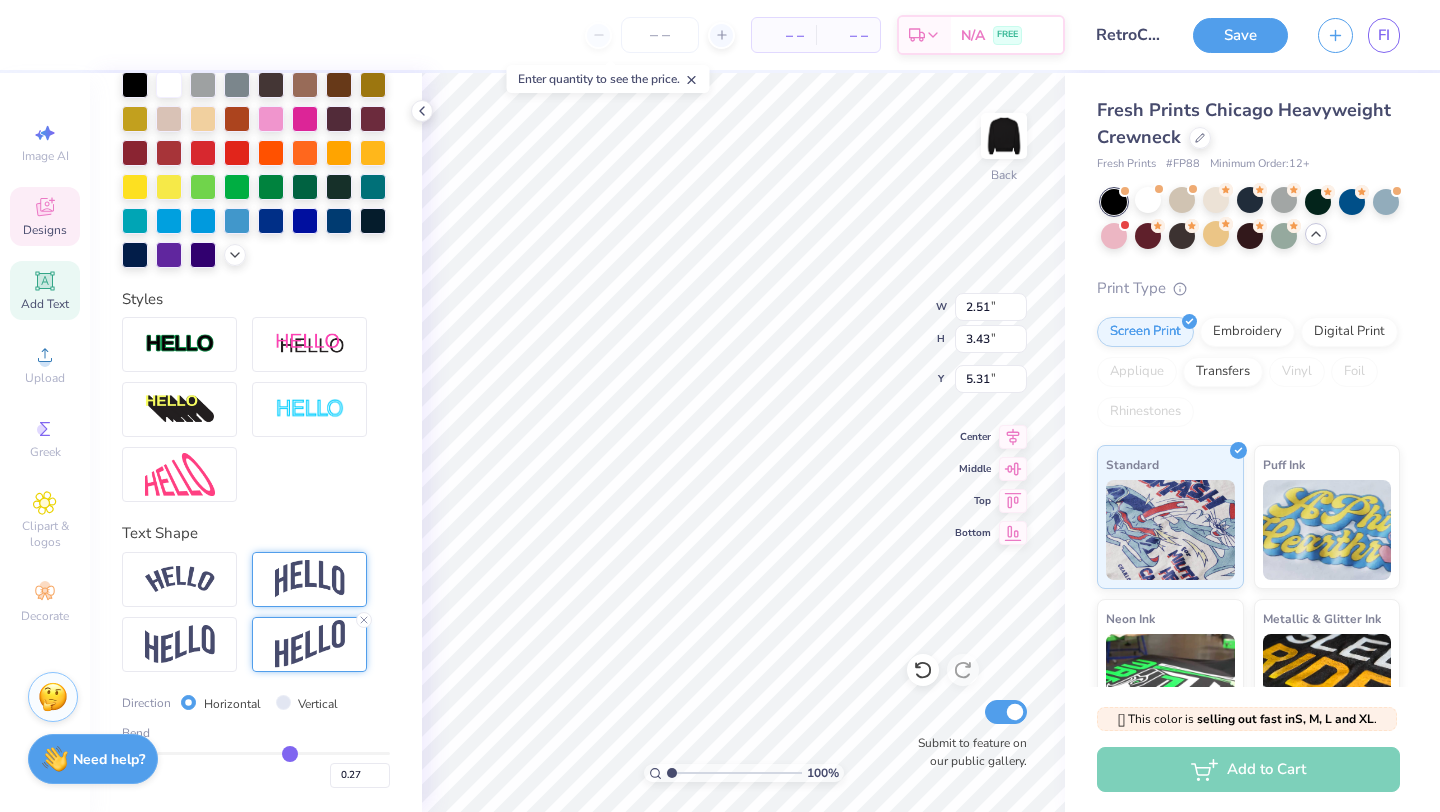 type on "0.26" 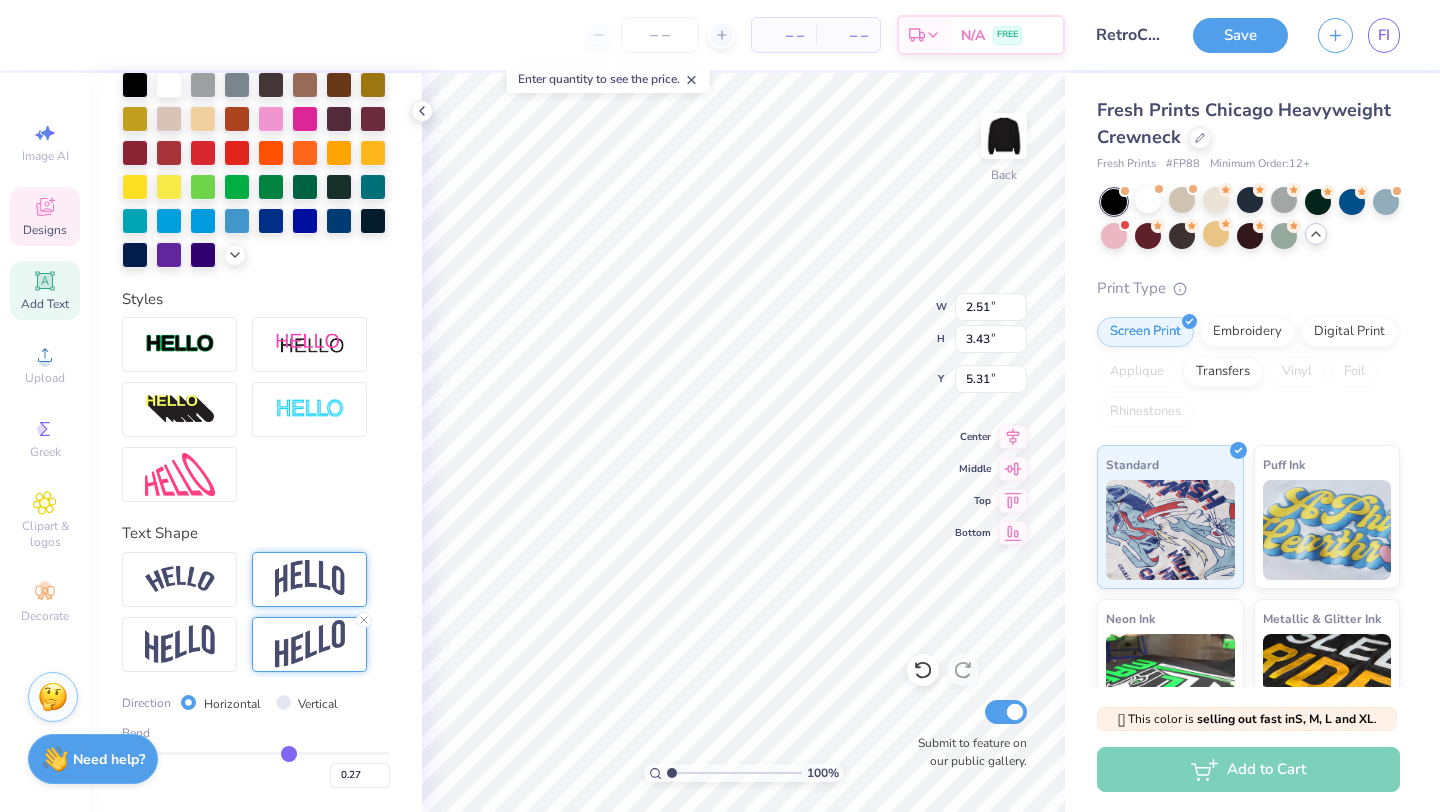 type on "0.26" 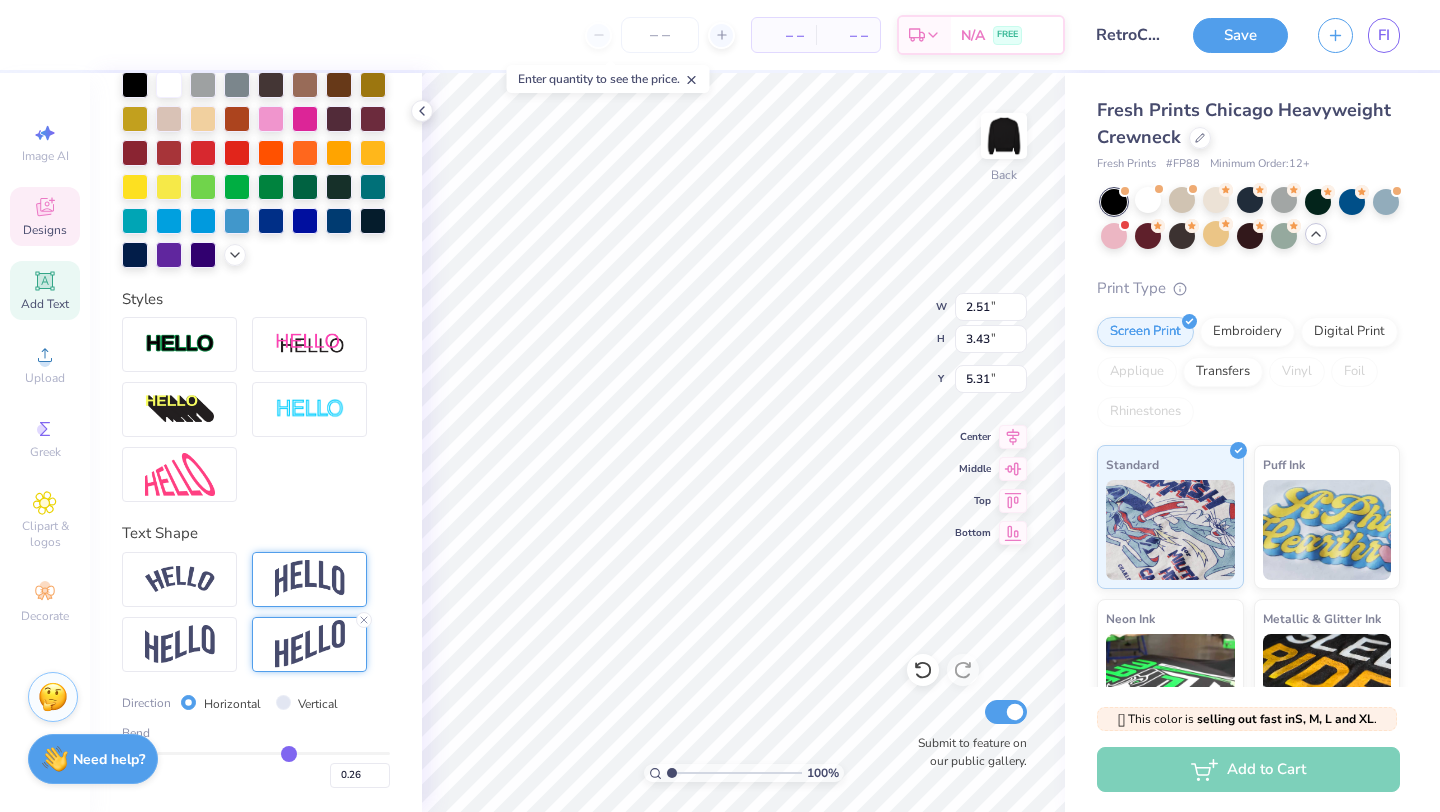 type on "0.25" 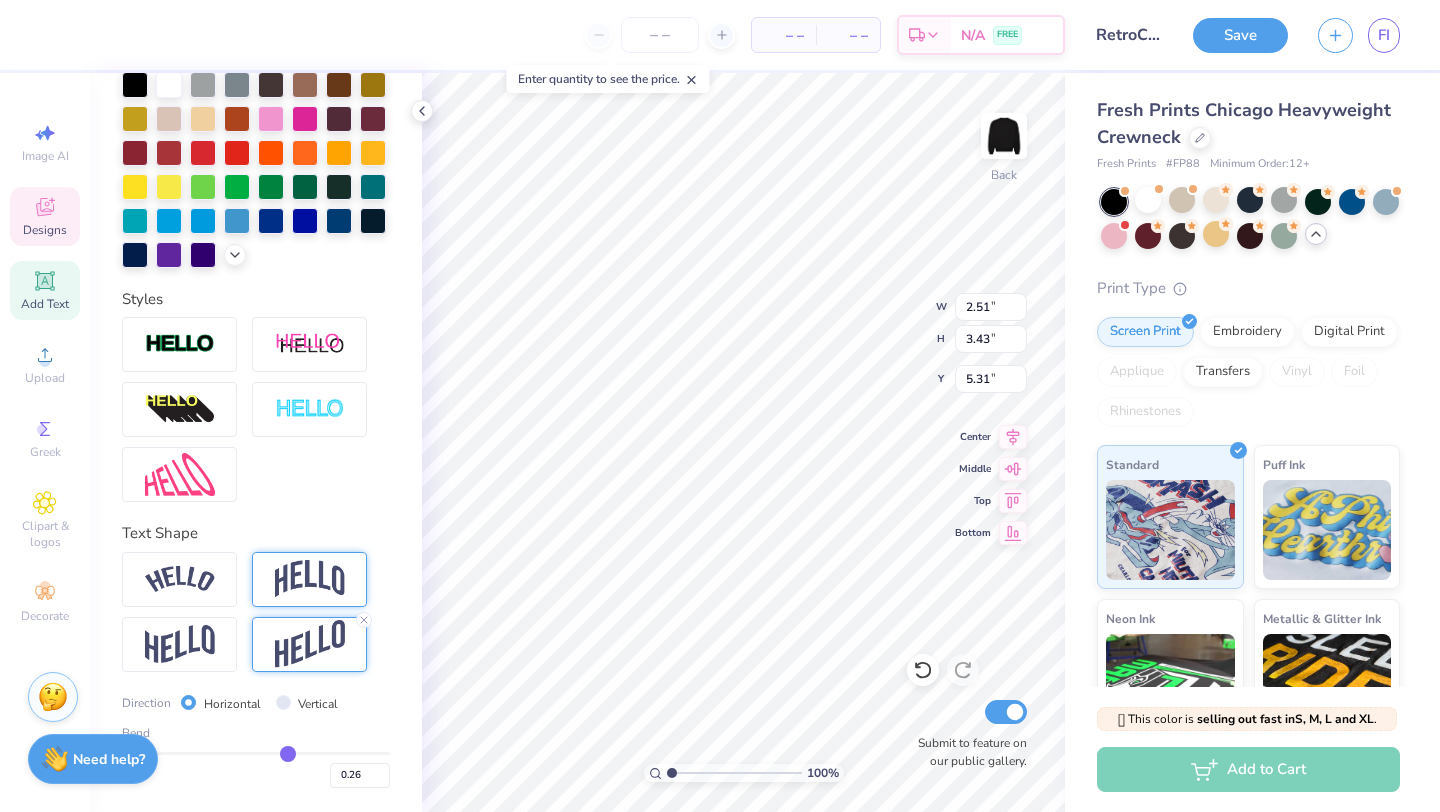 type on "0.25" 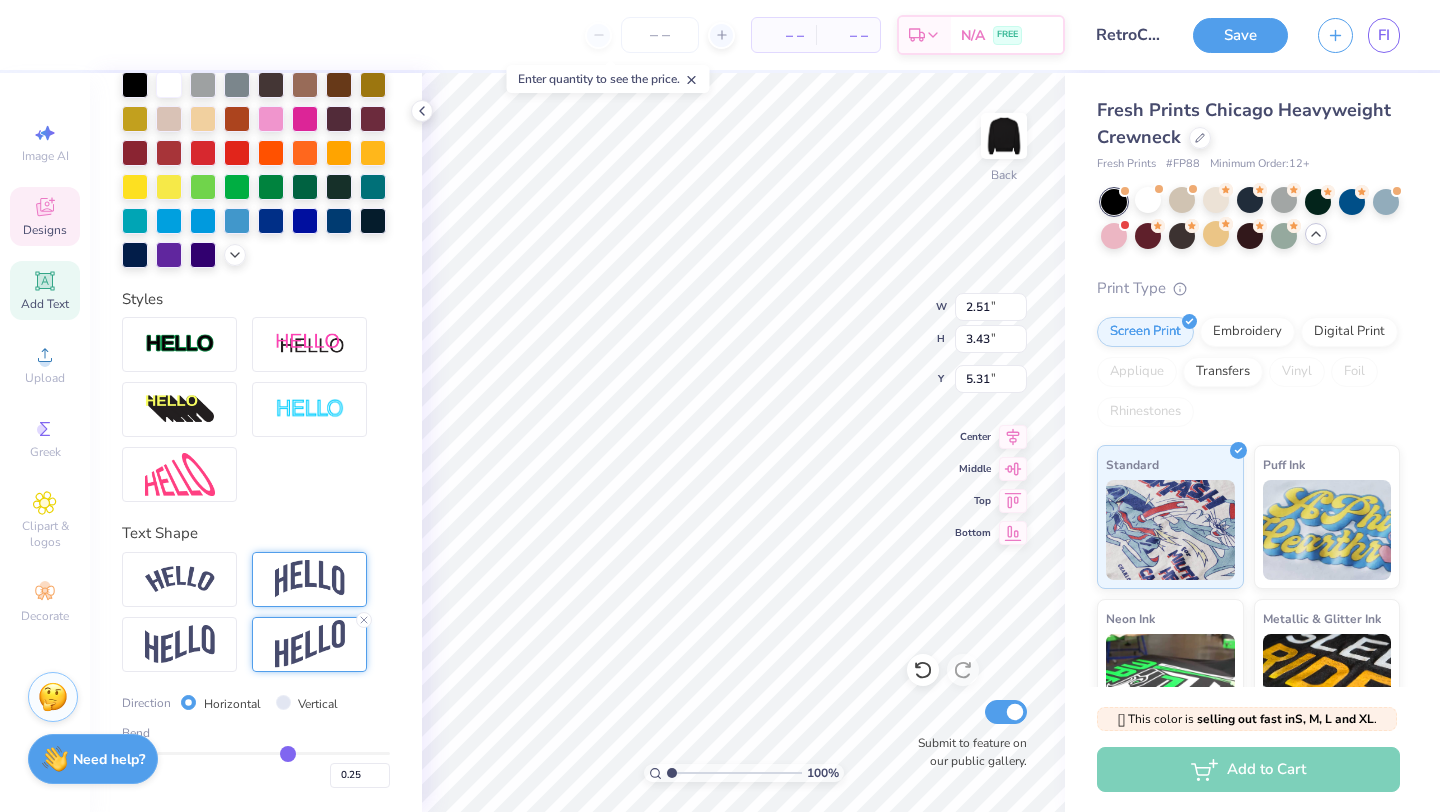 type on "0.24" 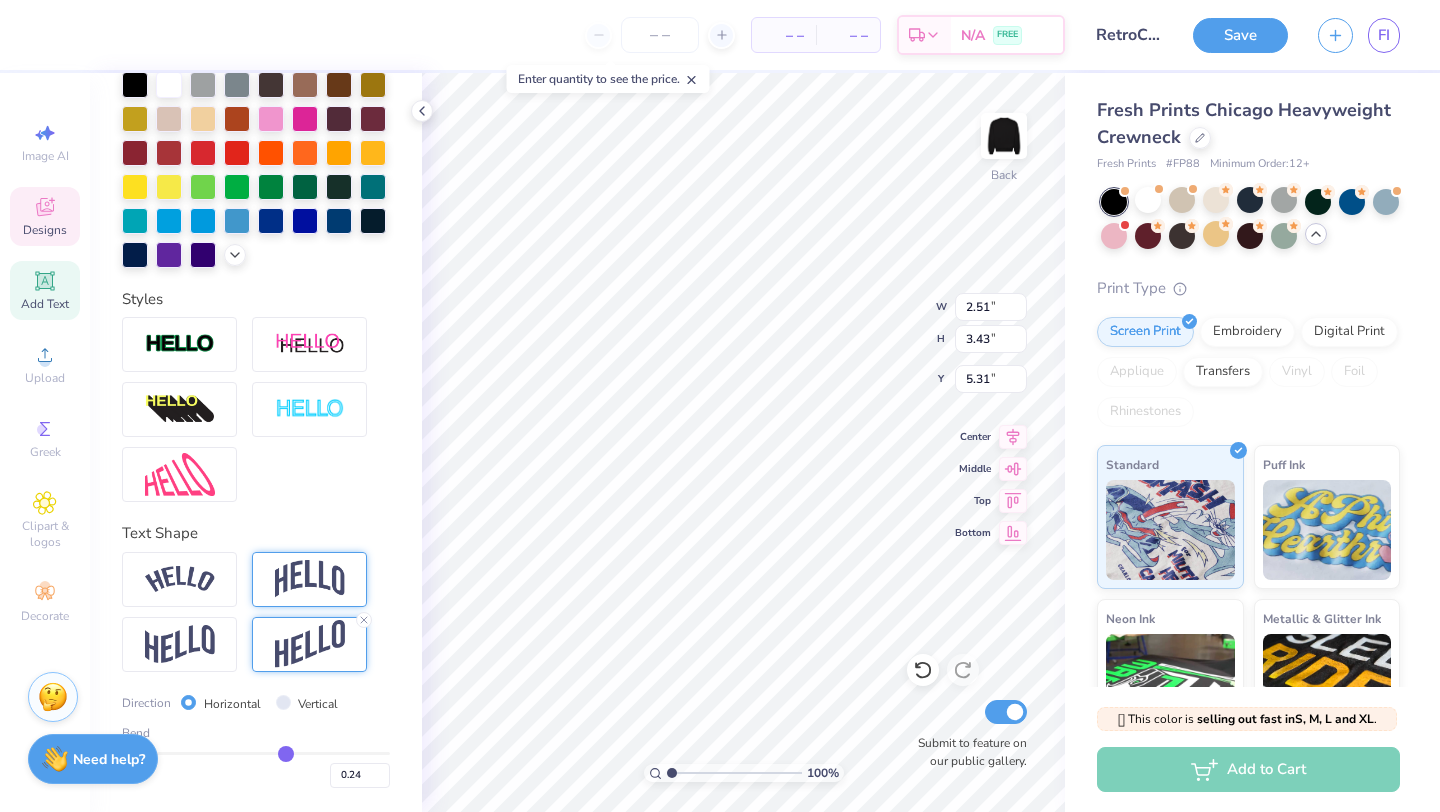 type on "0.23" 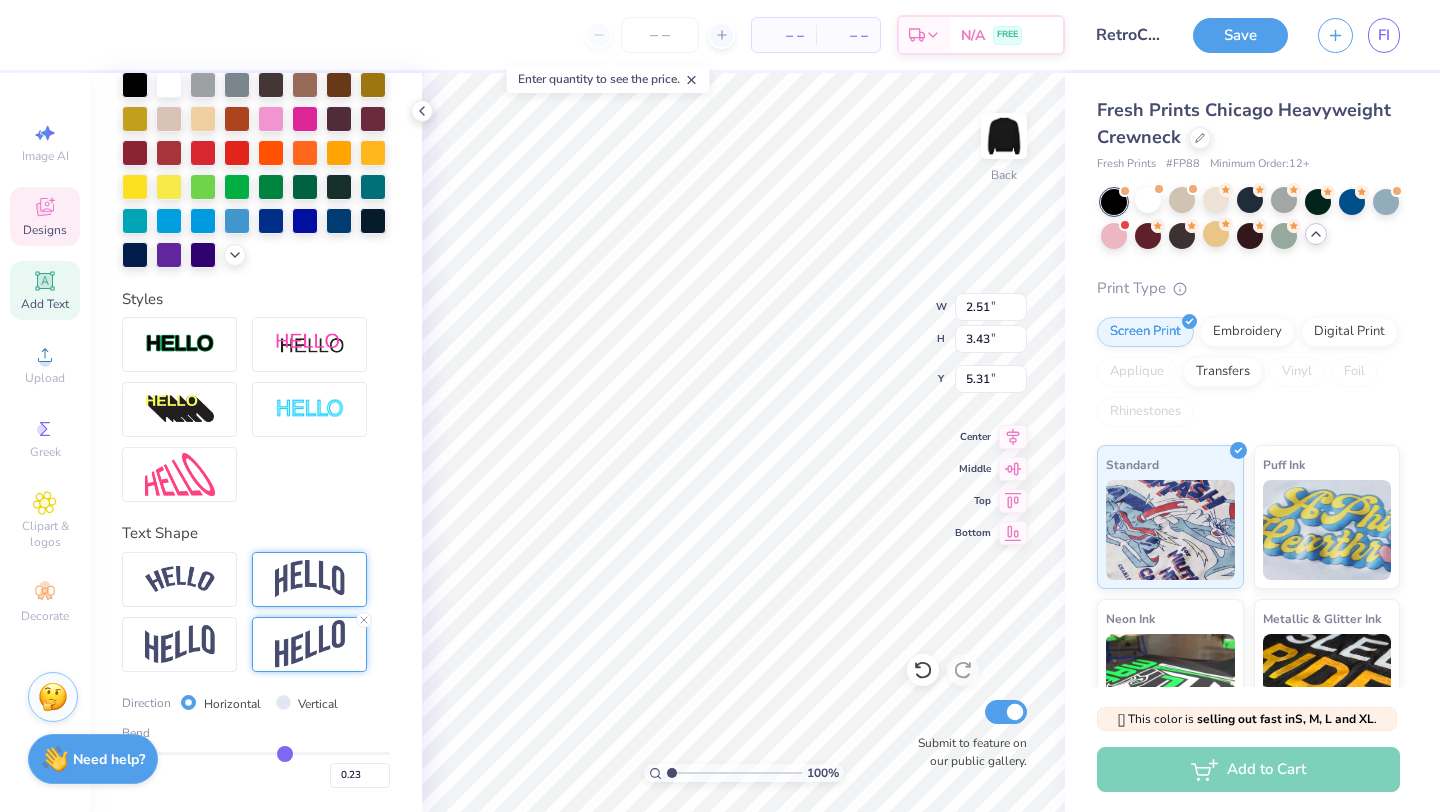 type on "0.22" 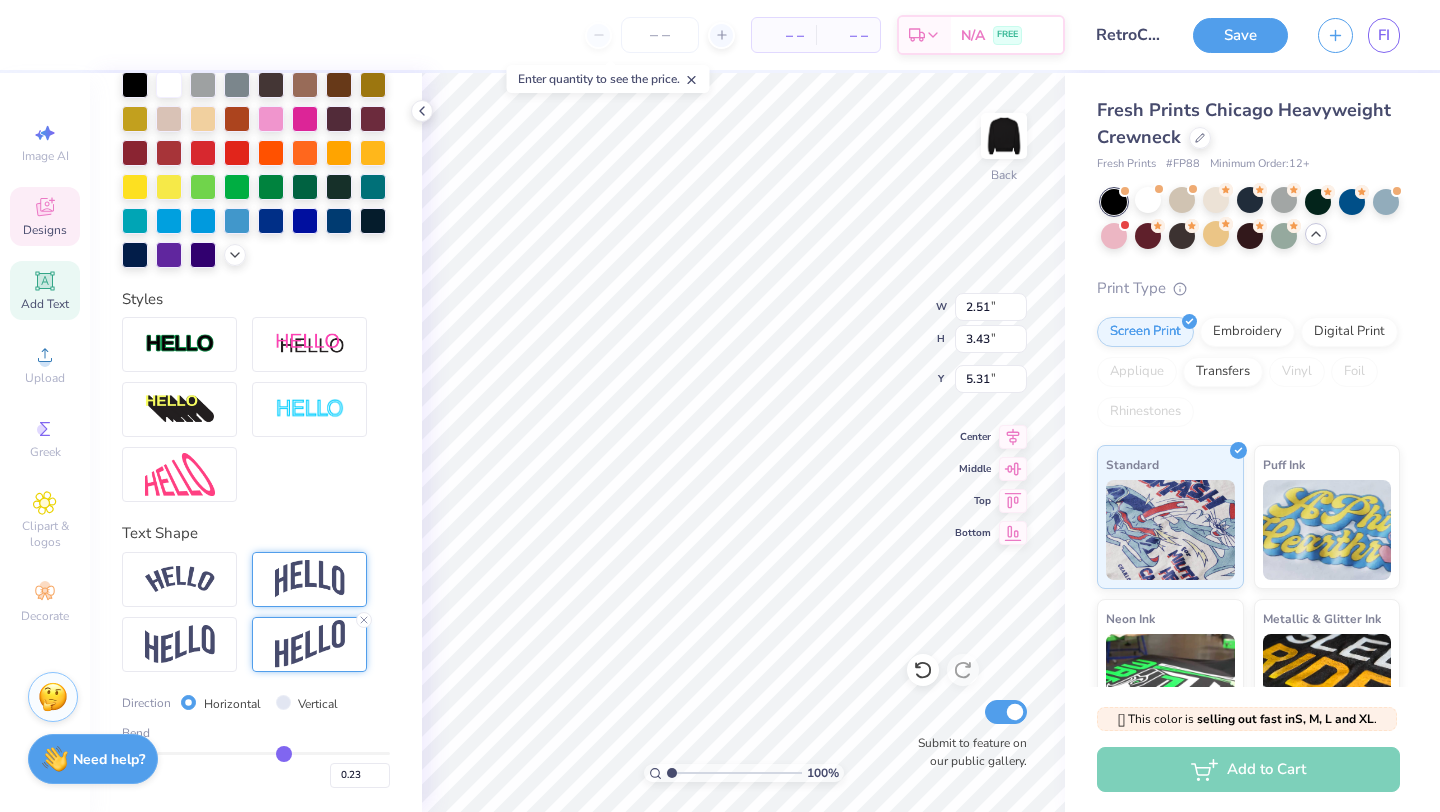 type on "0.22" 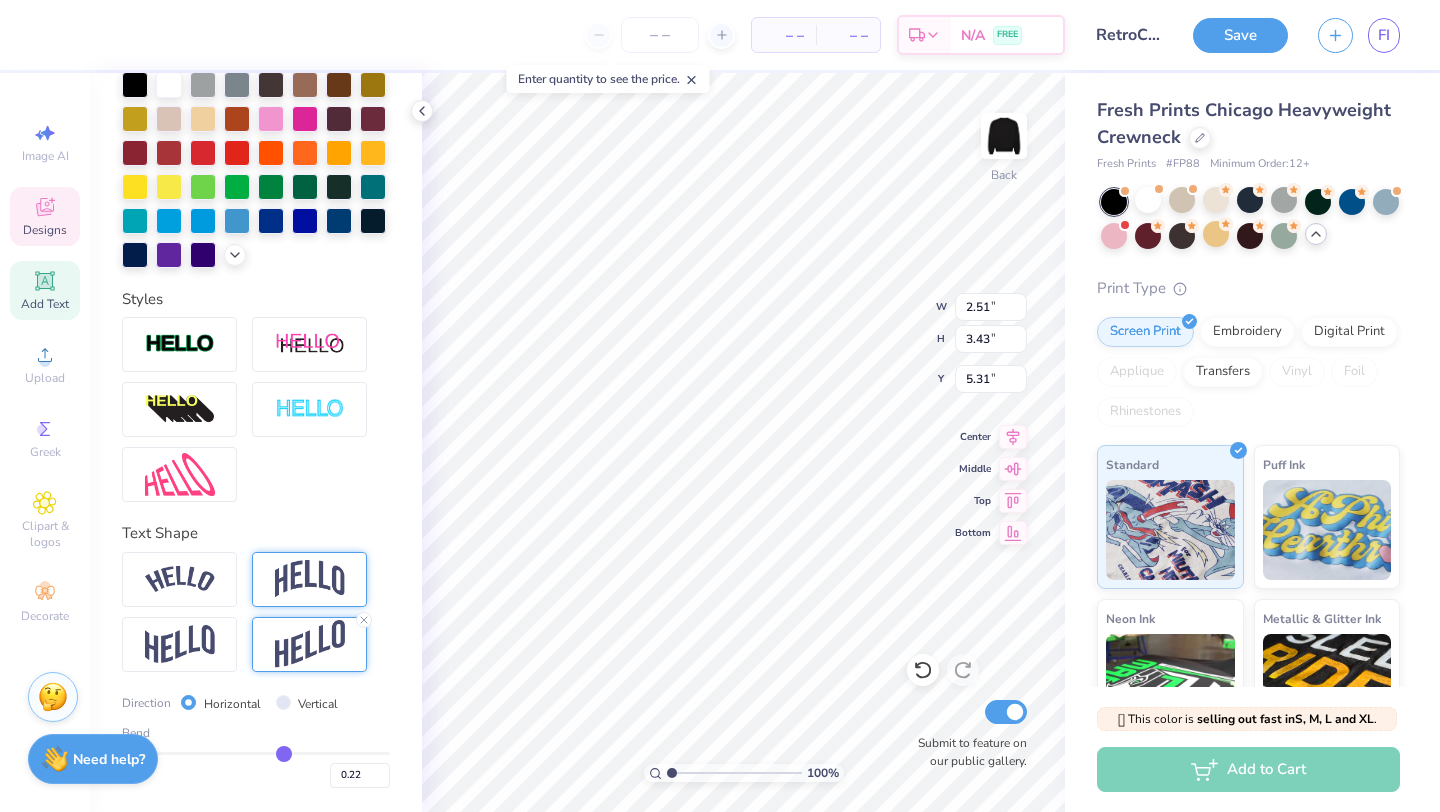 type on "0.21" 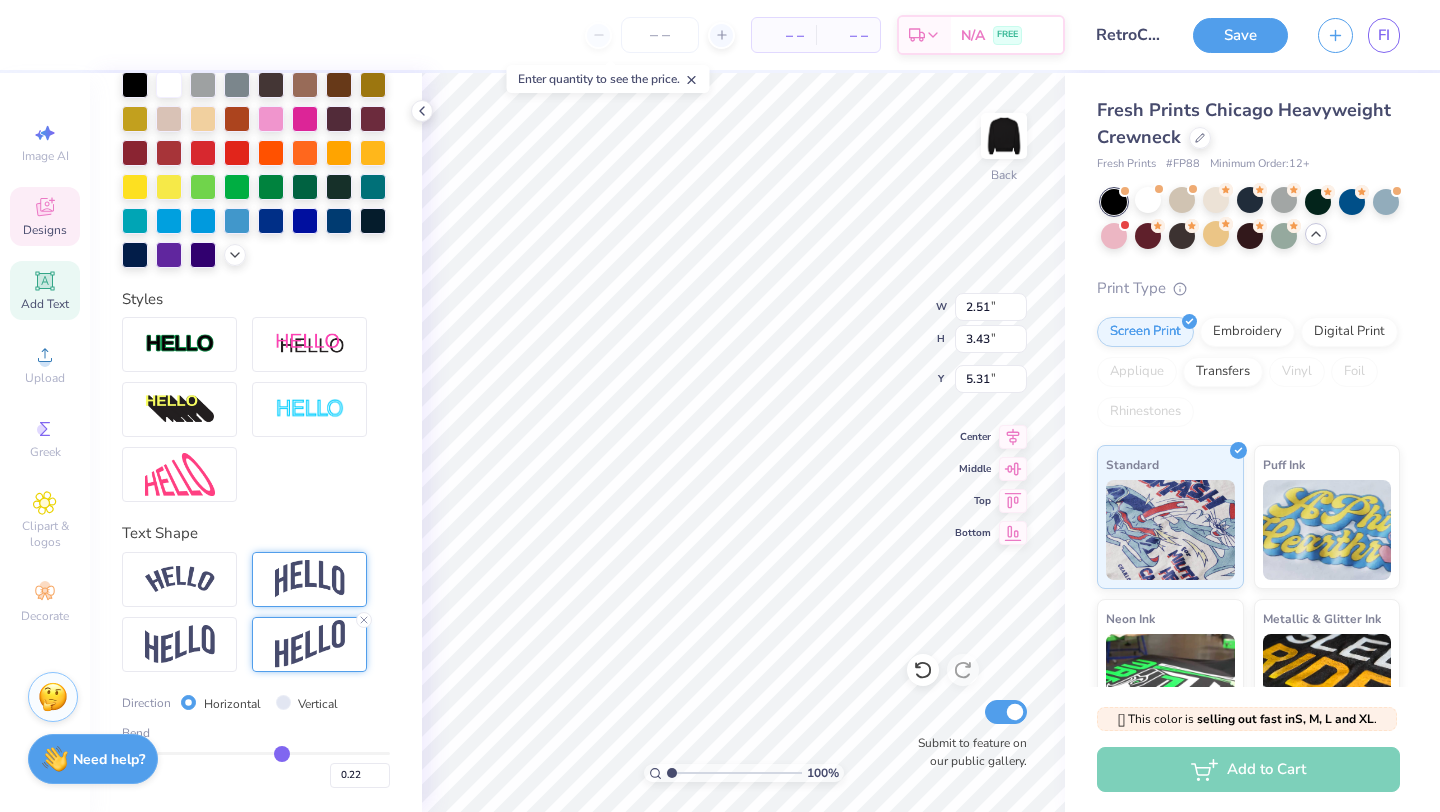 type on "0.21" 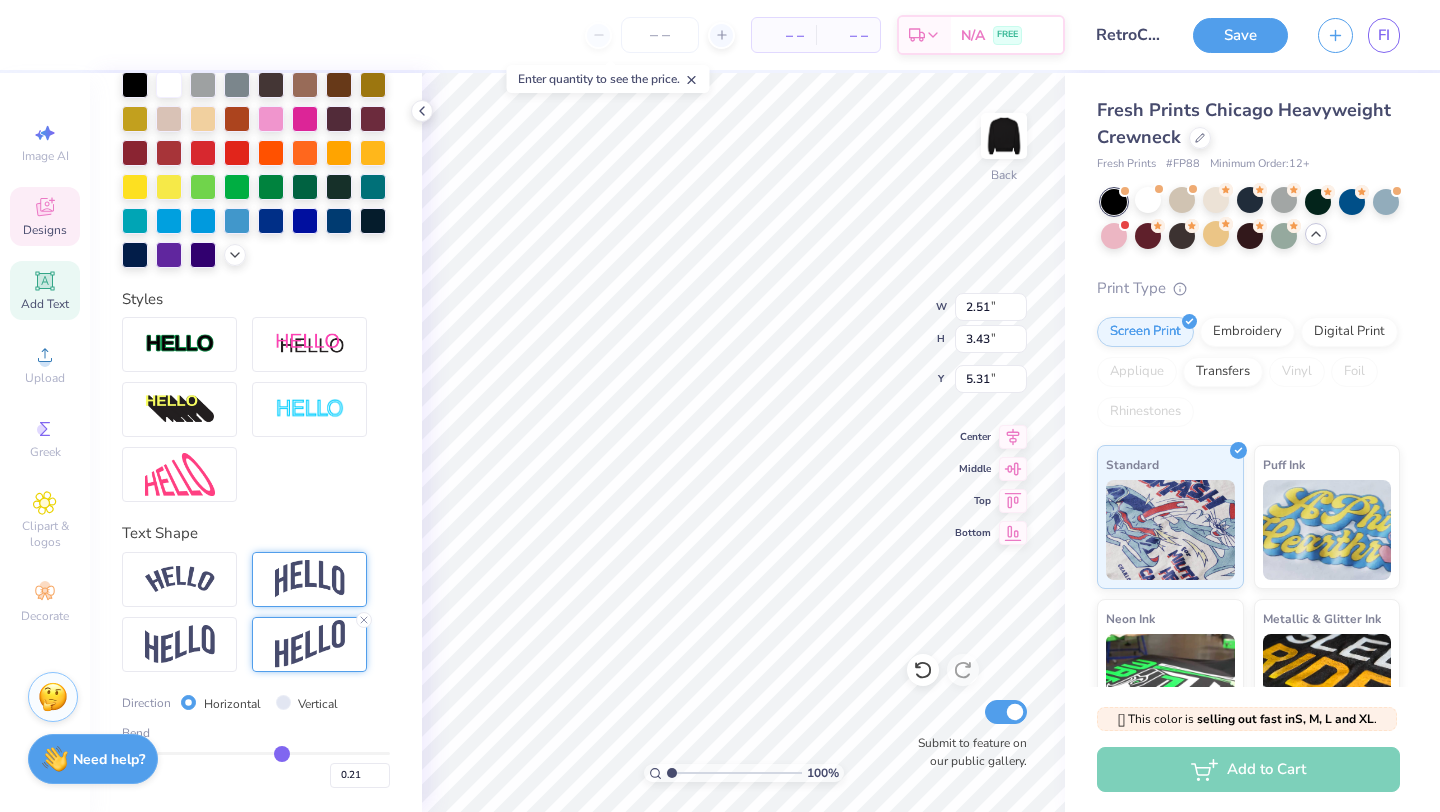 type on "0.2" 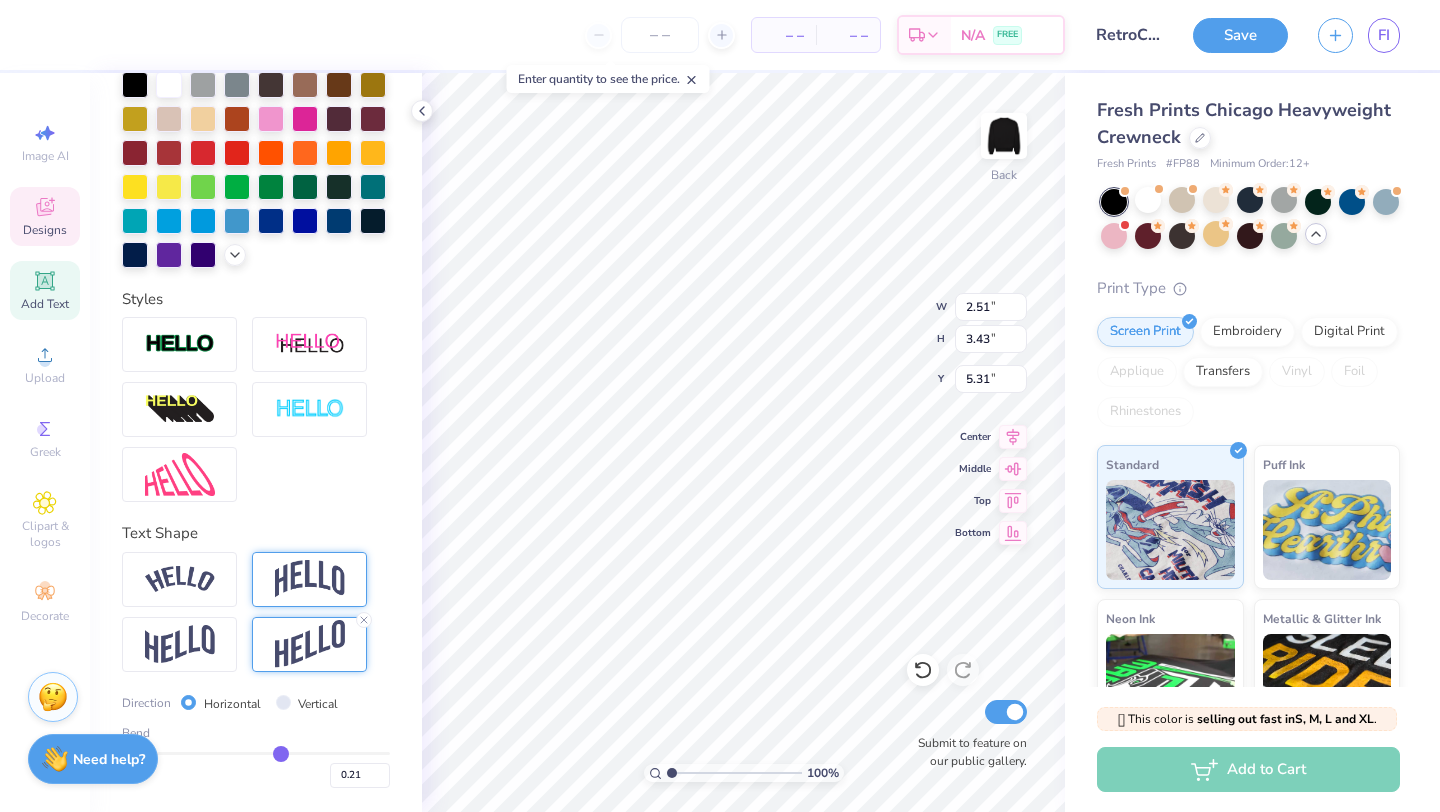 type on "0.20" 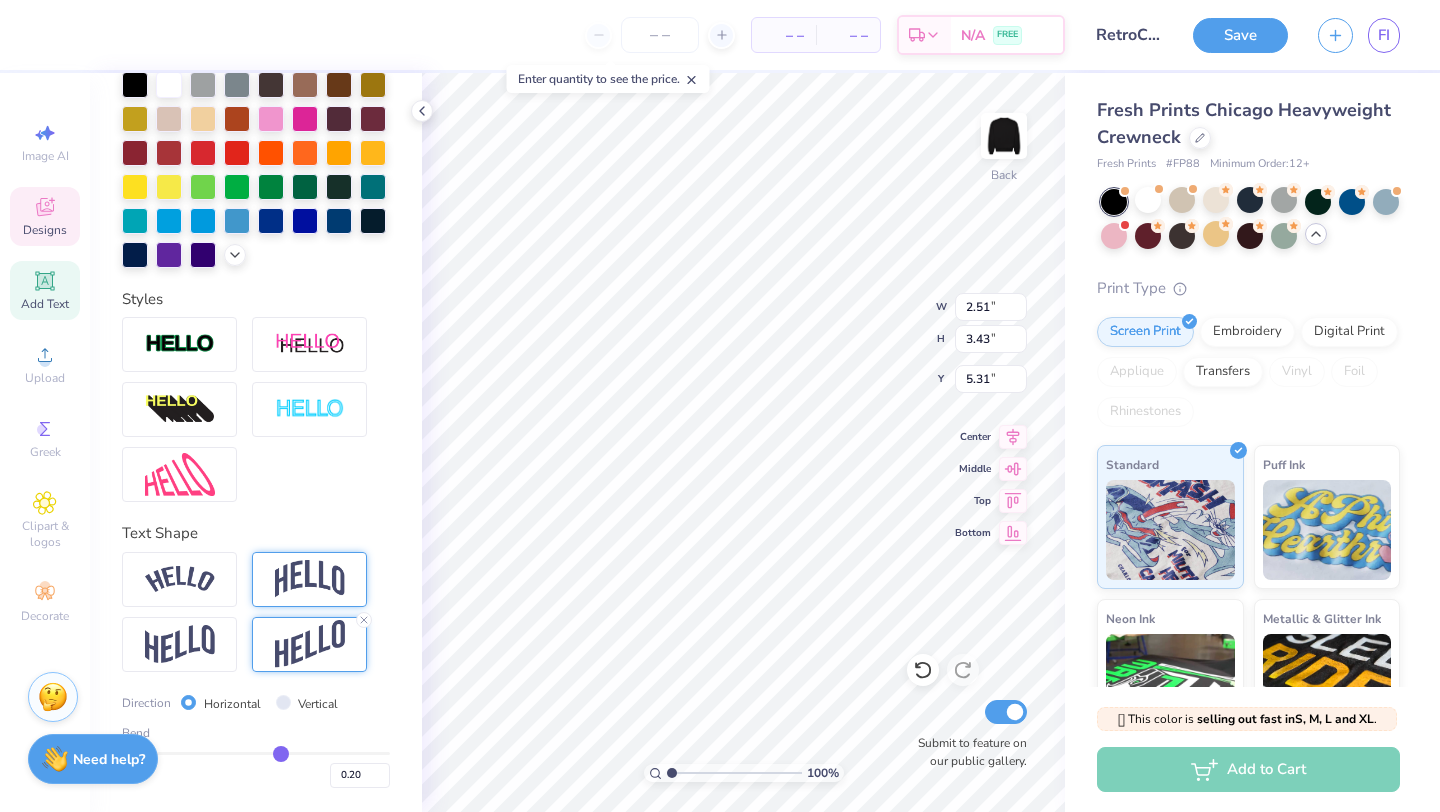type on "0.19" 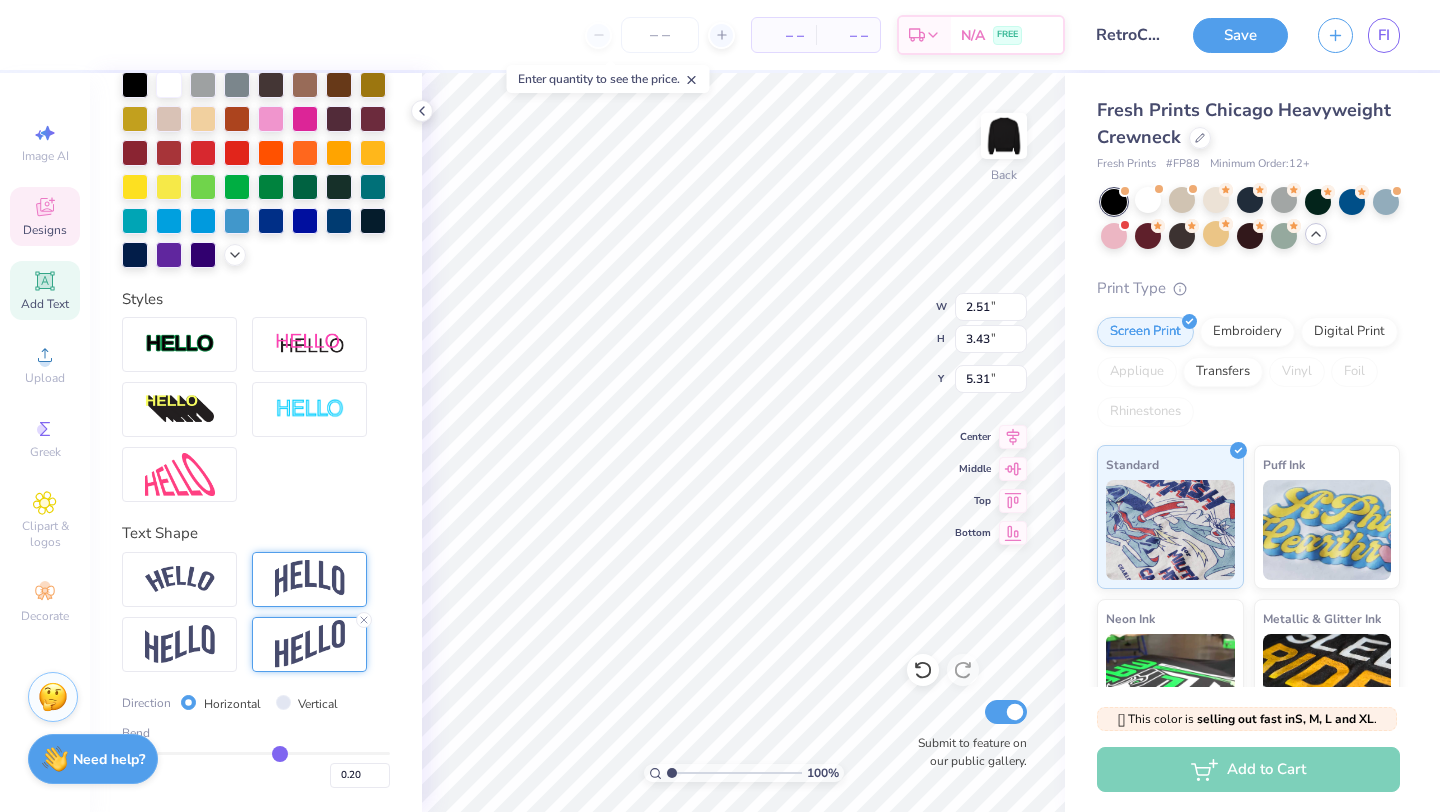 type on "0.19" 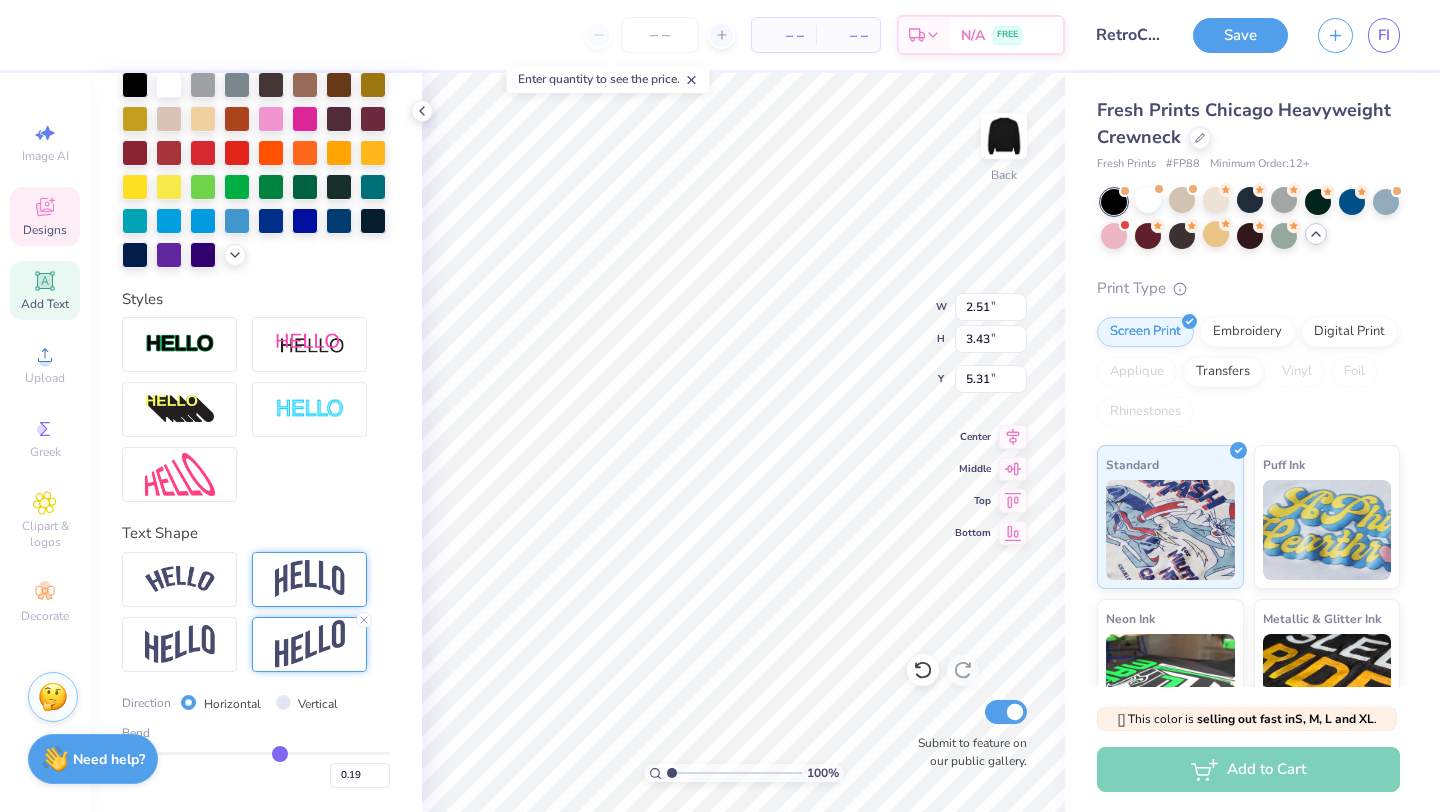 type on "0.18" 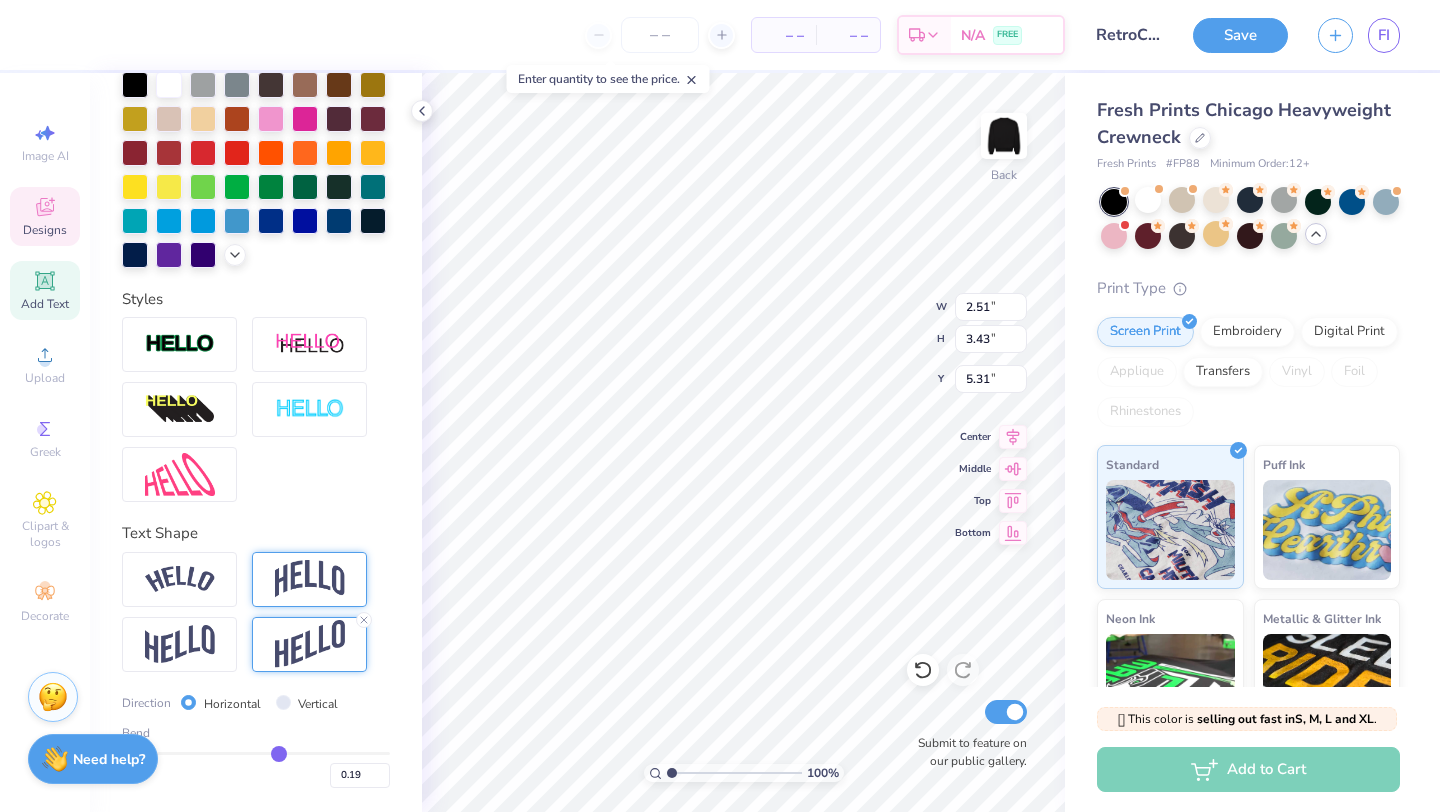 type on "0.18" 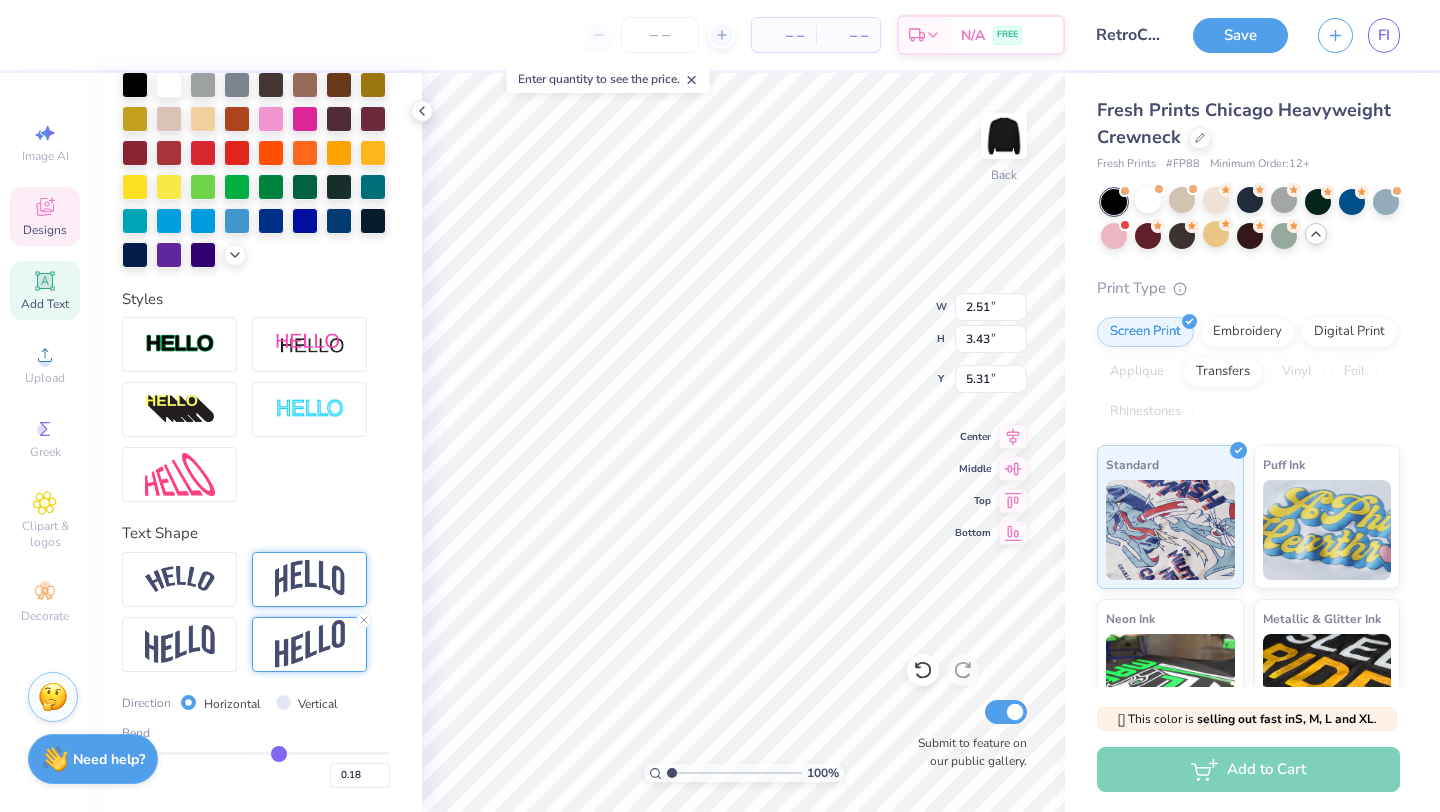 type on "0.17" 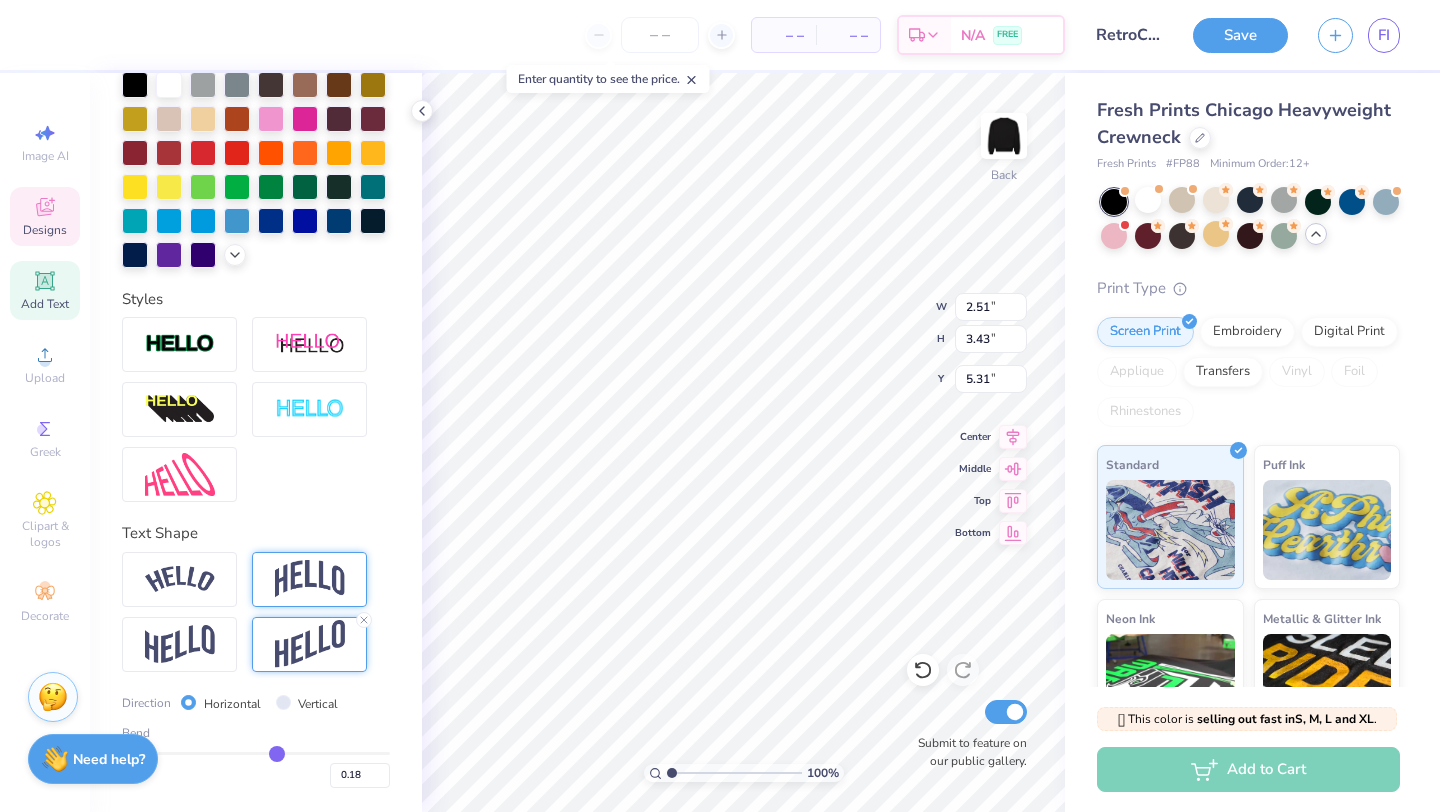 type on "0.17" 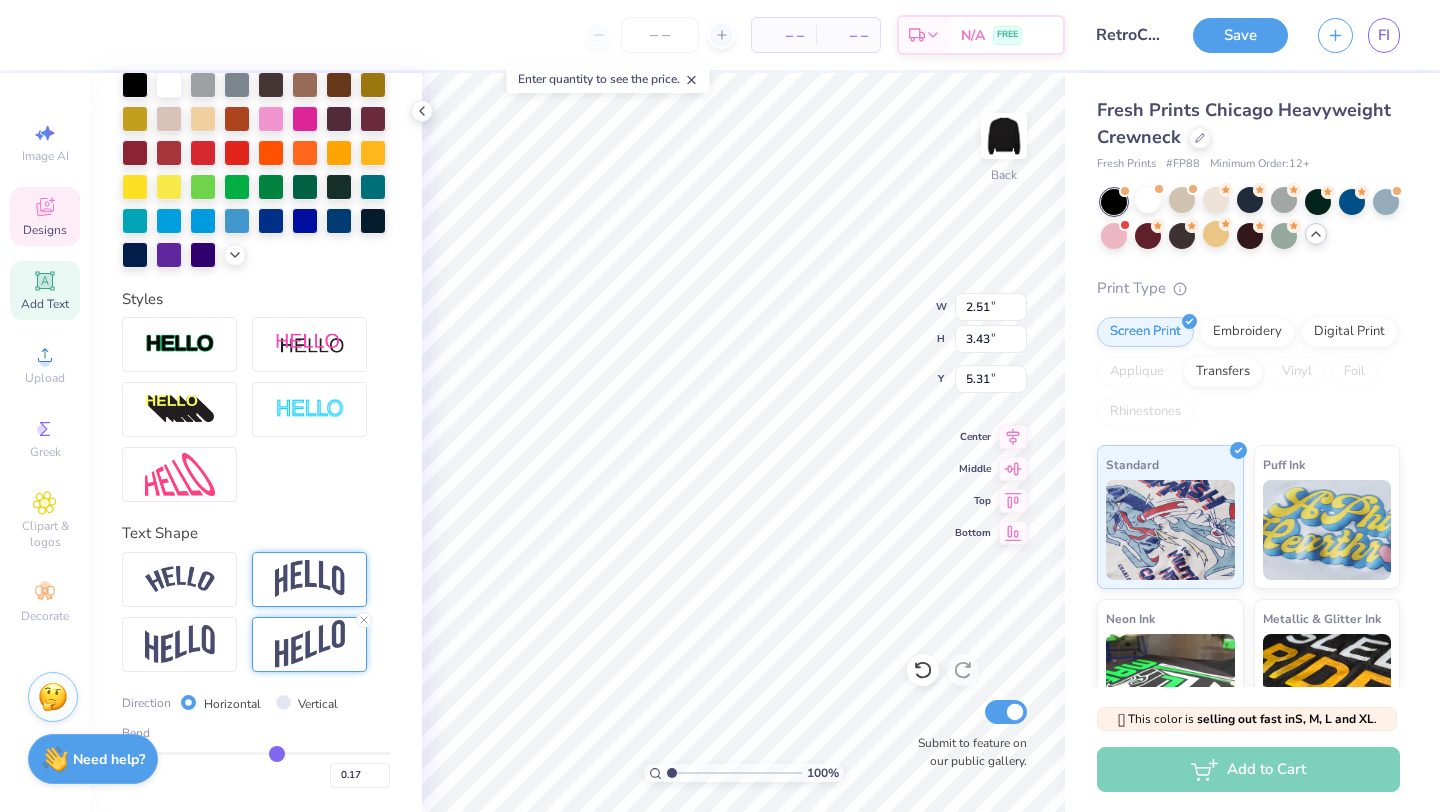 type on "0.16" 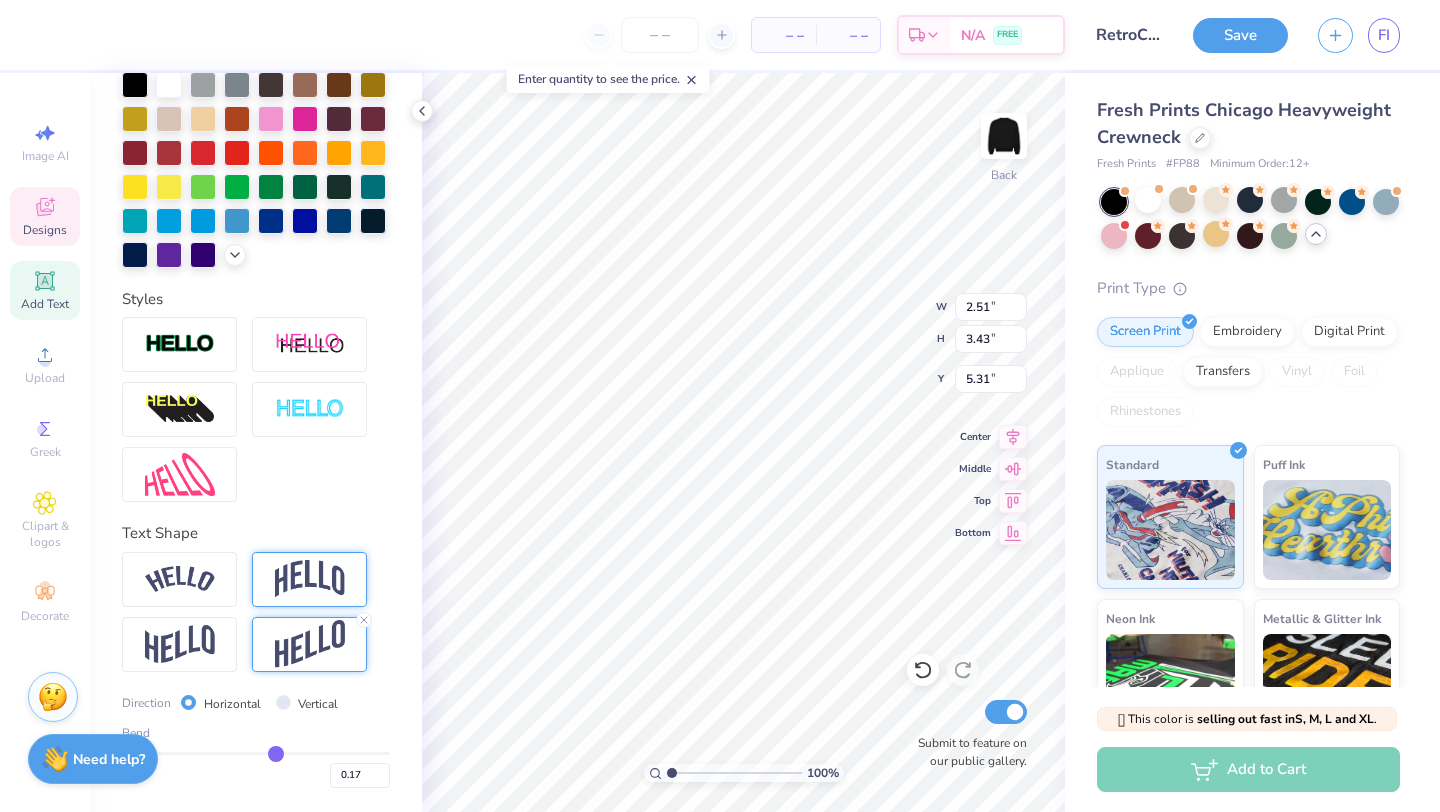 type on "0.16" 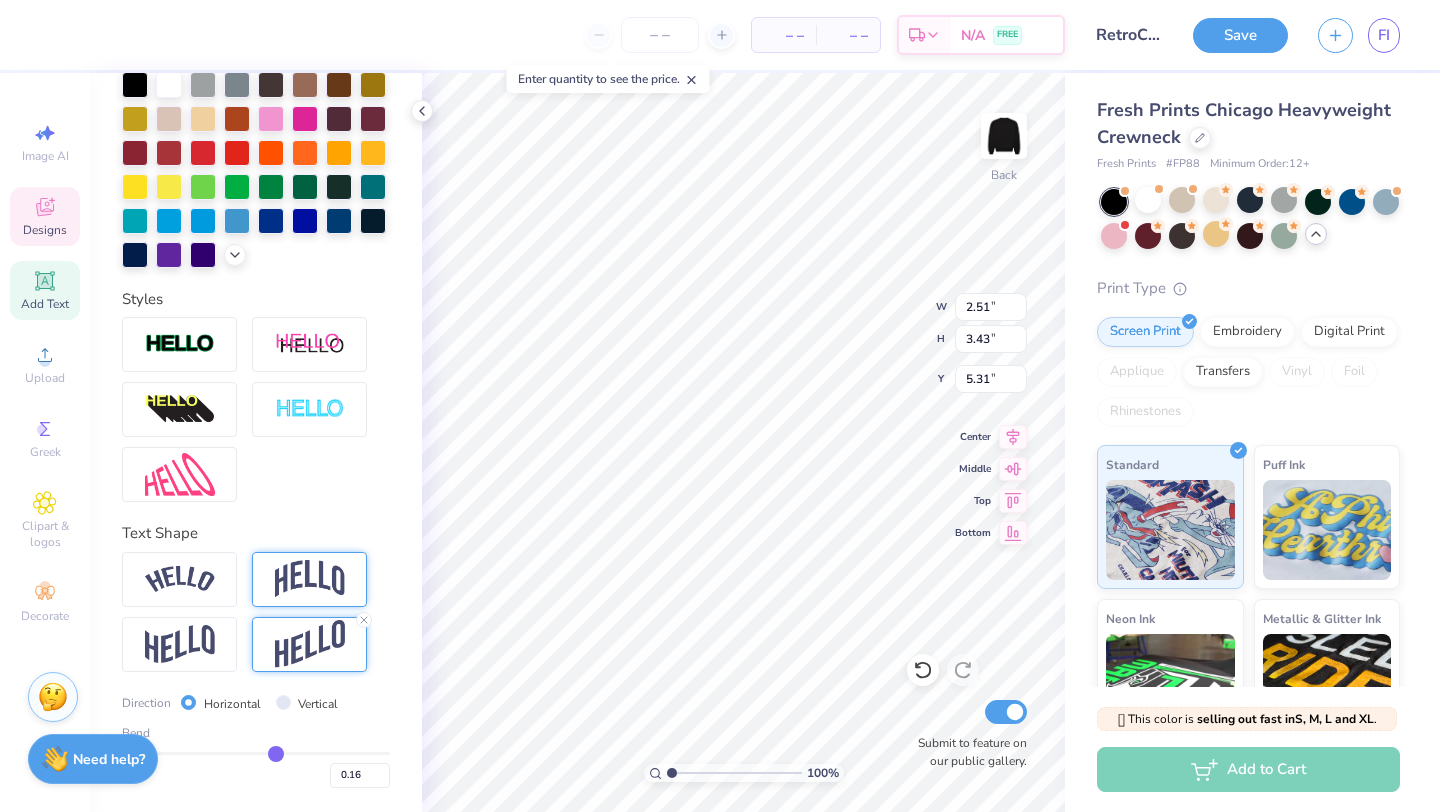 type on "0.15" 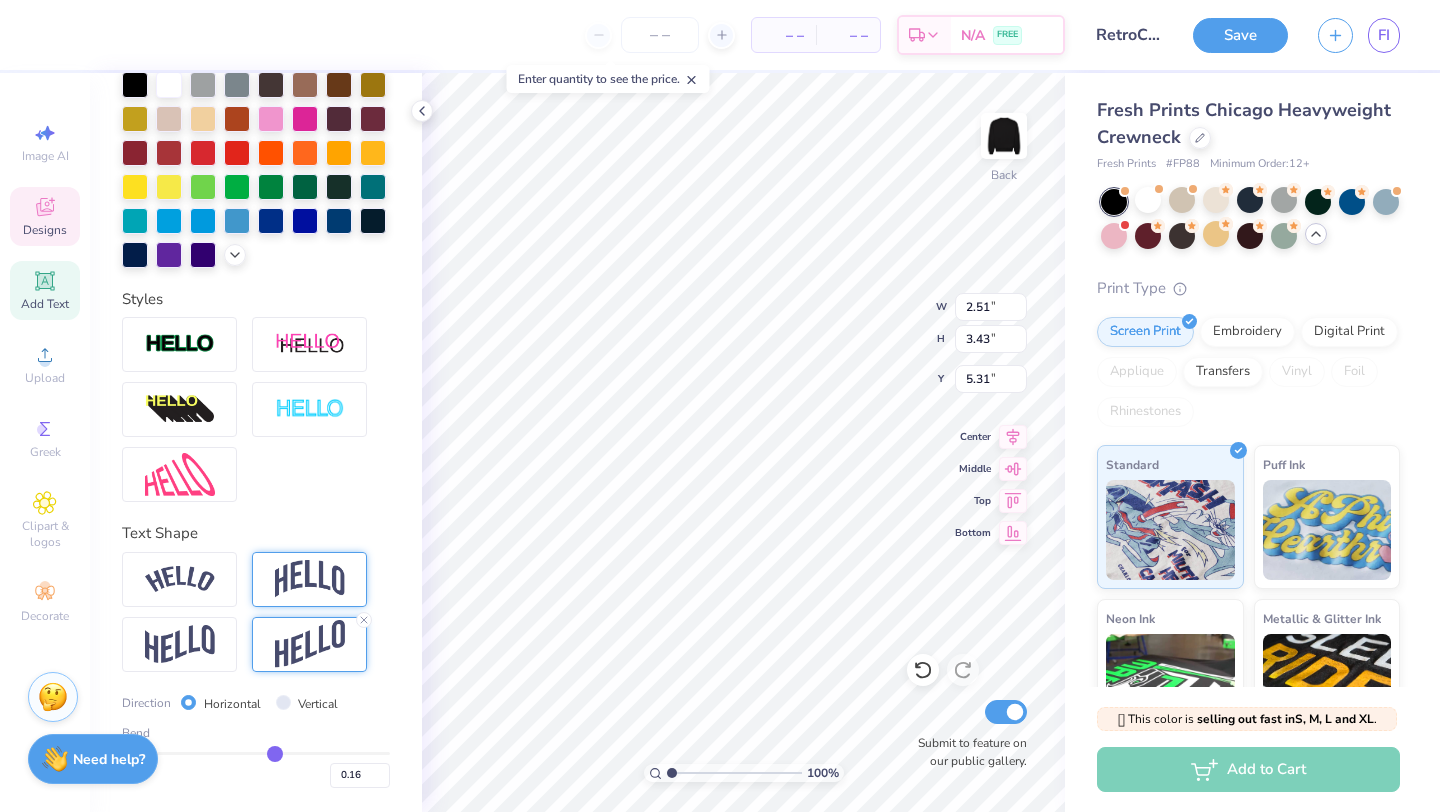 type on "0.15" 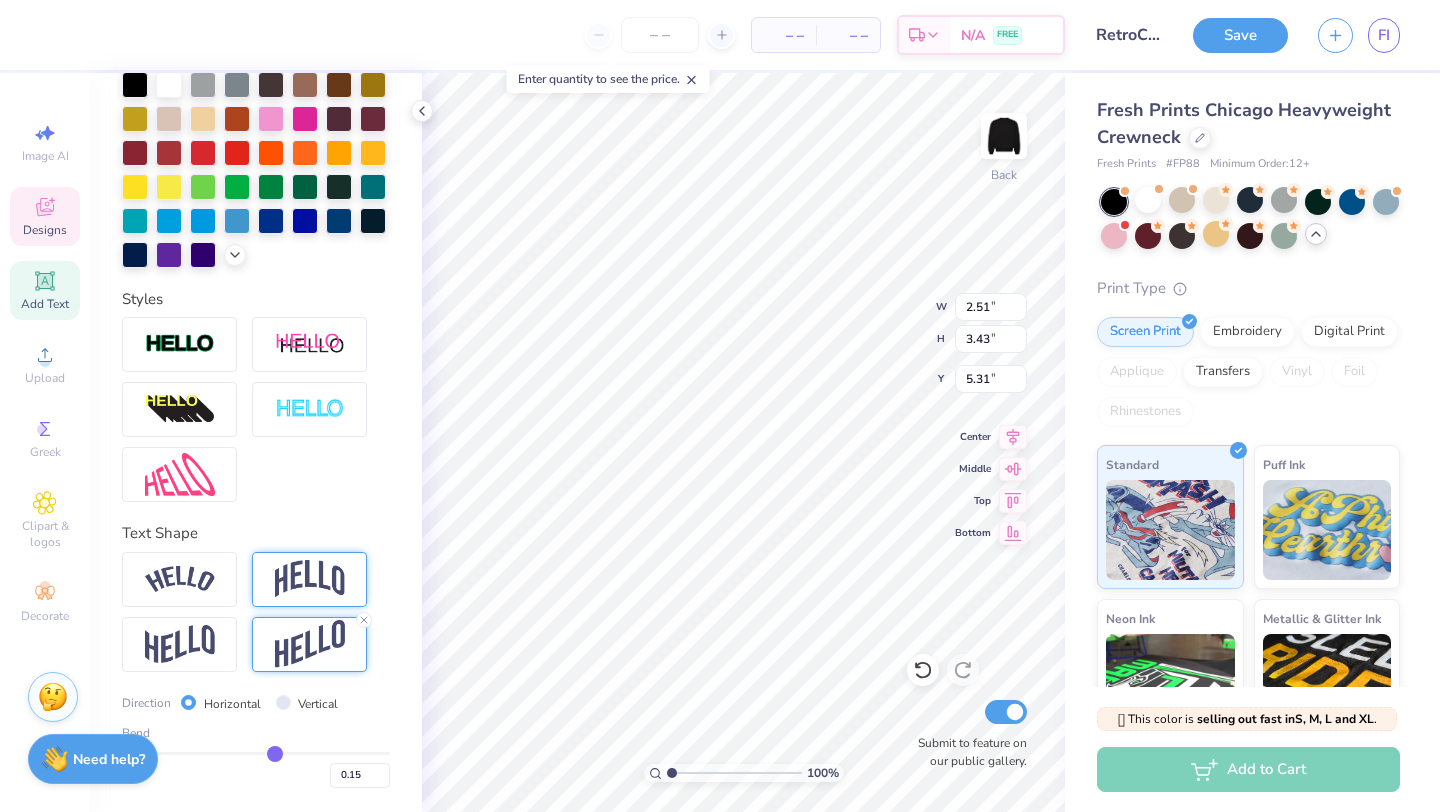 type on "0.14" 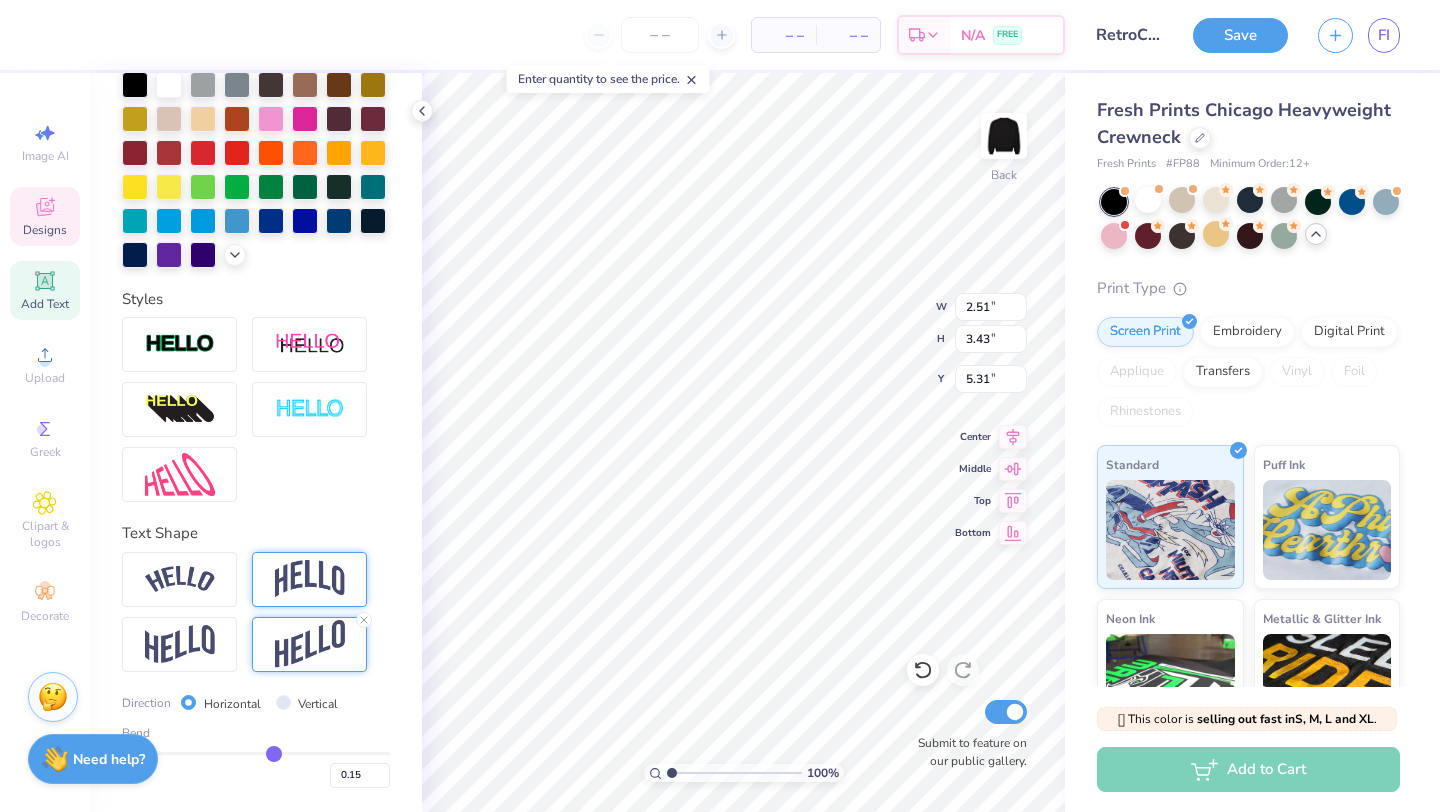 type on "0.14" 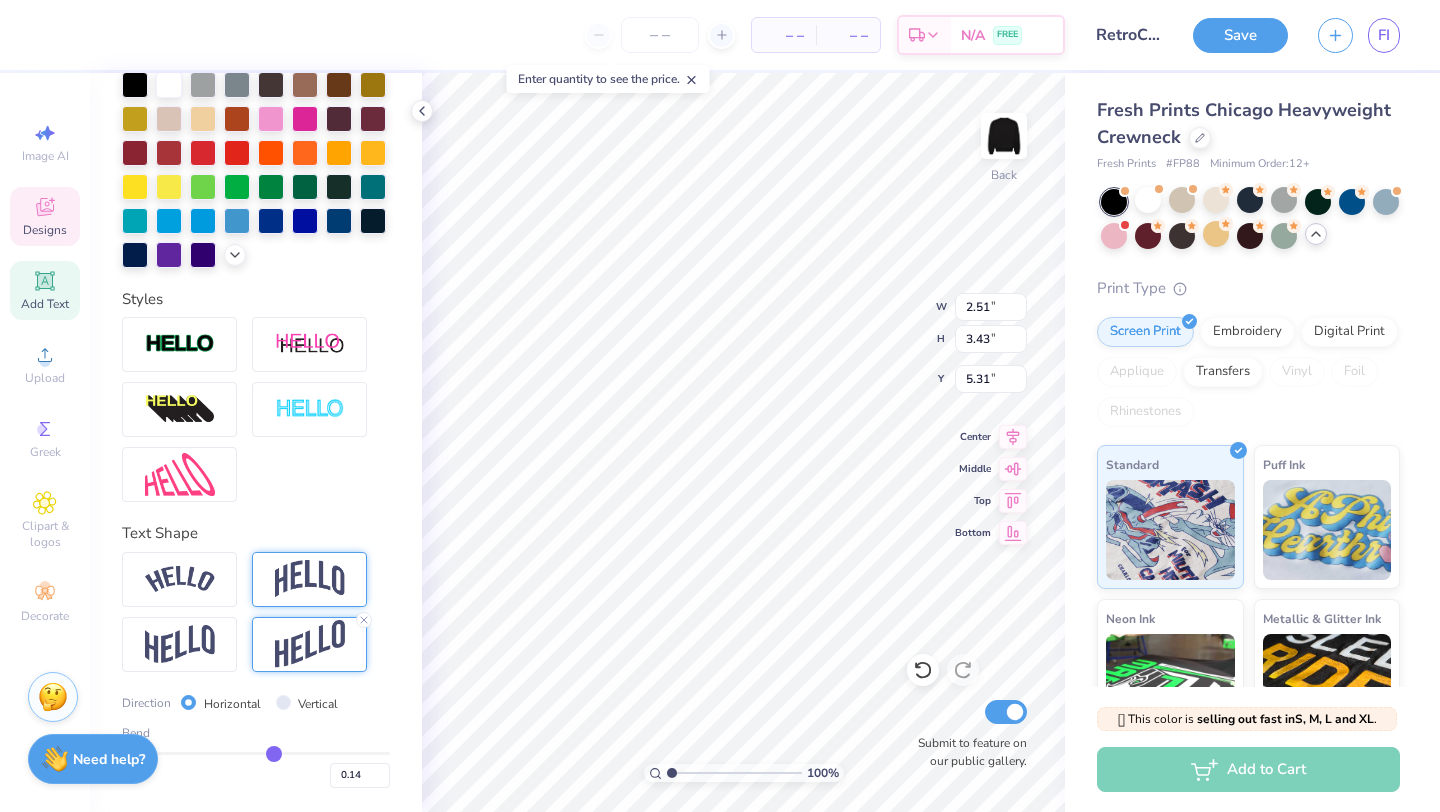 type on "0.13" 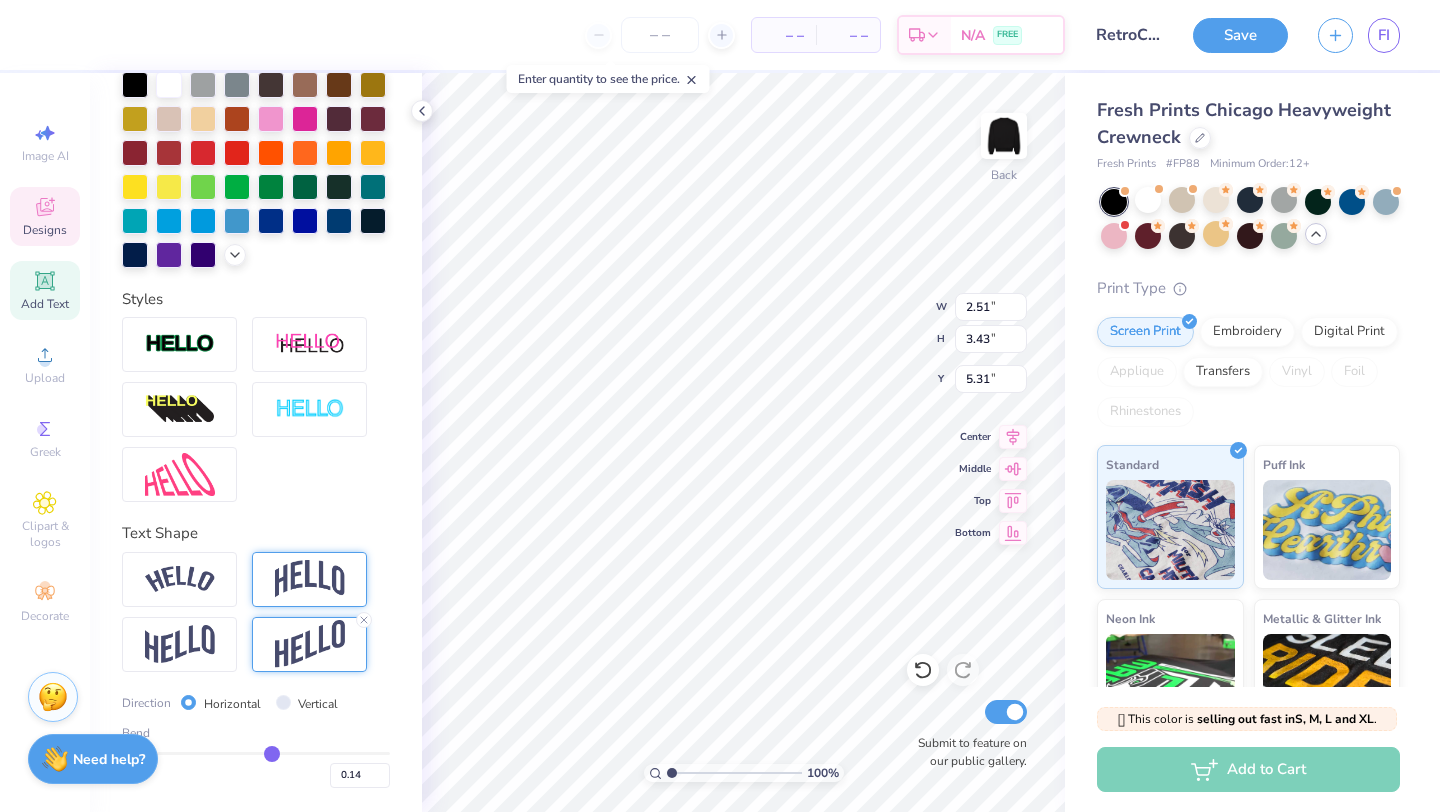 type on "0.13" 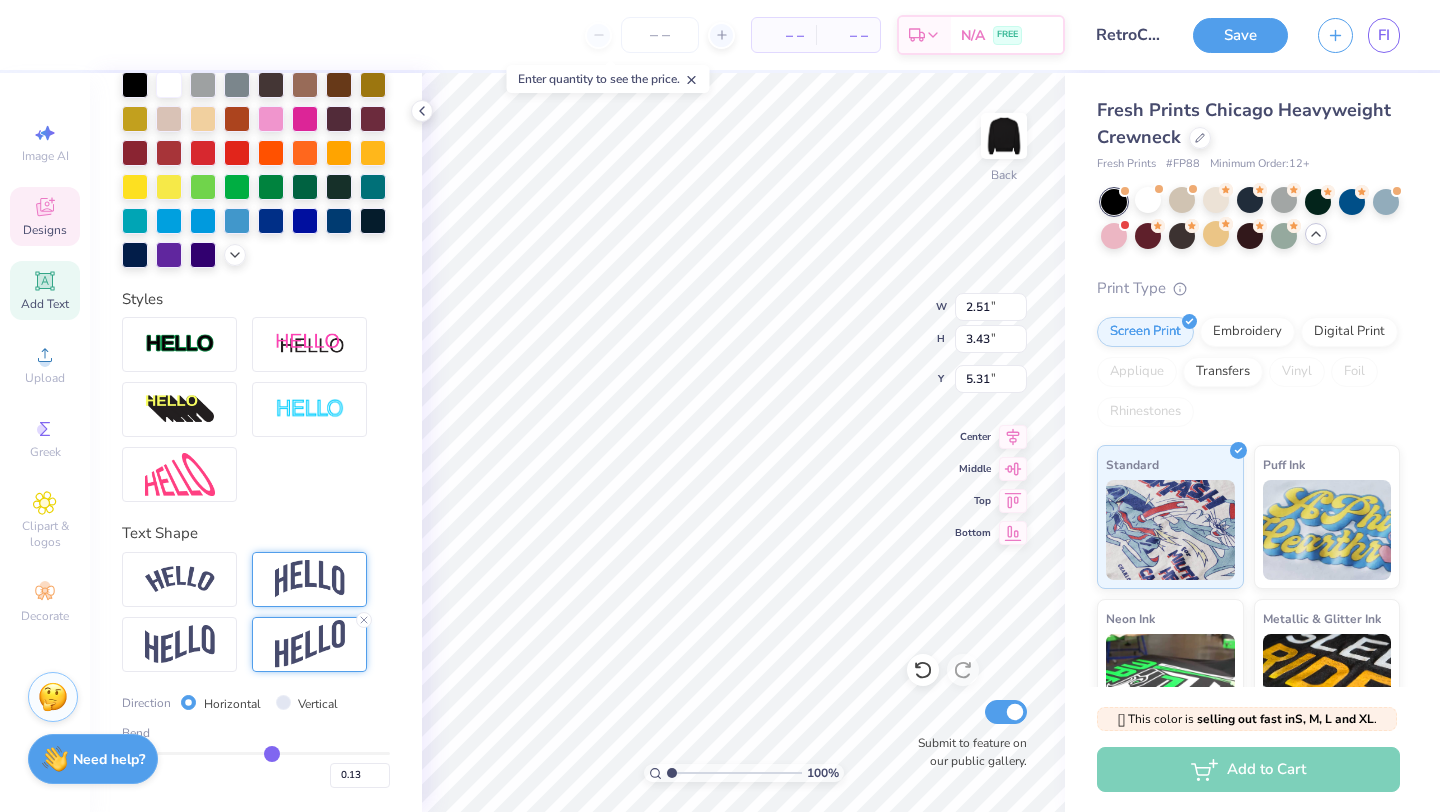type on "0.12" 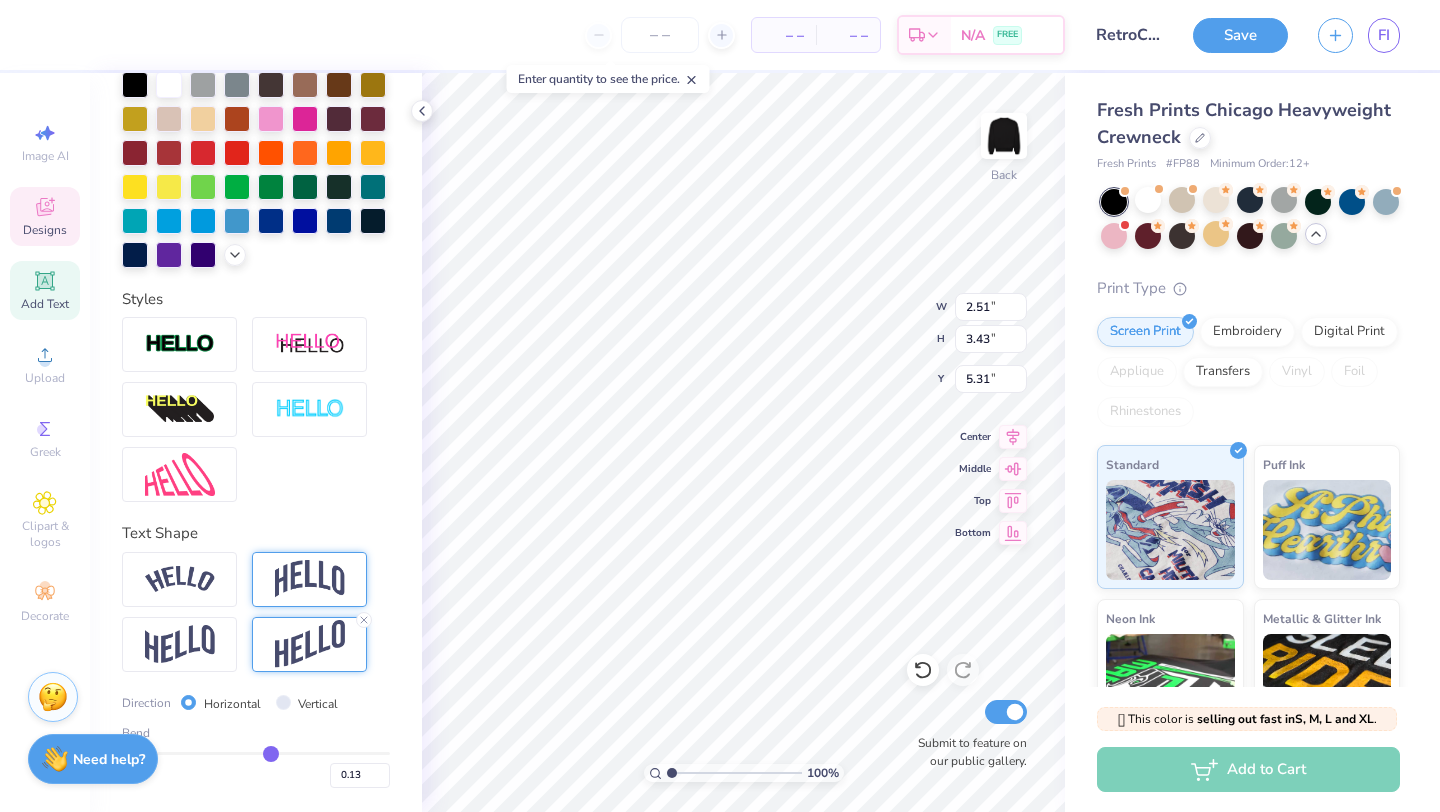 type on "0.12" 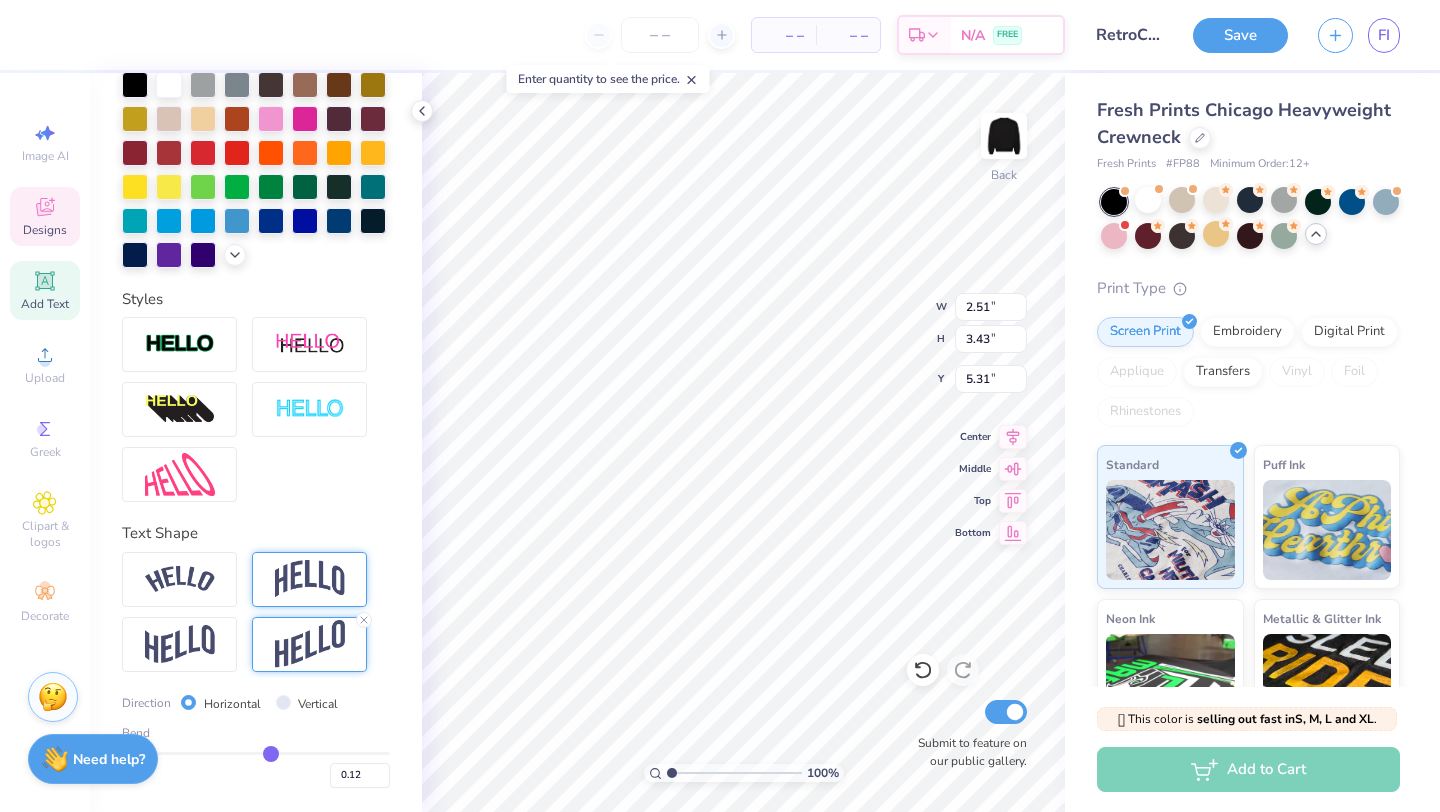 drag, startPoint x: 315, startPoint y: 753, endPoint x: 271, endPoint y: 758, distance: 44.28318 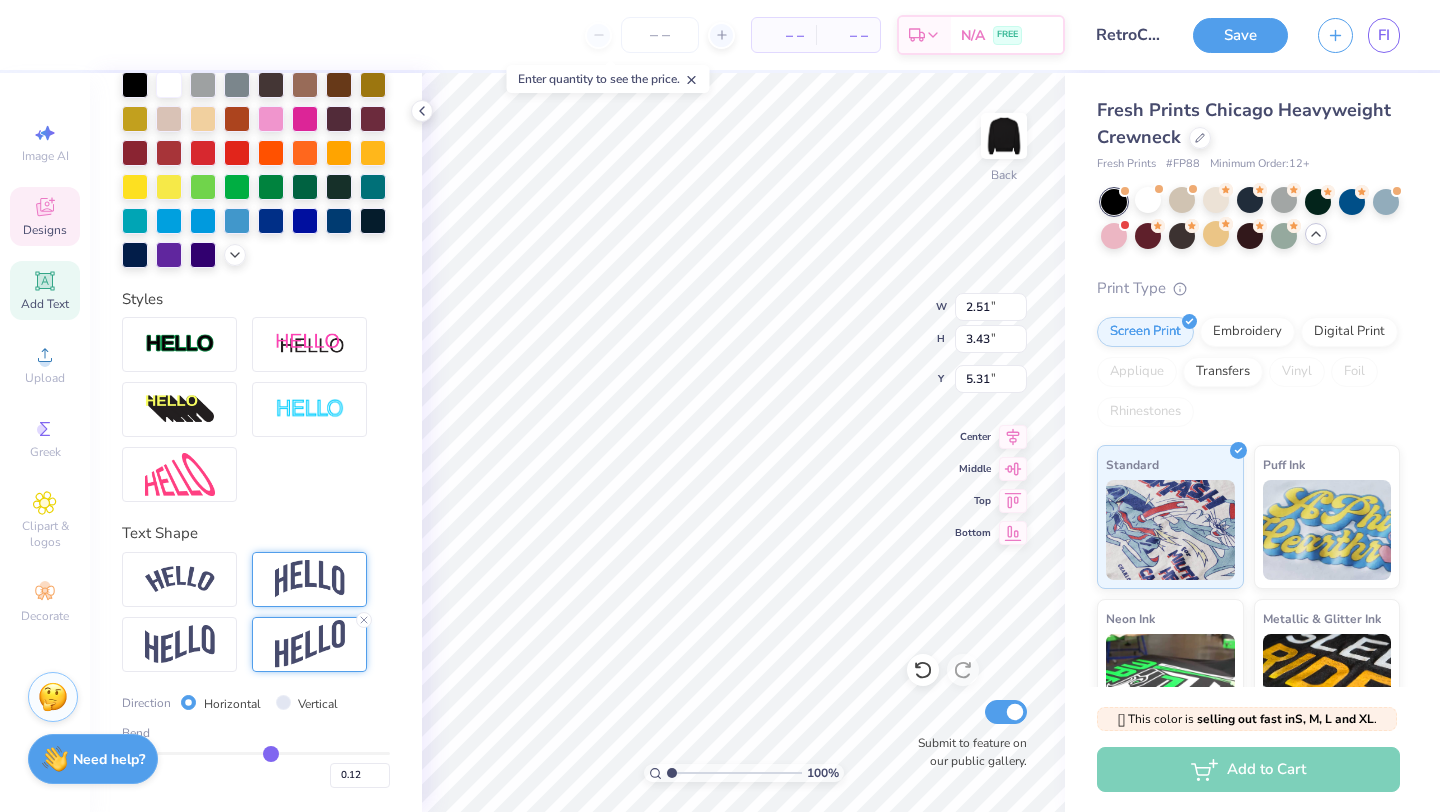 type on "2.12" 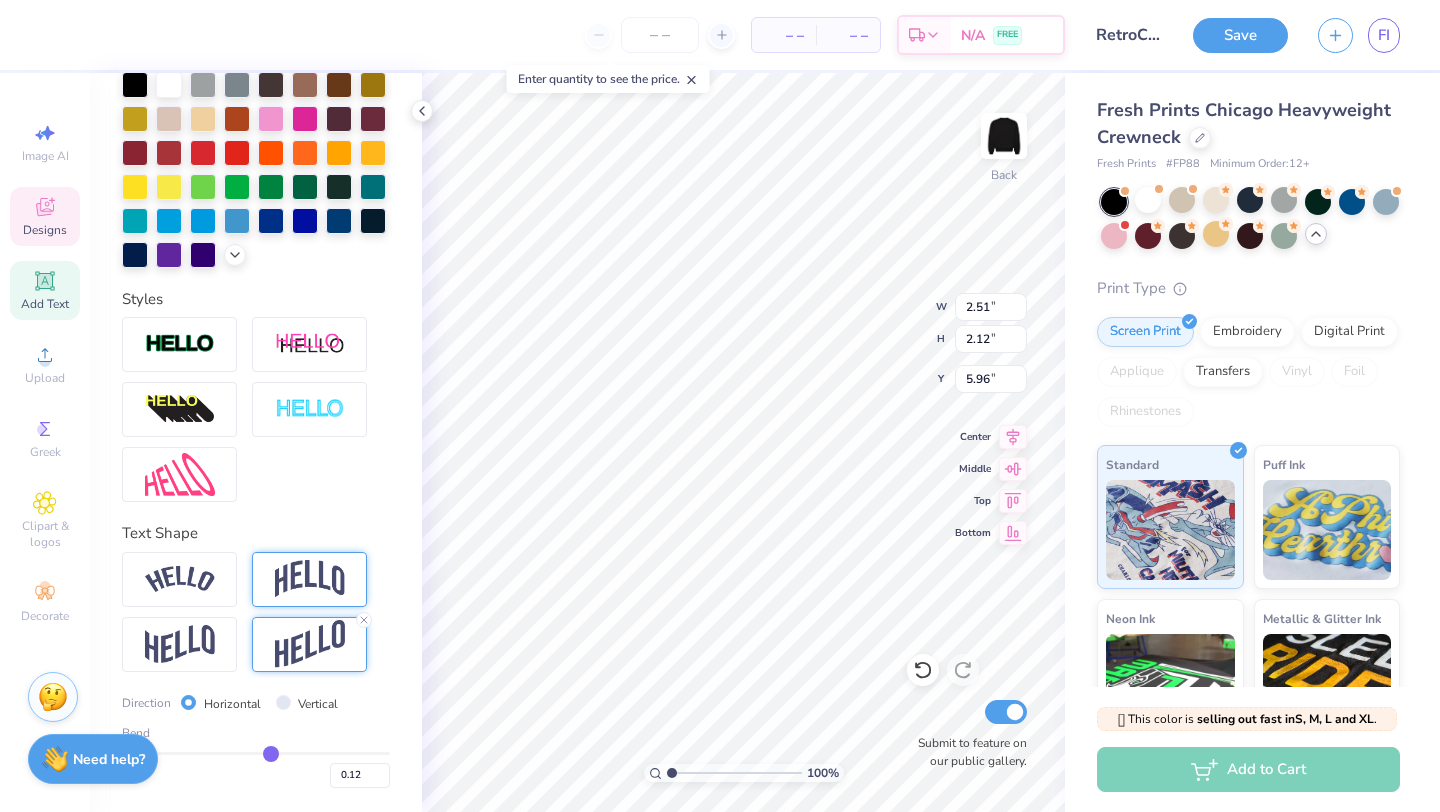 type on "5.47" 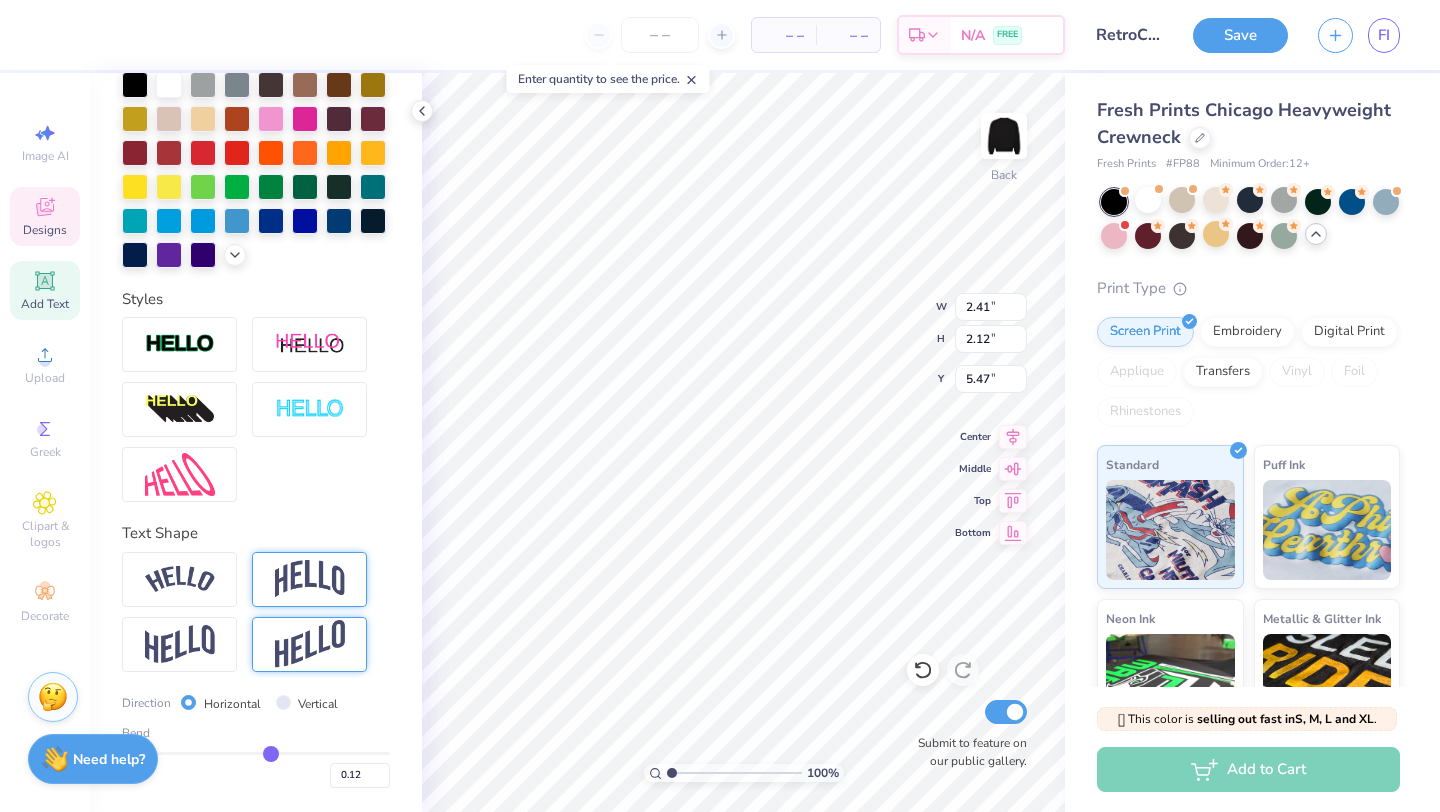 type on "2.41" 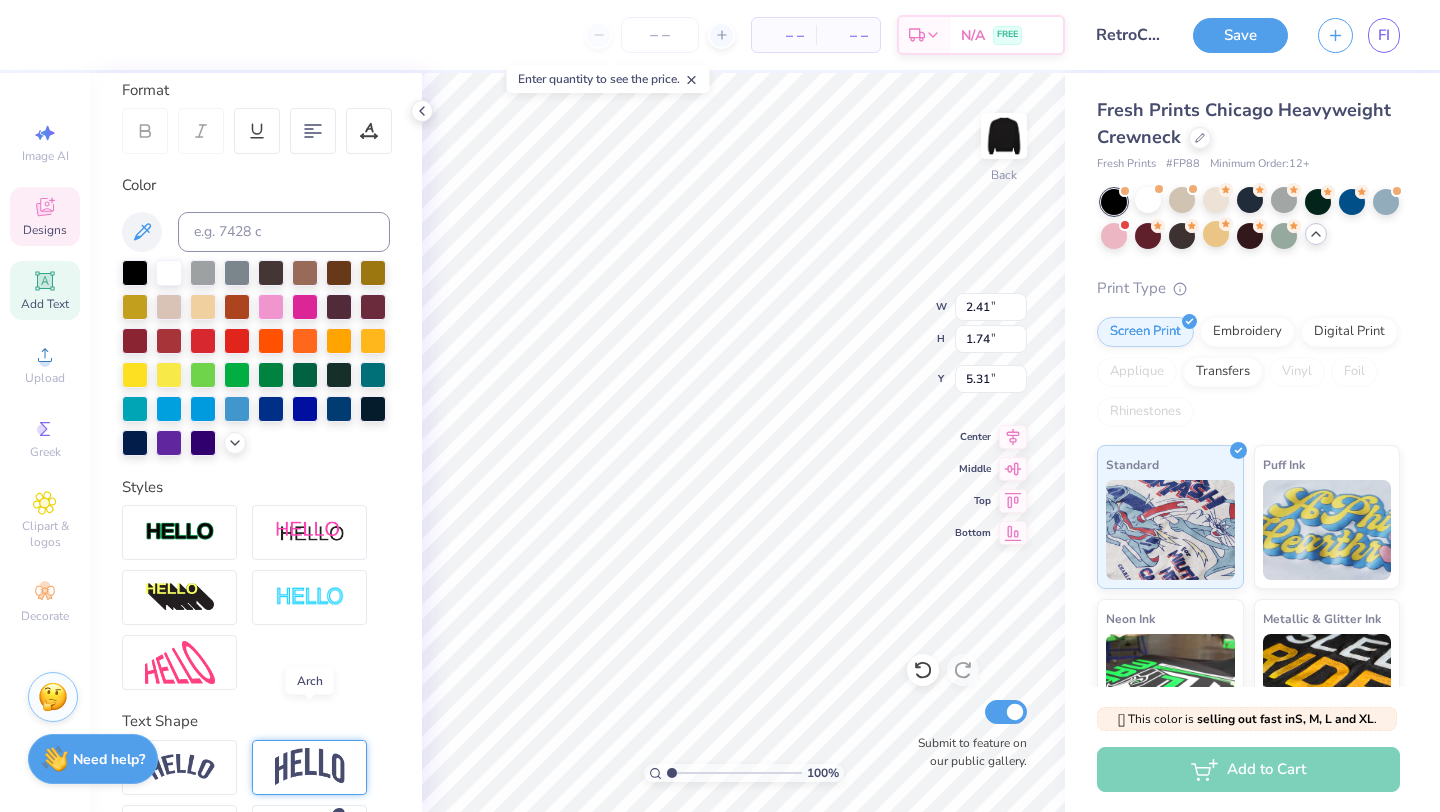 scroll, scrollTop: 350, scrollLeft: 0, axis: vertical 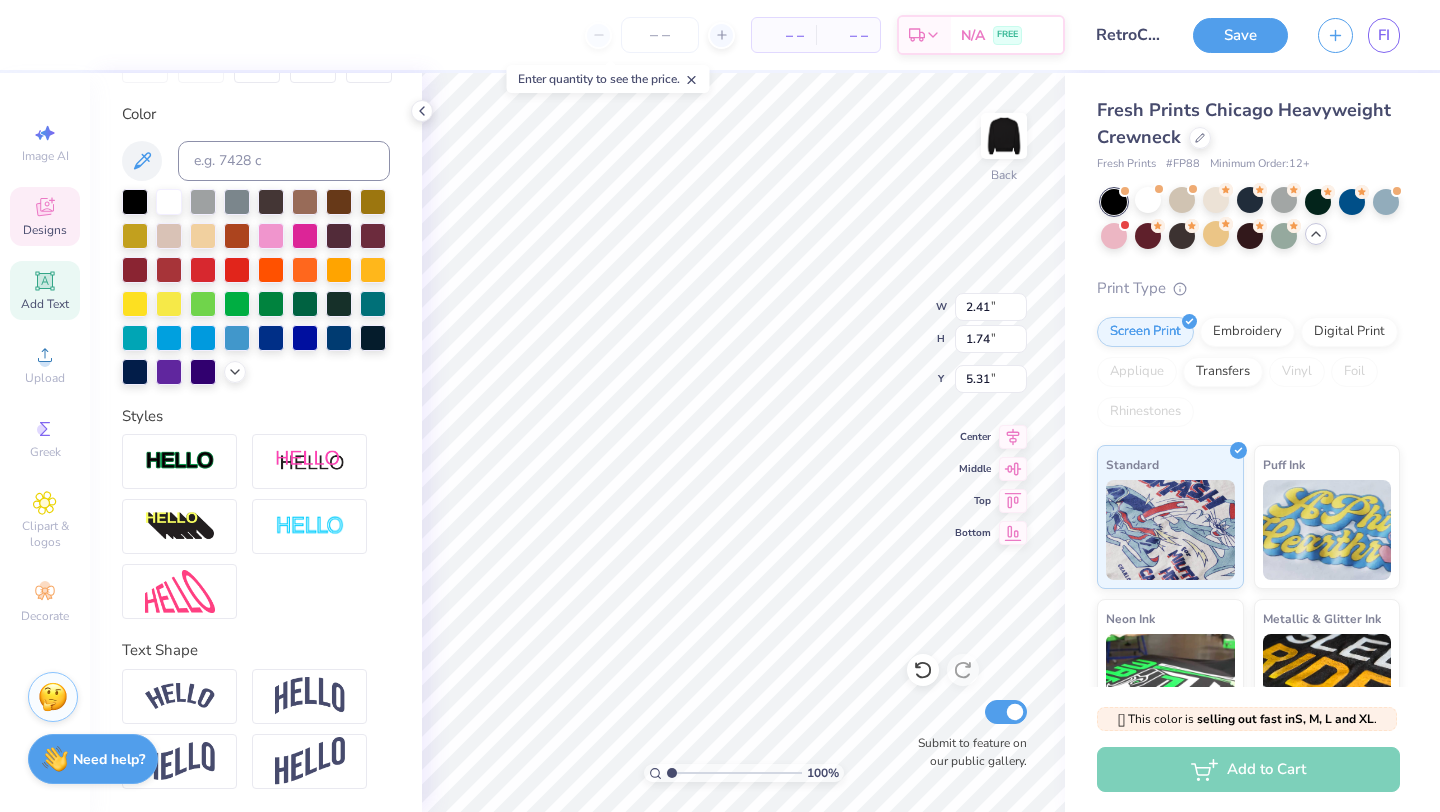 type on "2.51" 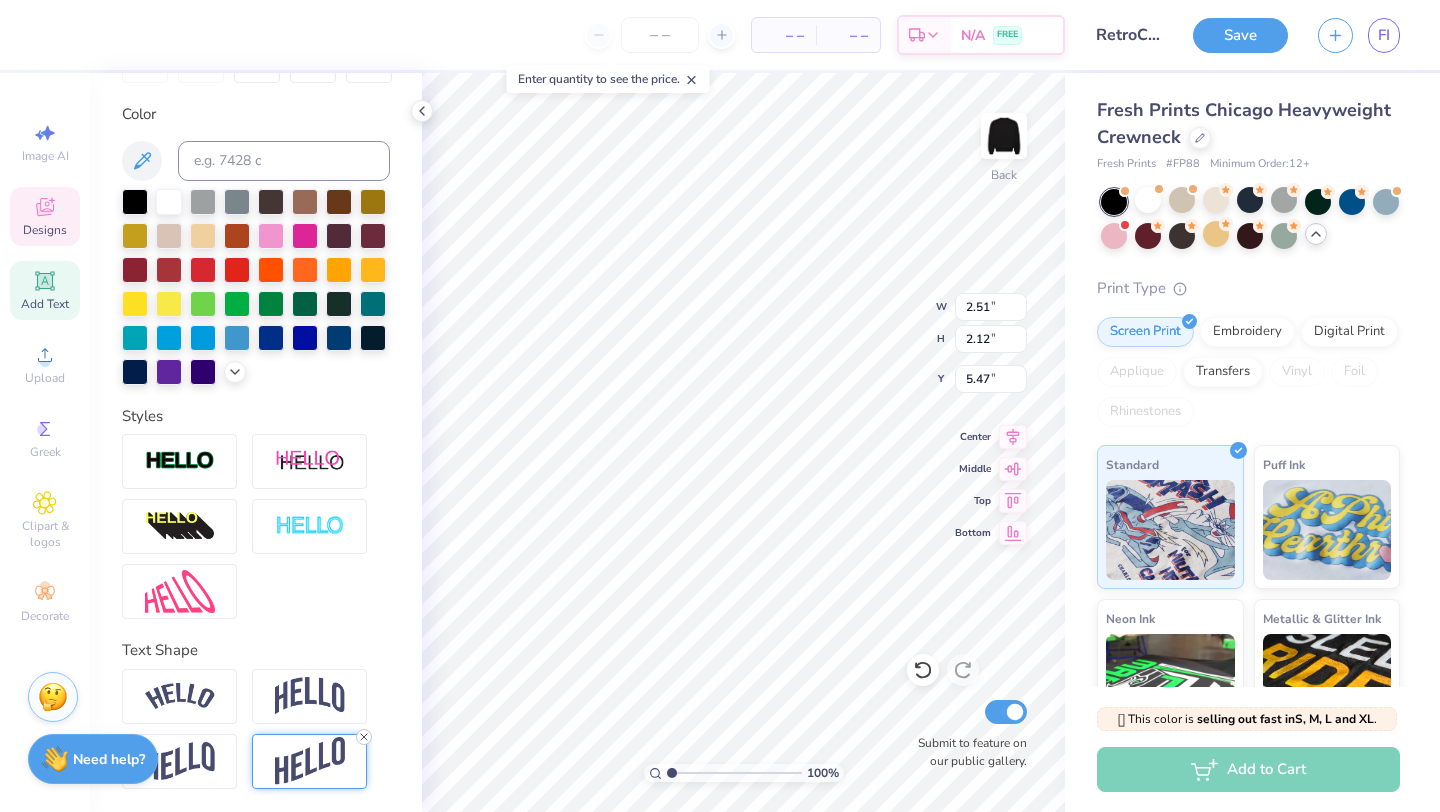 click 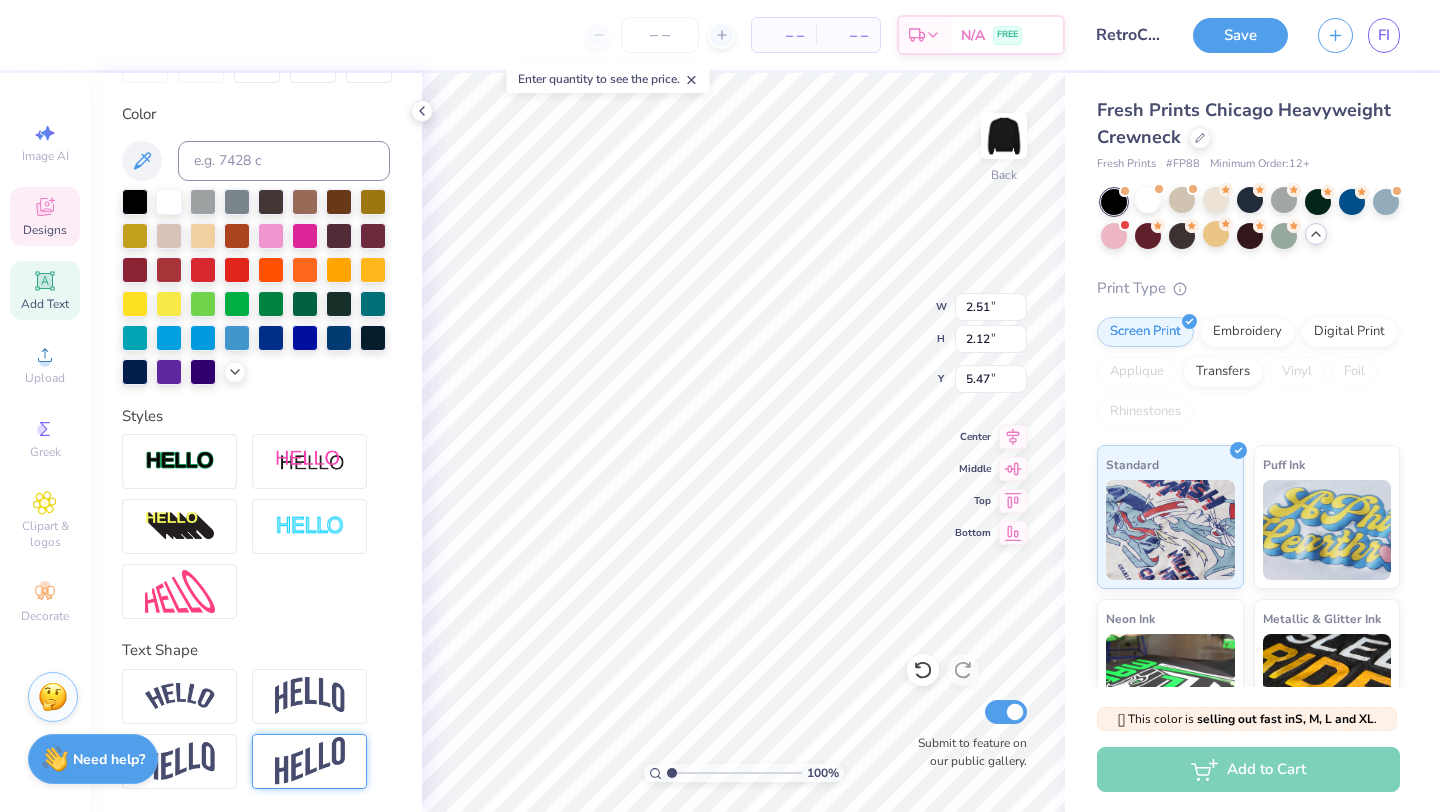 type on "1.71" 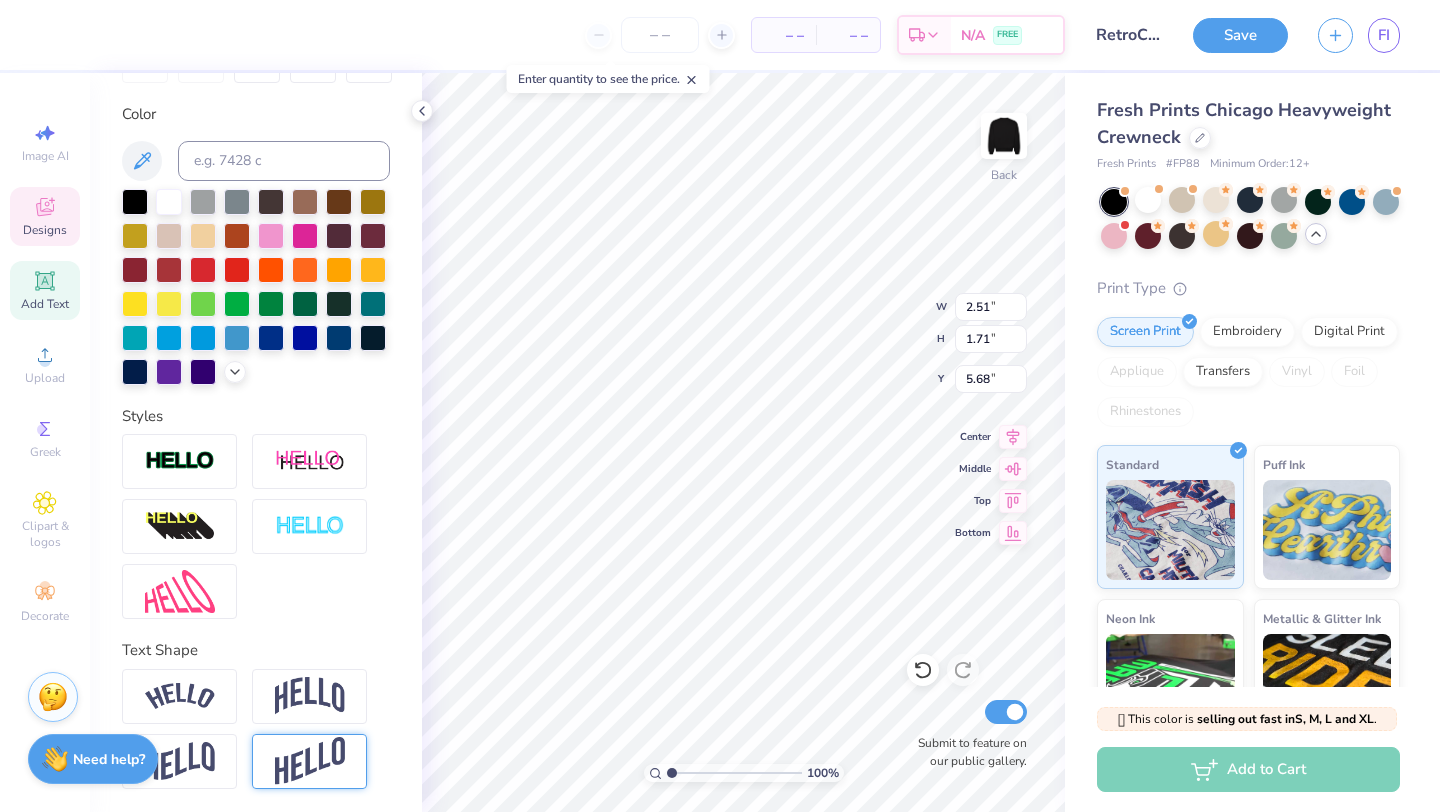 type on "5.31" 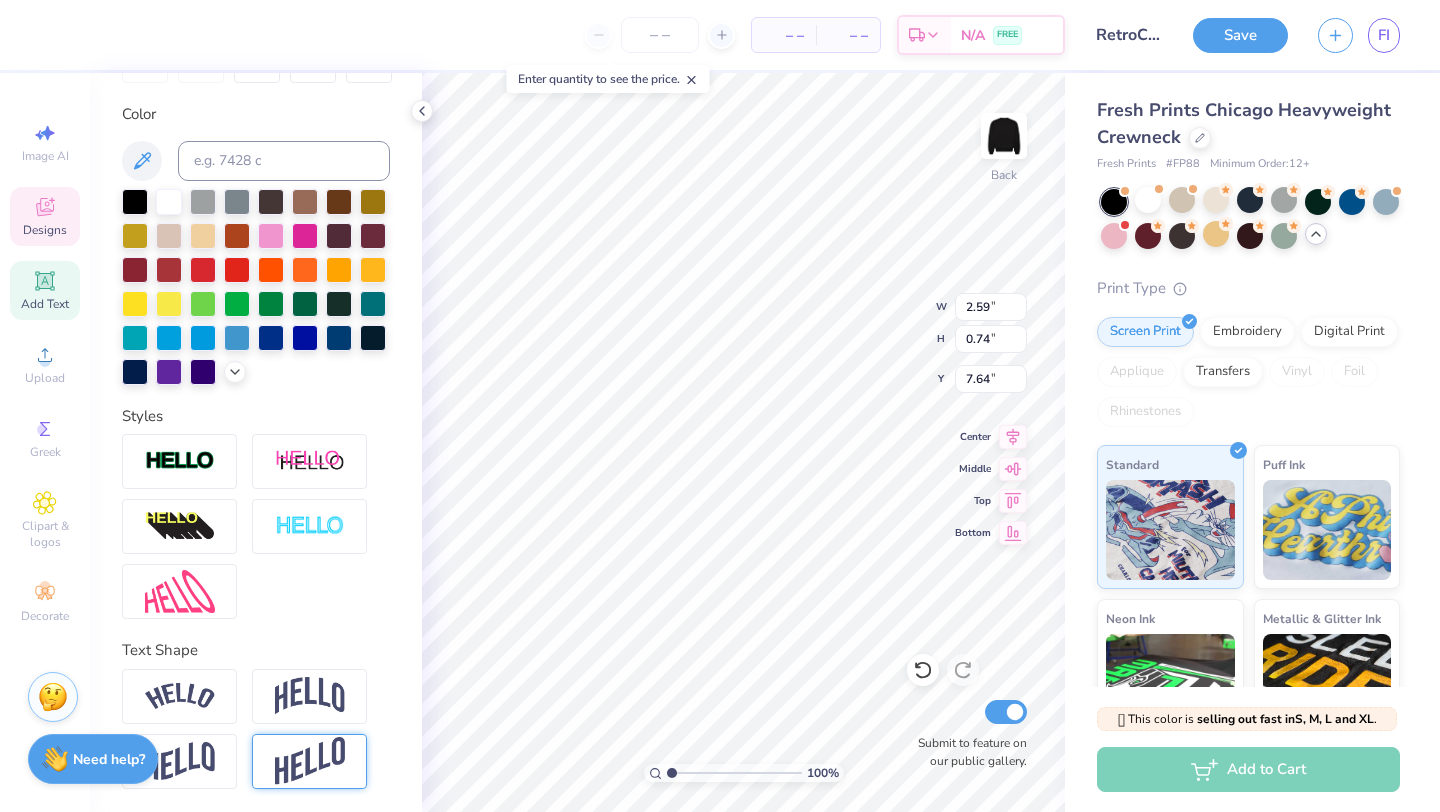 type on "7.23" 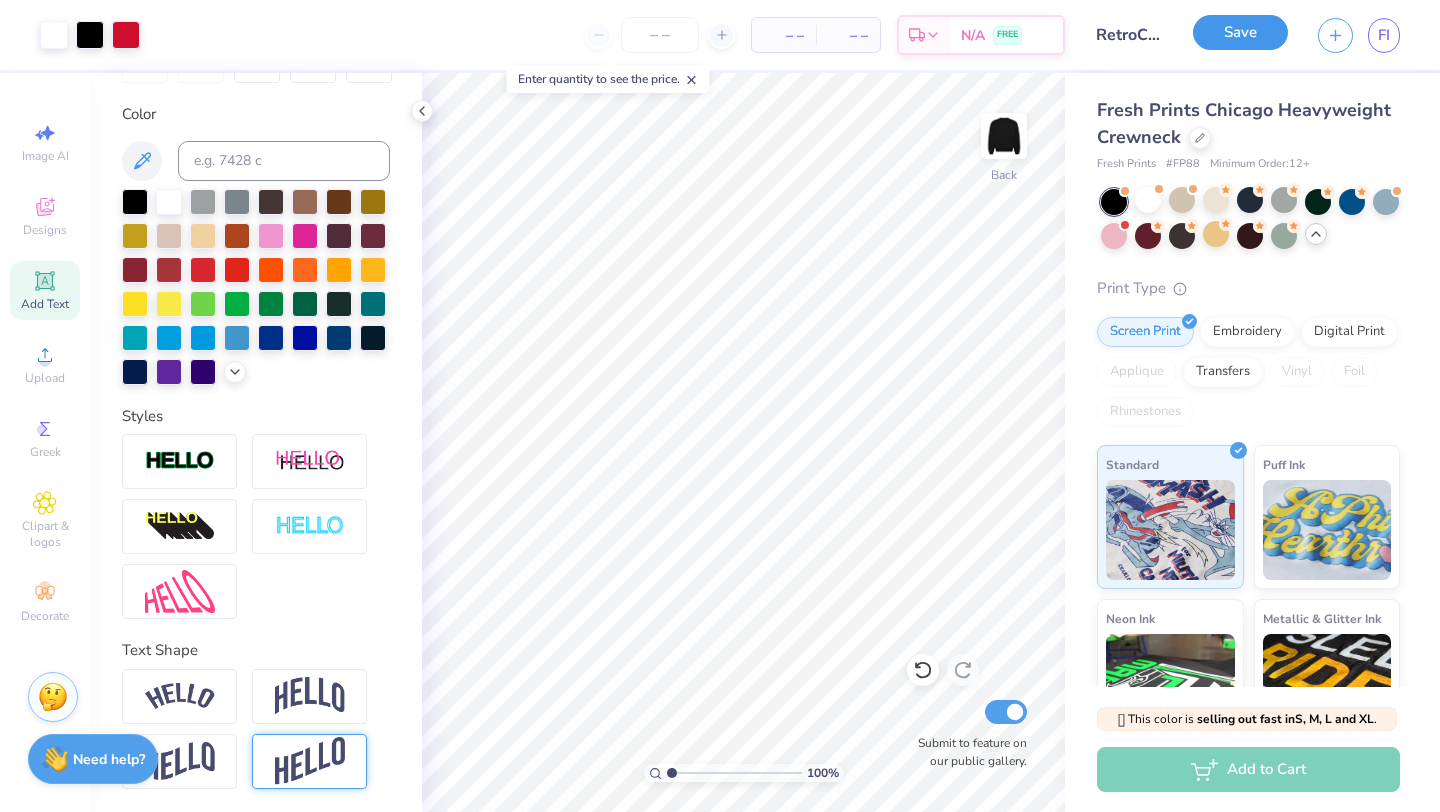 click on "Save" at bounding box center (1240, 32) 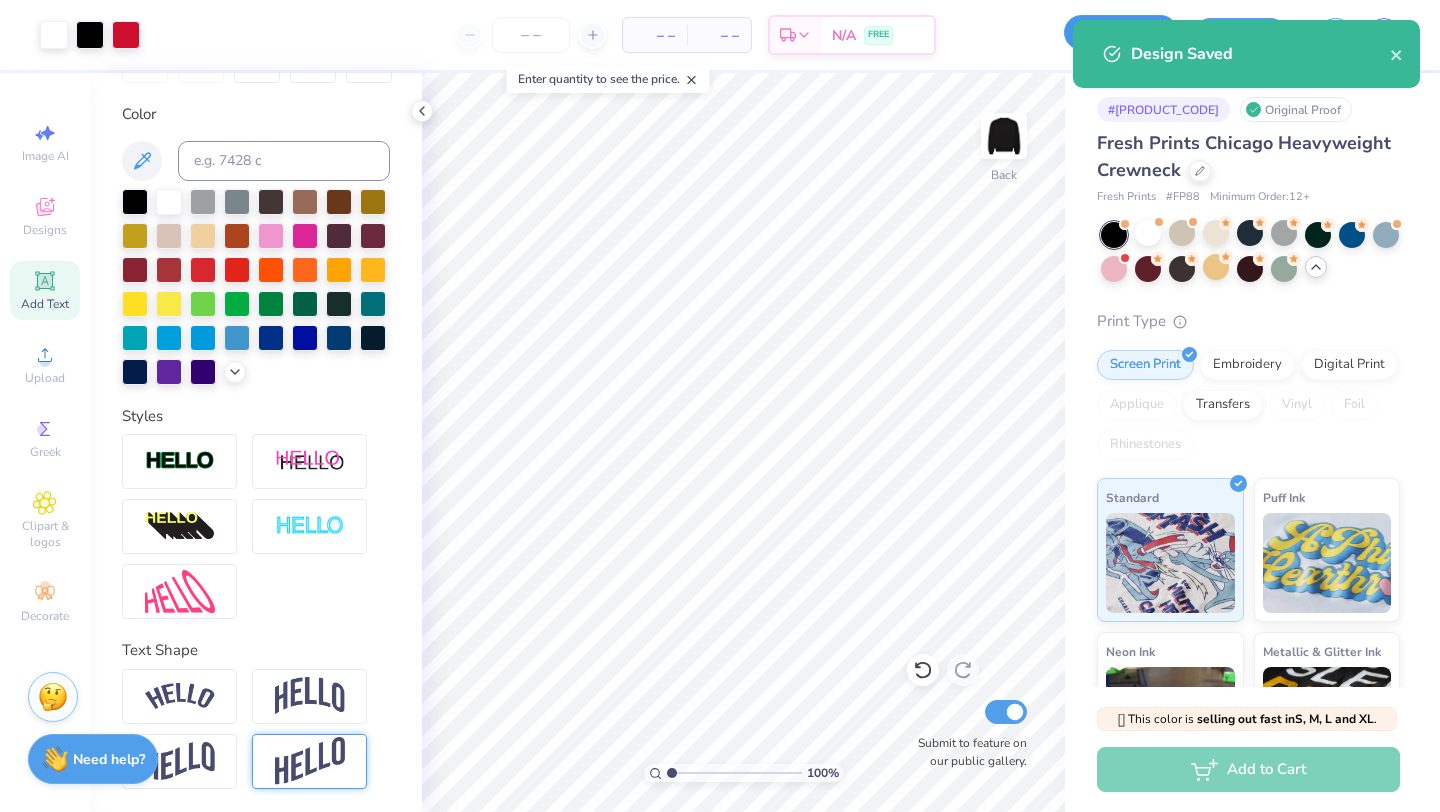 scroll, scrollTop: 0, scrollLeft: 173, axis: horizontal 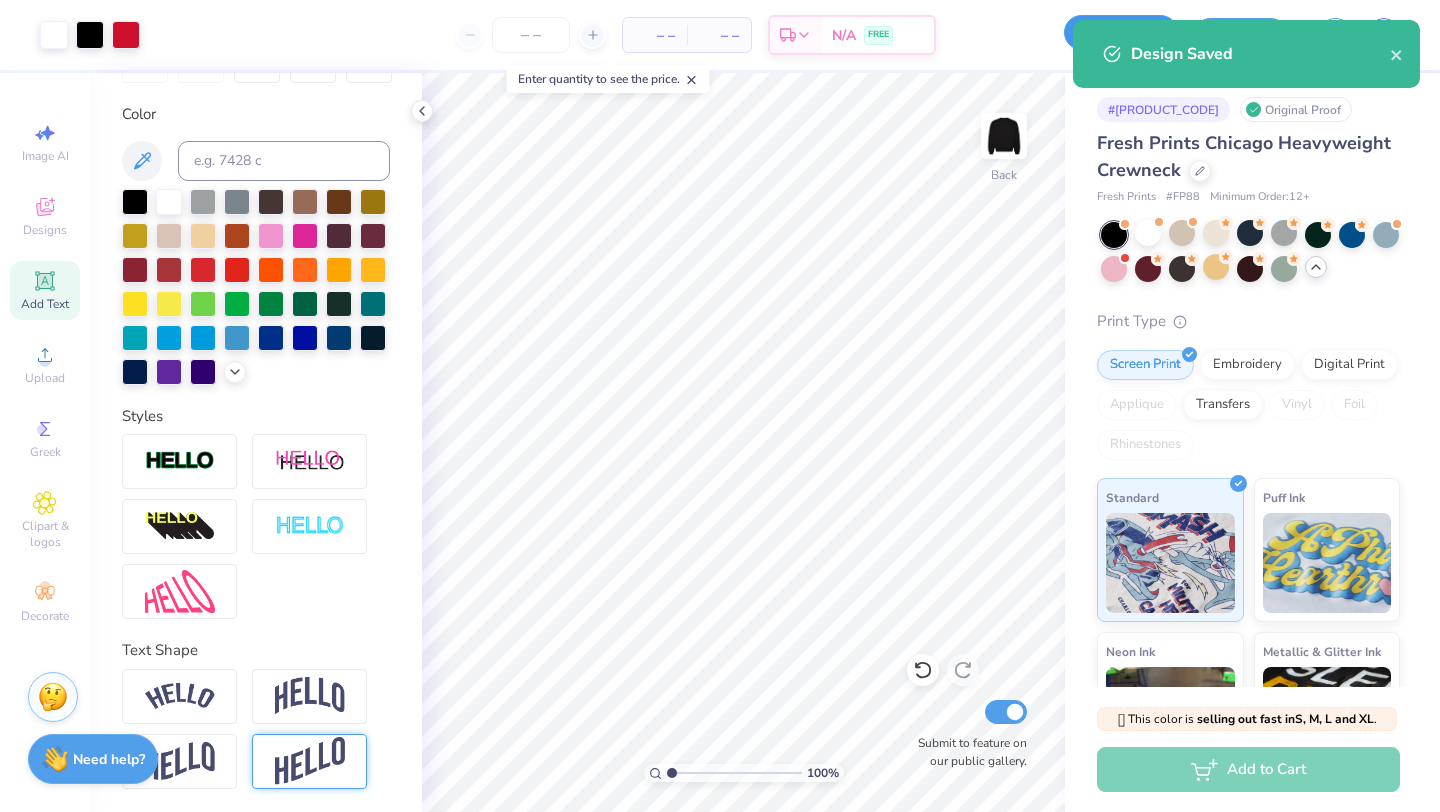 drag, startPoint x: 967, startPoint y: 34, endPoint x: 1065, endPoint y: 36, distance: 98.02041 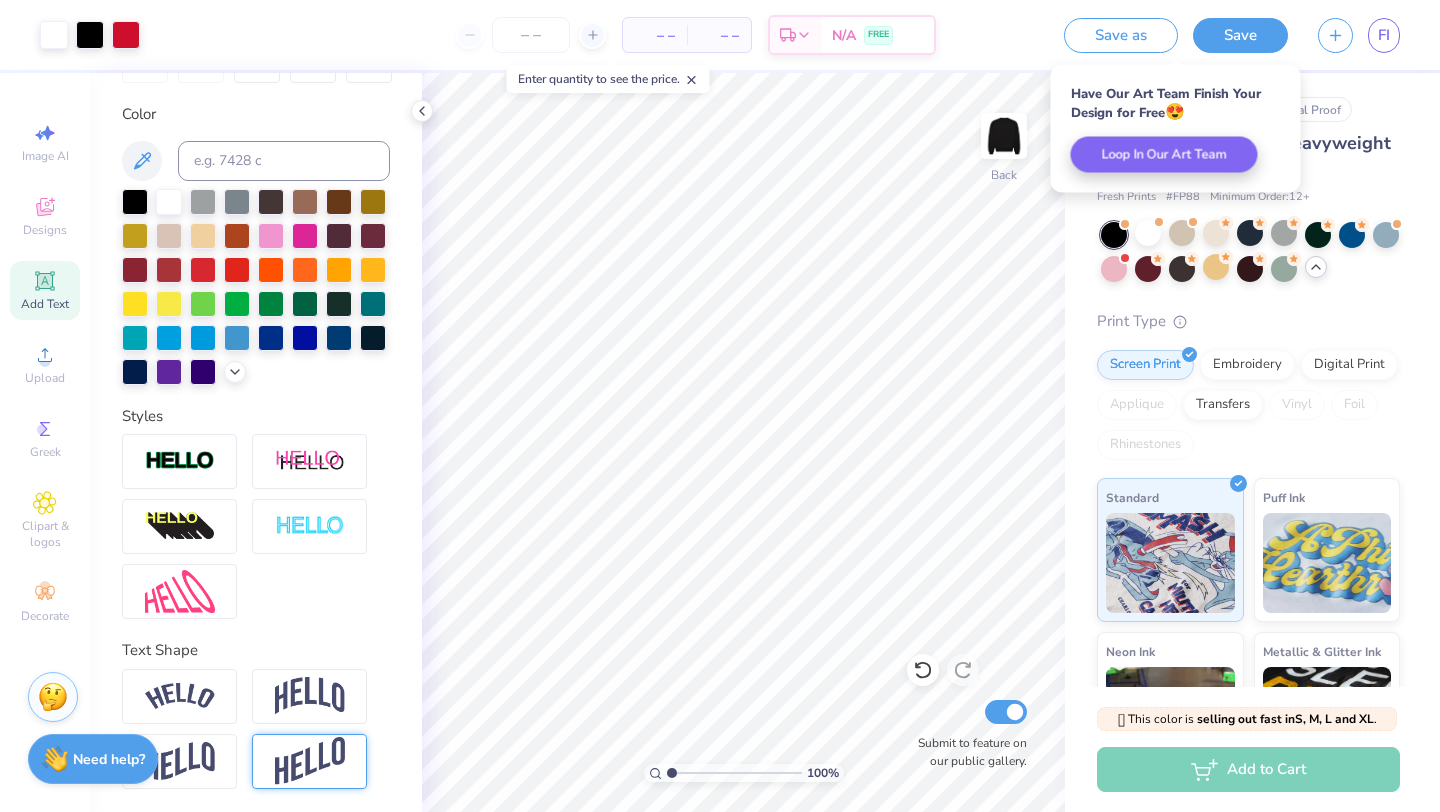 scroll, scrollTop: 0, scrollLeft: 0, axis: both 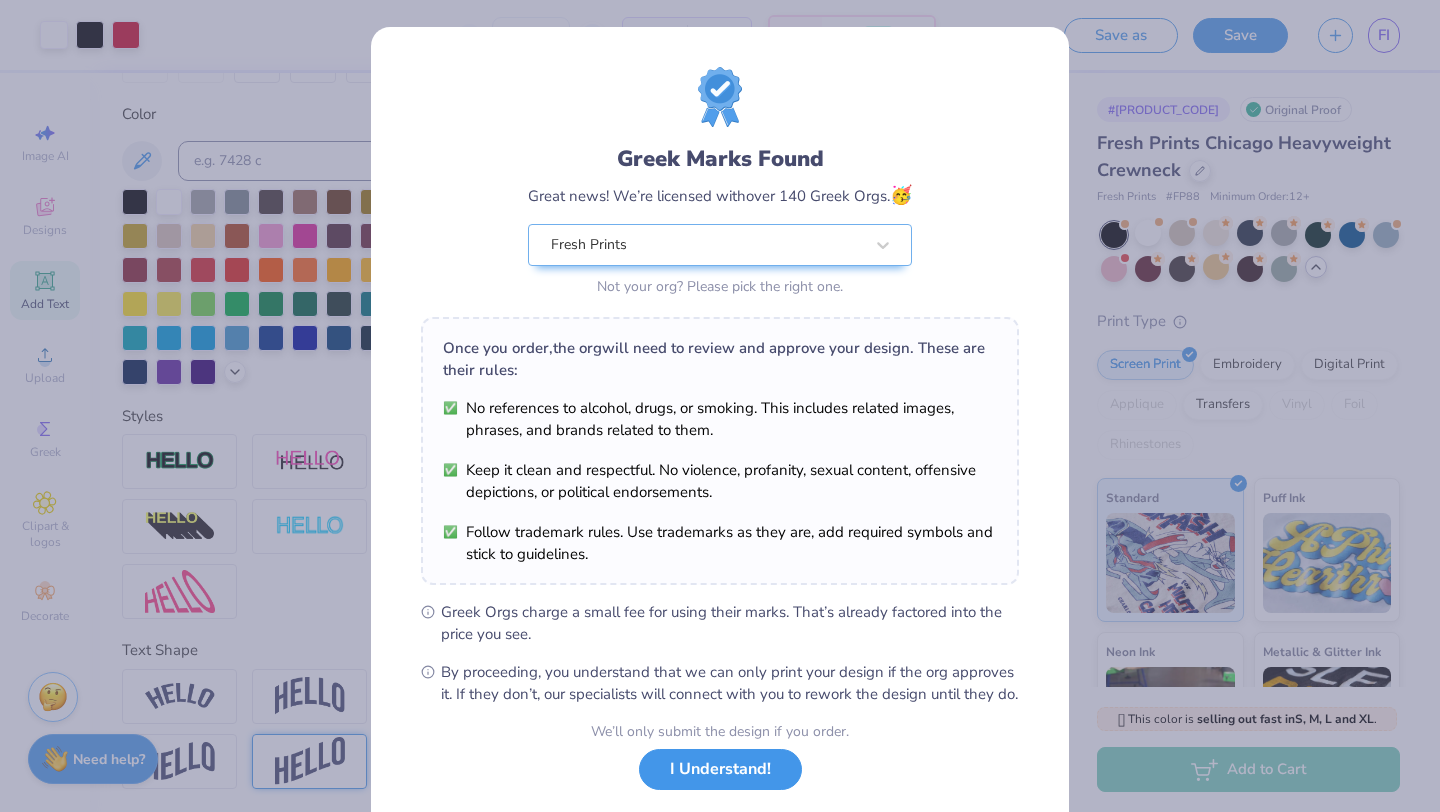 click on "I Understand!" at bounding box center [720, 769] 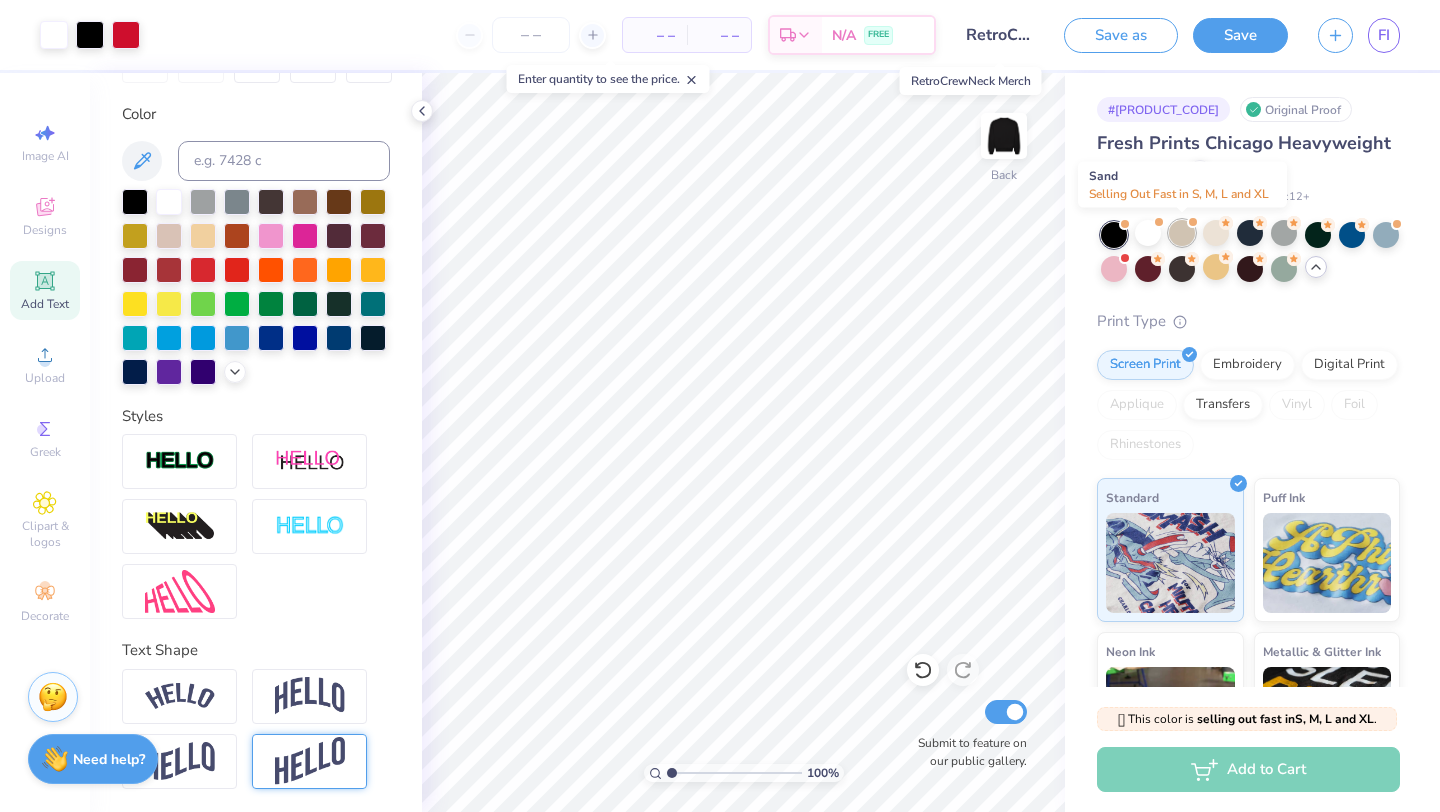 click at bounding box center (1182, 233) 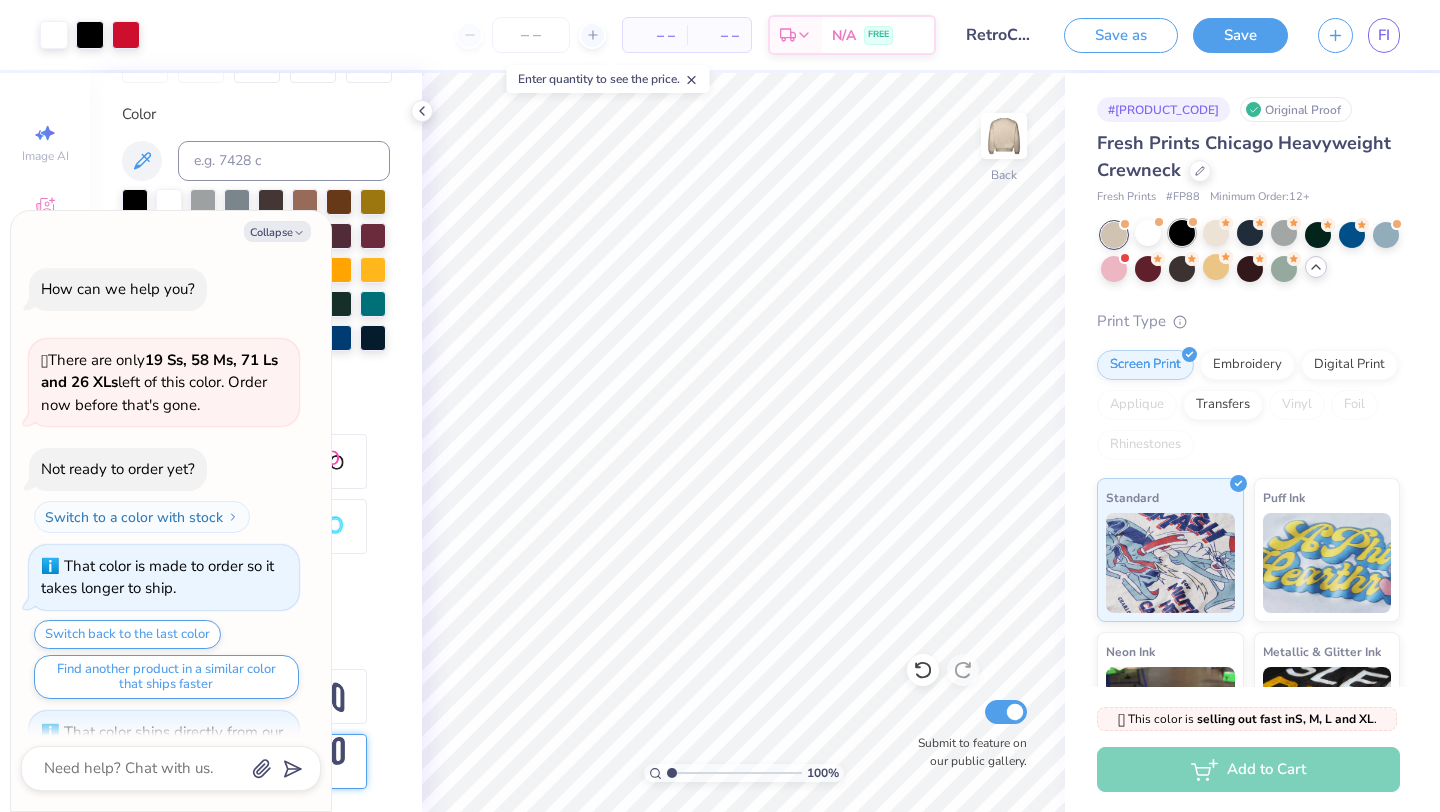 scroll, scrollTop: 744, scrollLeft: 0, axis: vertical 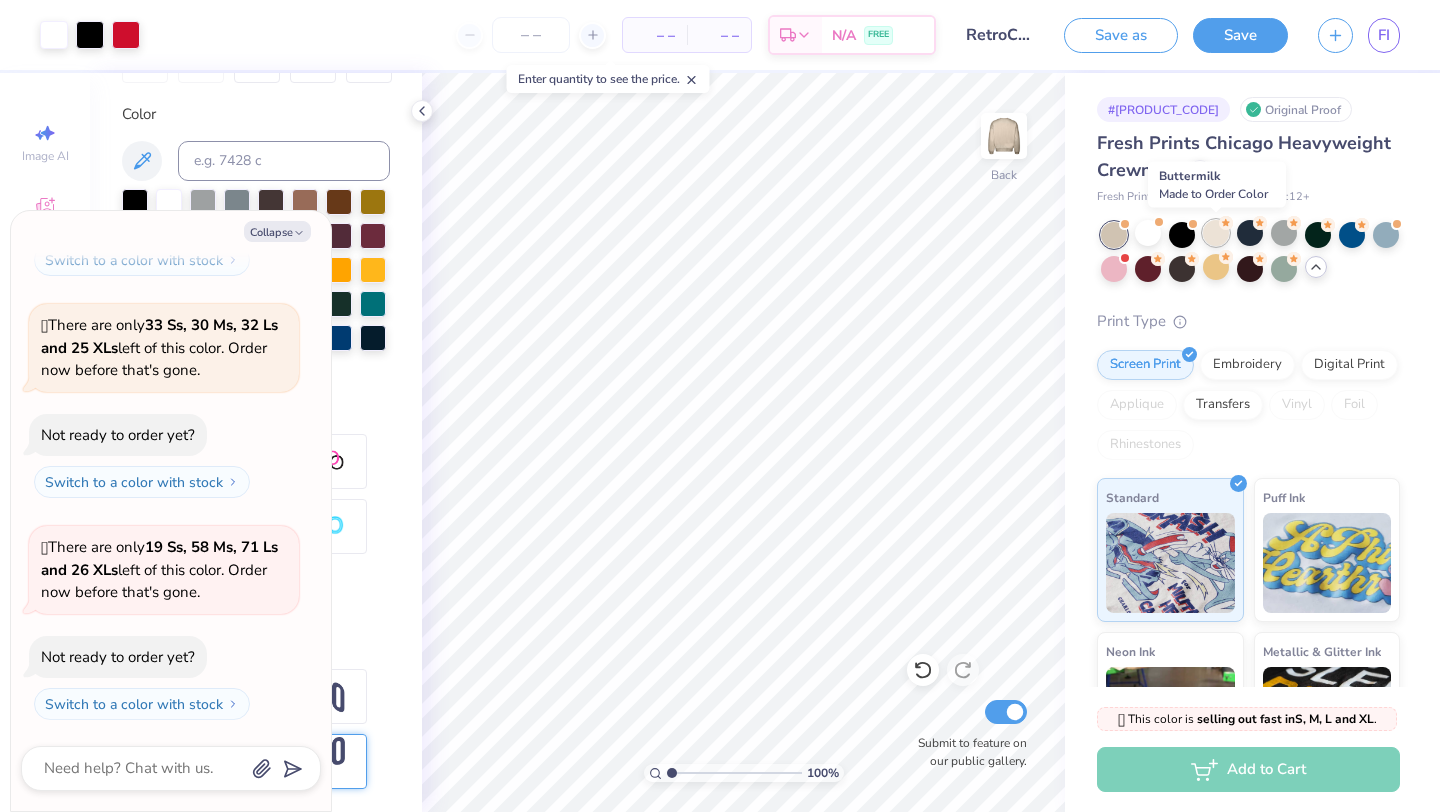 click at bounding box center [1216, 233] 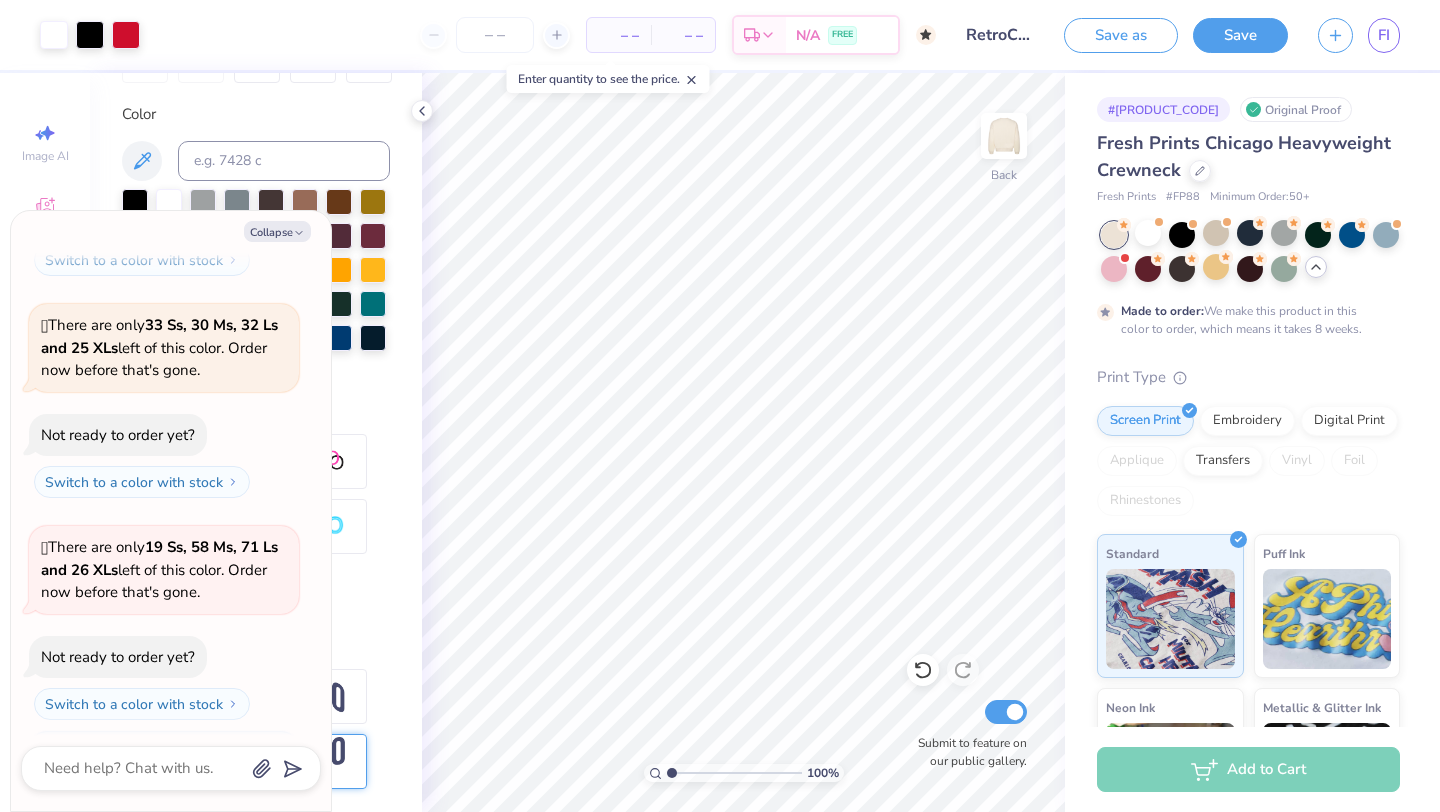 scroll, scrollTop: 910, scrollLeft: 0, axis: vertical 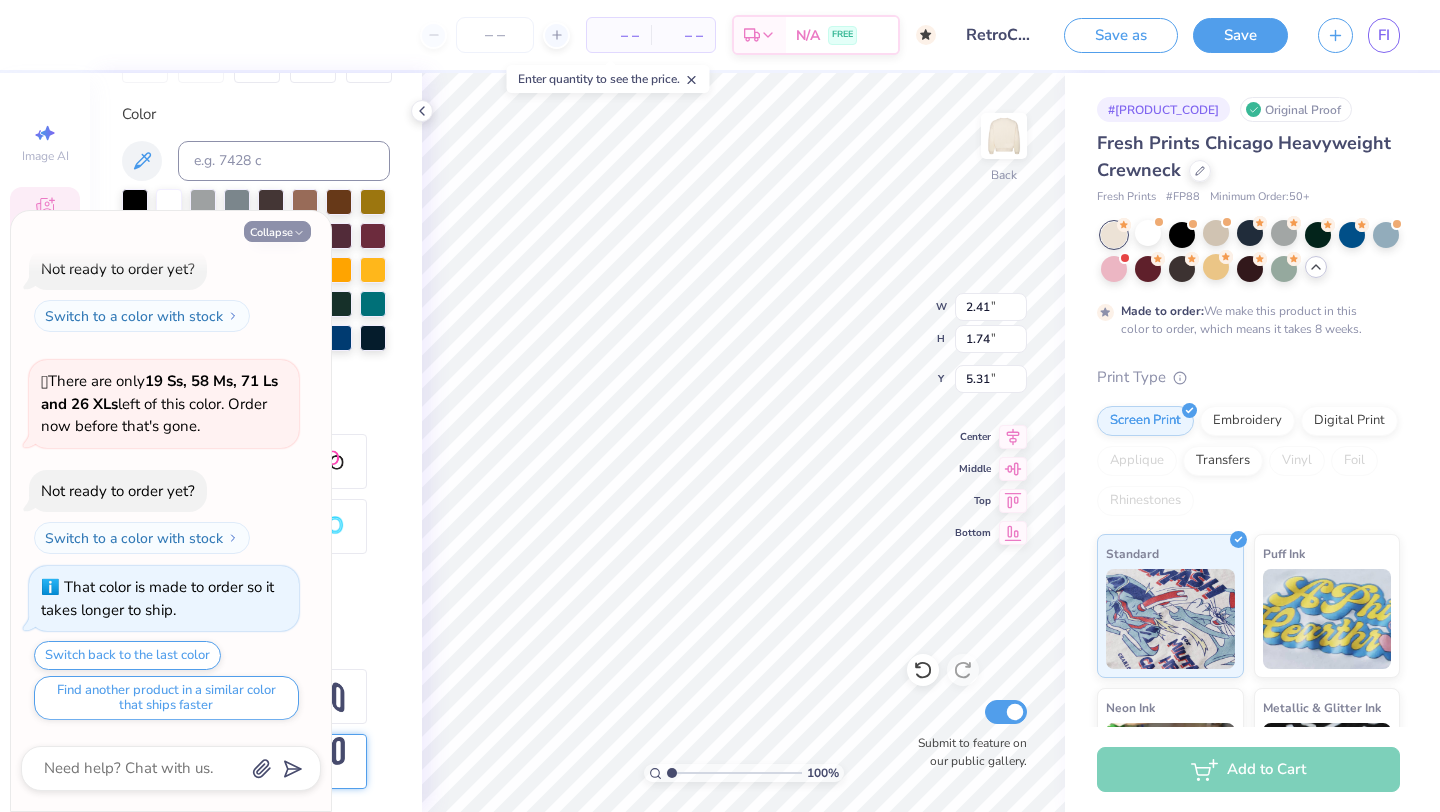 click on "Collapse" at bounding box center [277, 231] 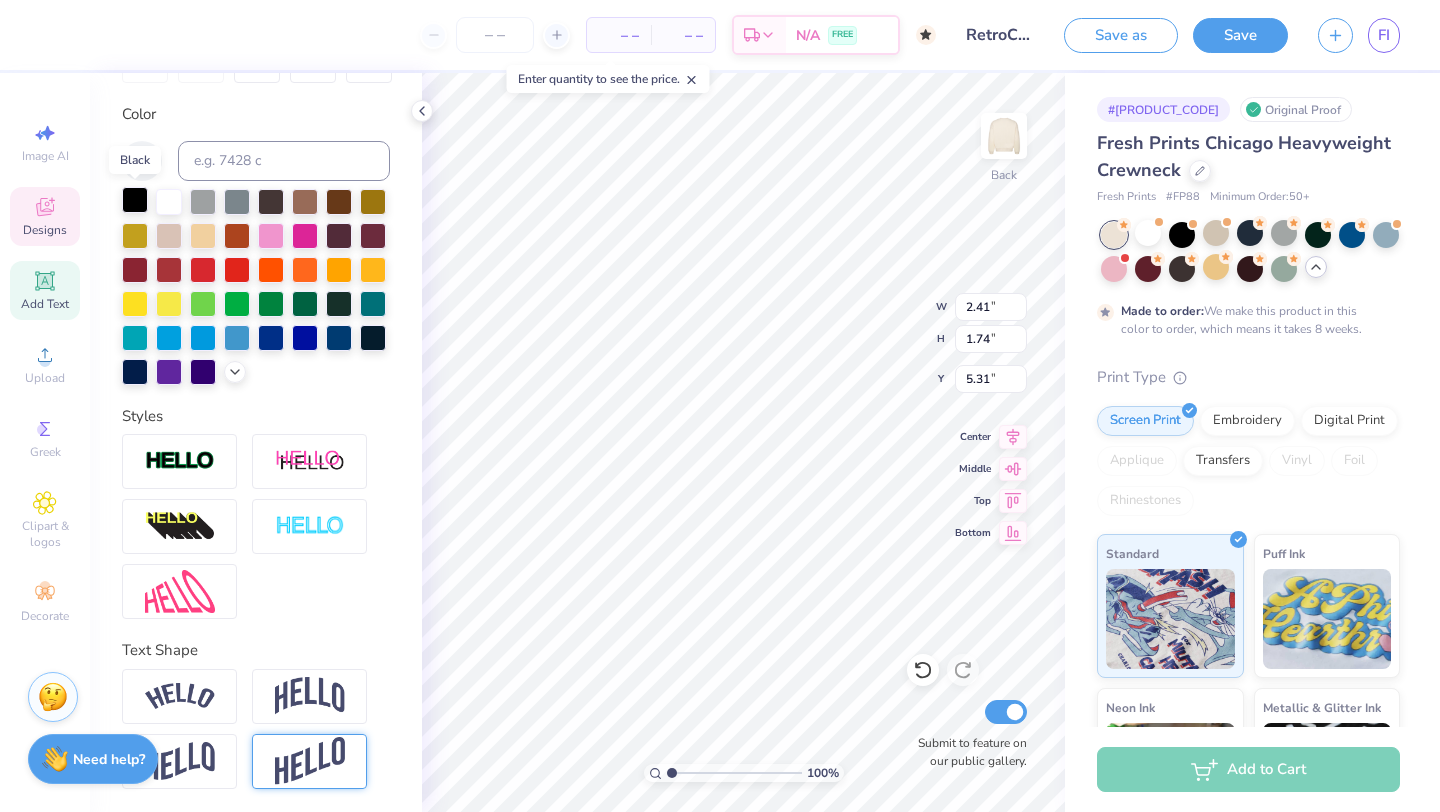click at bounding box center (135, 200) 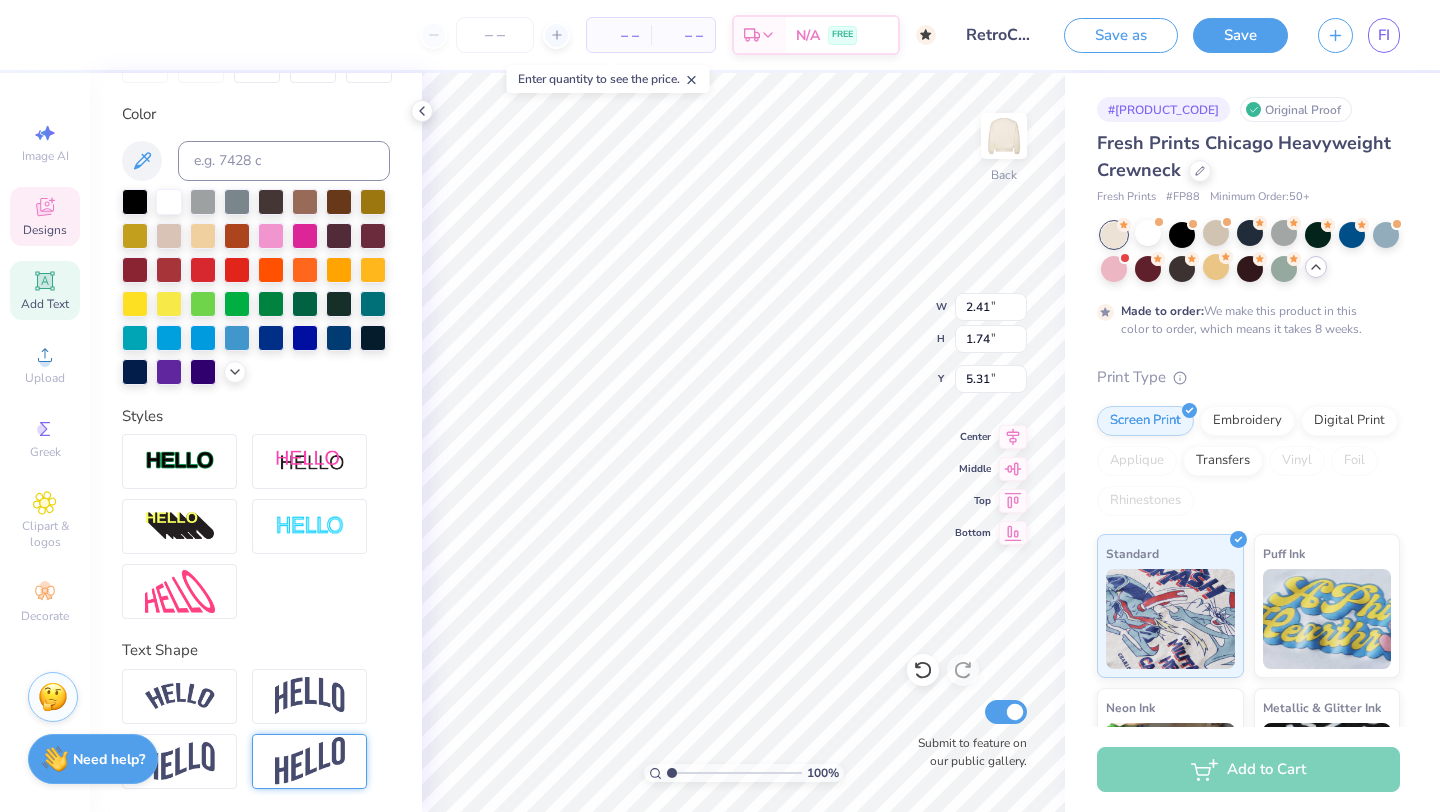 type on "2.51" 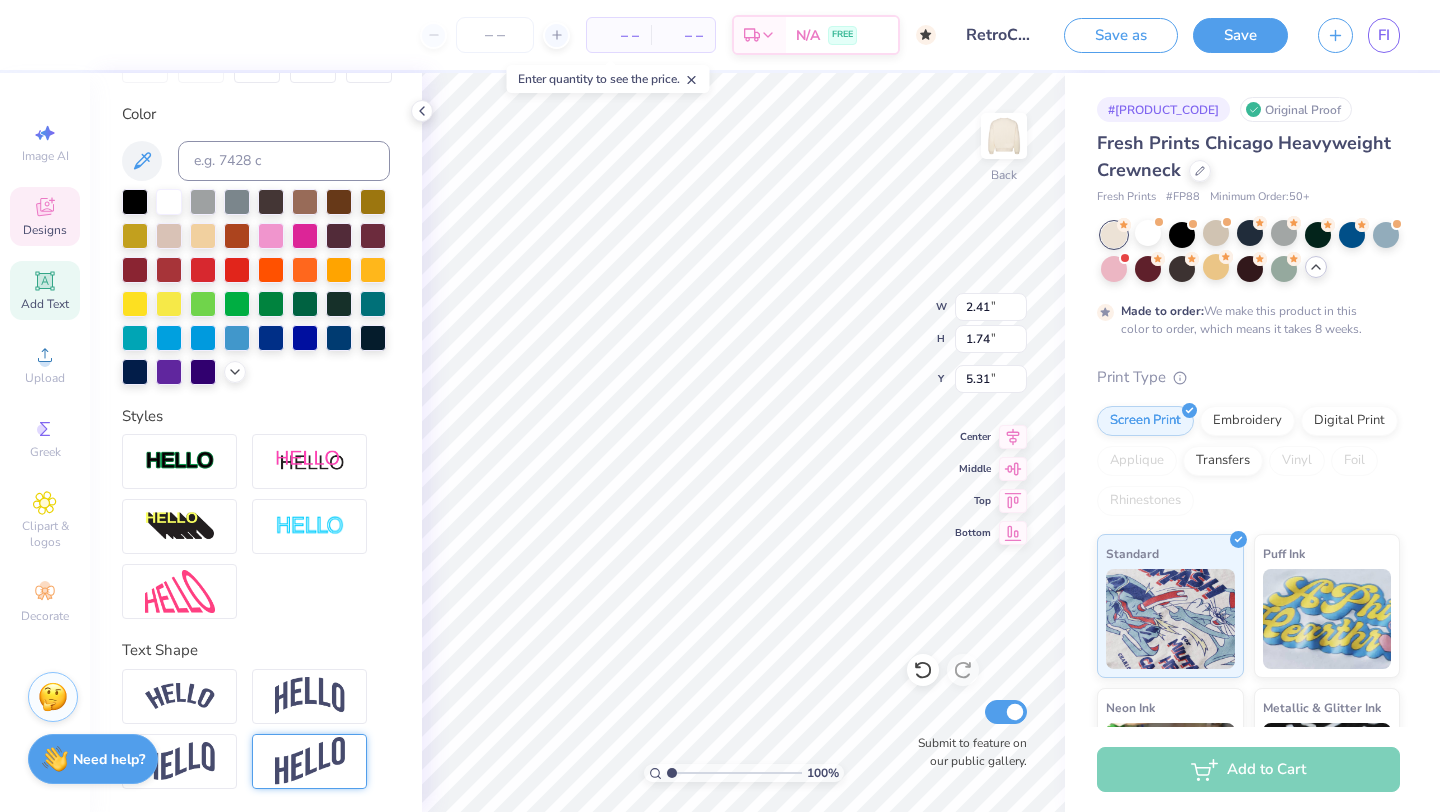 type on "1.71" 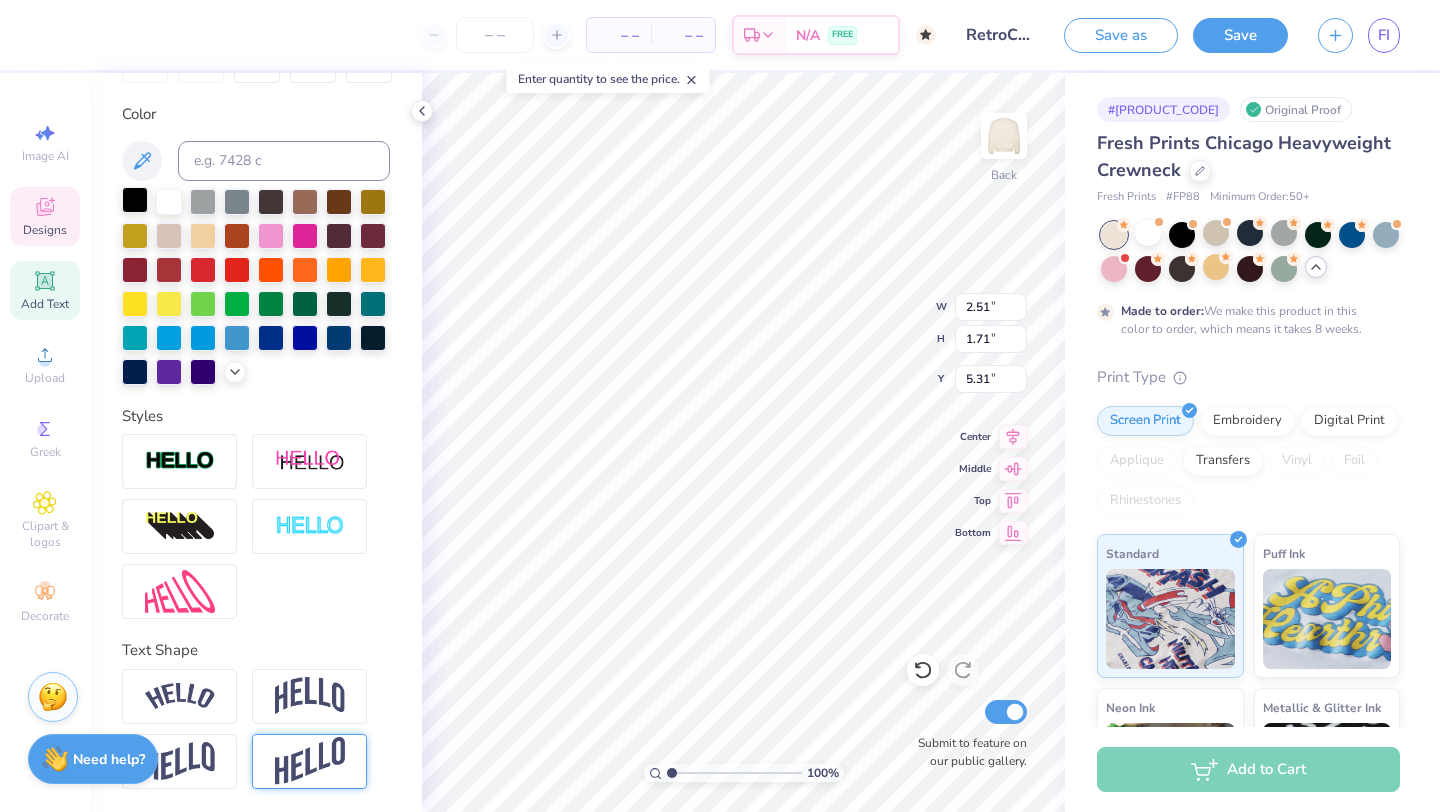 click at bounding box center (135, 200) 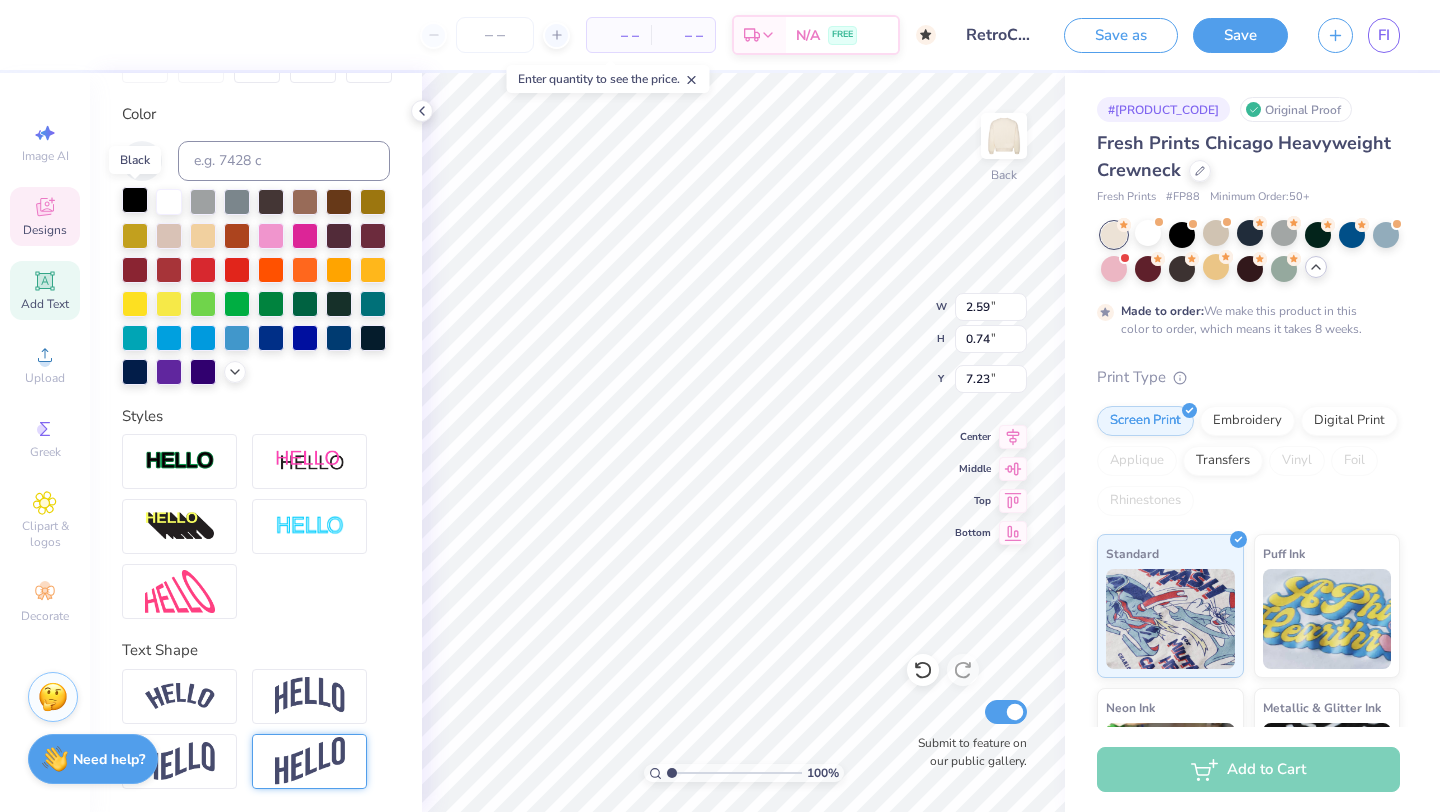 click at bounding box center [135, 200] 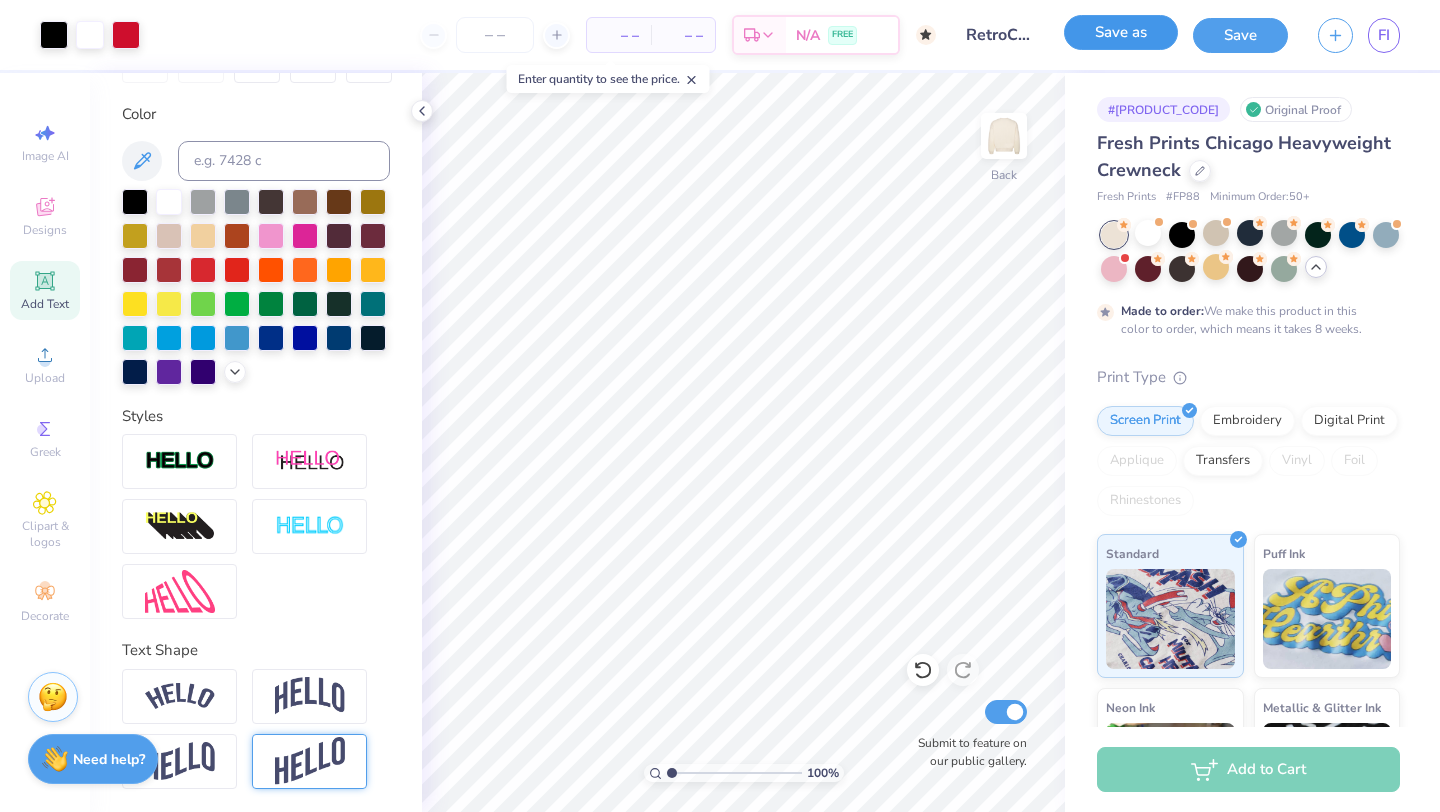 click on "Save as" at bounding box center (1121, 32) 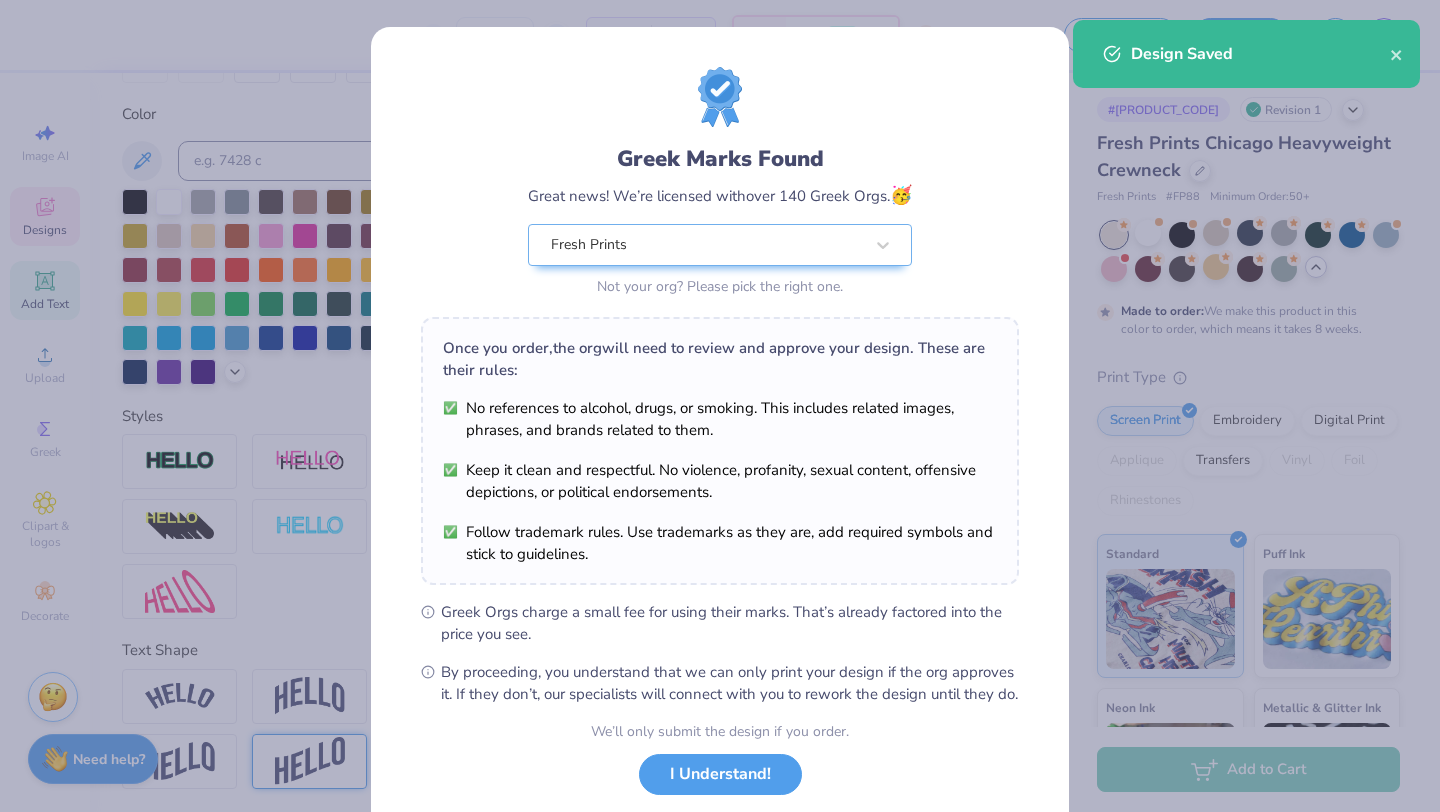 click on "Est.  Delivery N/A FREE Design Title Alex Ruff RetroCrewNeck Merch Save as Save FI Image AI Designs Add Text Upload Greek Clipart & logos Decorate Personalized Names Personalized Numbers Text Tool  Add Font Font Desire Switch to Greek Letters Format Color Styles Text Shape 100  % Back W 2.51 2.51 " H 1.71 1.71 " Y 5.31 5.31 " Center Middle Top Bottom Submit to feature on our public gallery. # [PRODUCT_CODE] Revision 1 Fresh Prints Chicago Heavyweight Crewneck Fresh Prints # FP88 Minimum Order:  50 +   Made to order:  We make this product in this color to order, which means it takes 8 weeks. Print Type Screen Print Embroidery Digital Print Applique Transfers Vinyl Foil Rhinestones Standard Puff Ink Neon Ink Metallic & Glitter Ink Glow in the Dark Ink Water based Ink Add to Cart Stuck?  Our Art team will finish your design for free. Need help?  Chat with us. Design Saved
x Enter quantity to see the price.
Greek Marks Found 🥳  the org" at bounding box center [720, 406] 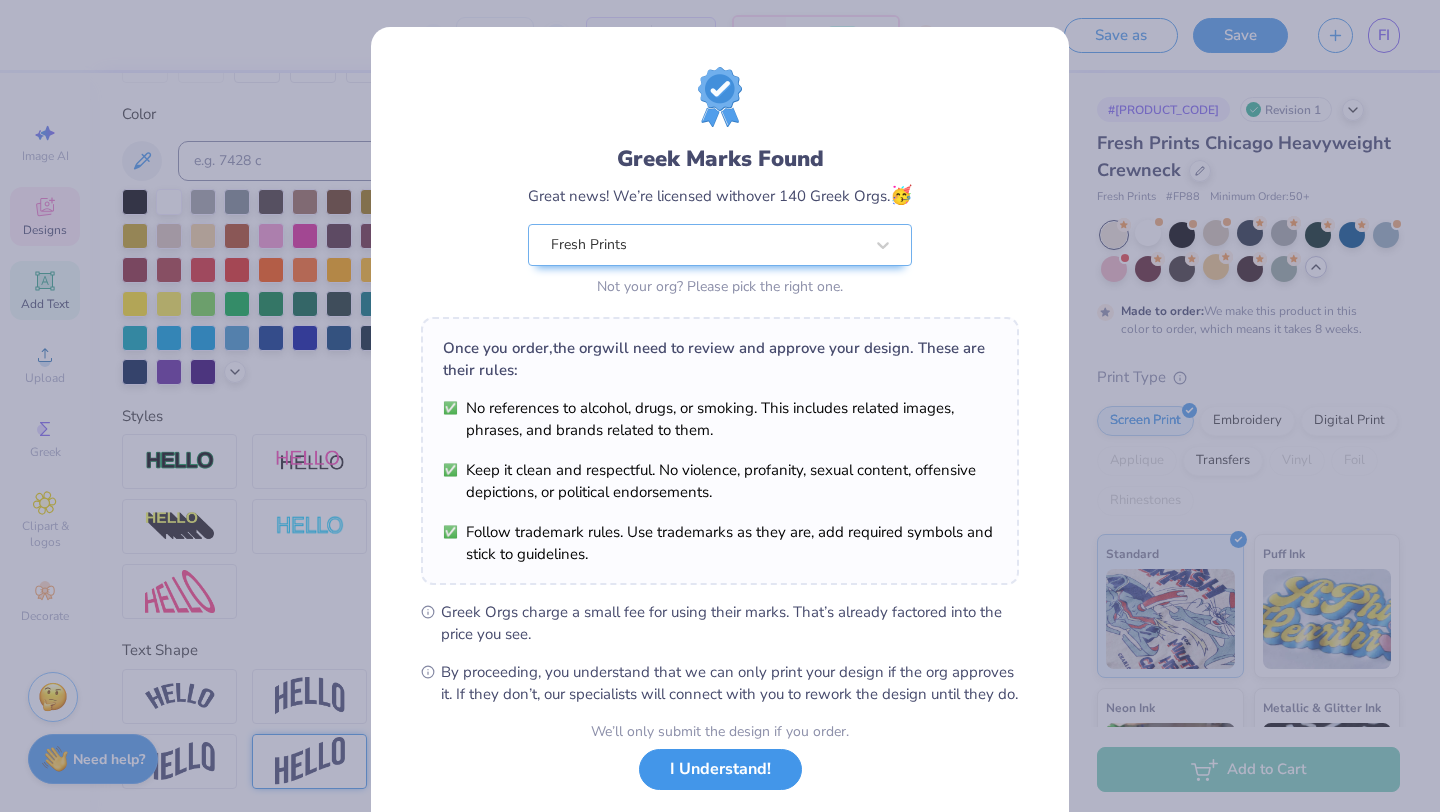 click on "I Understand!" at bounding box center [720, 769] 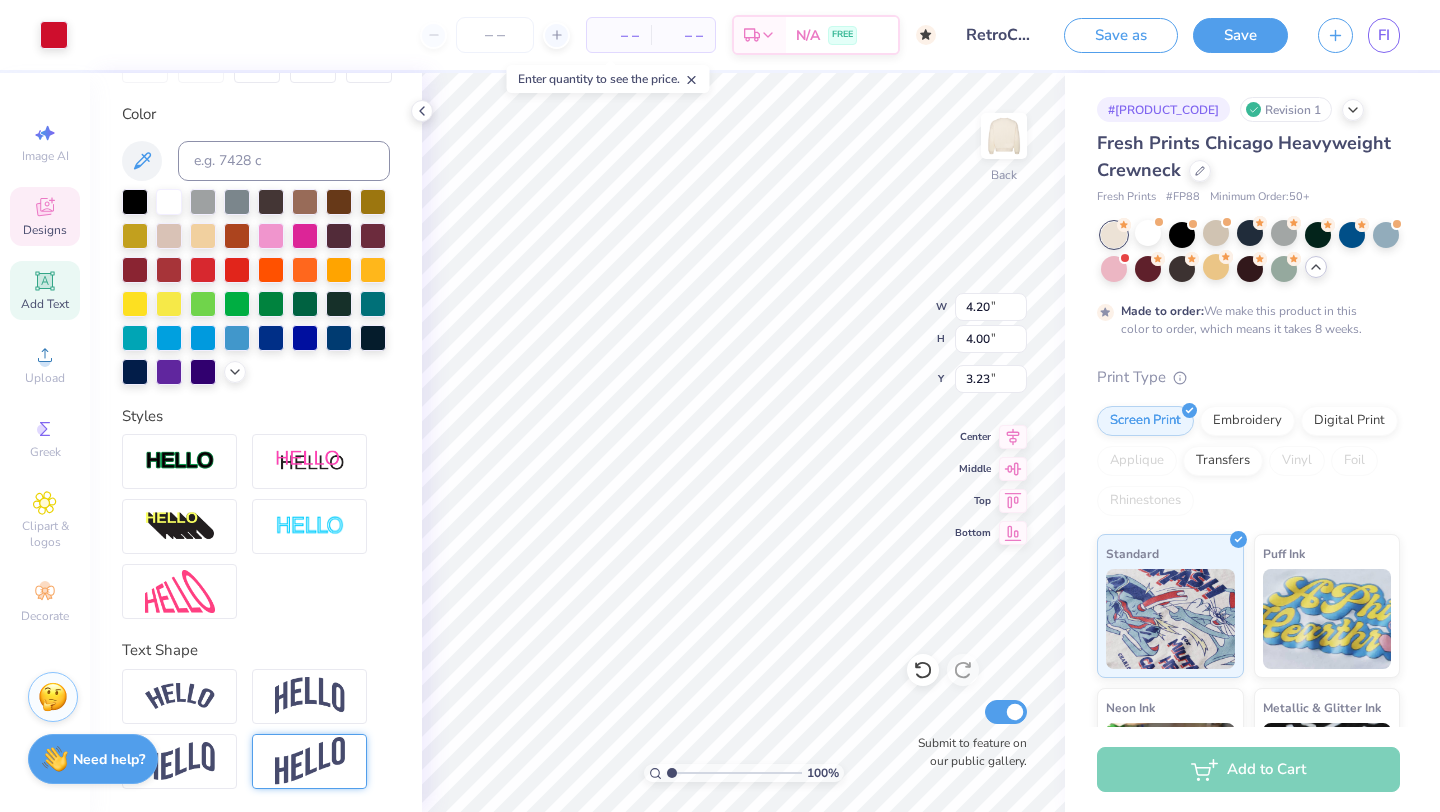 type on "3.31" 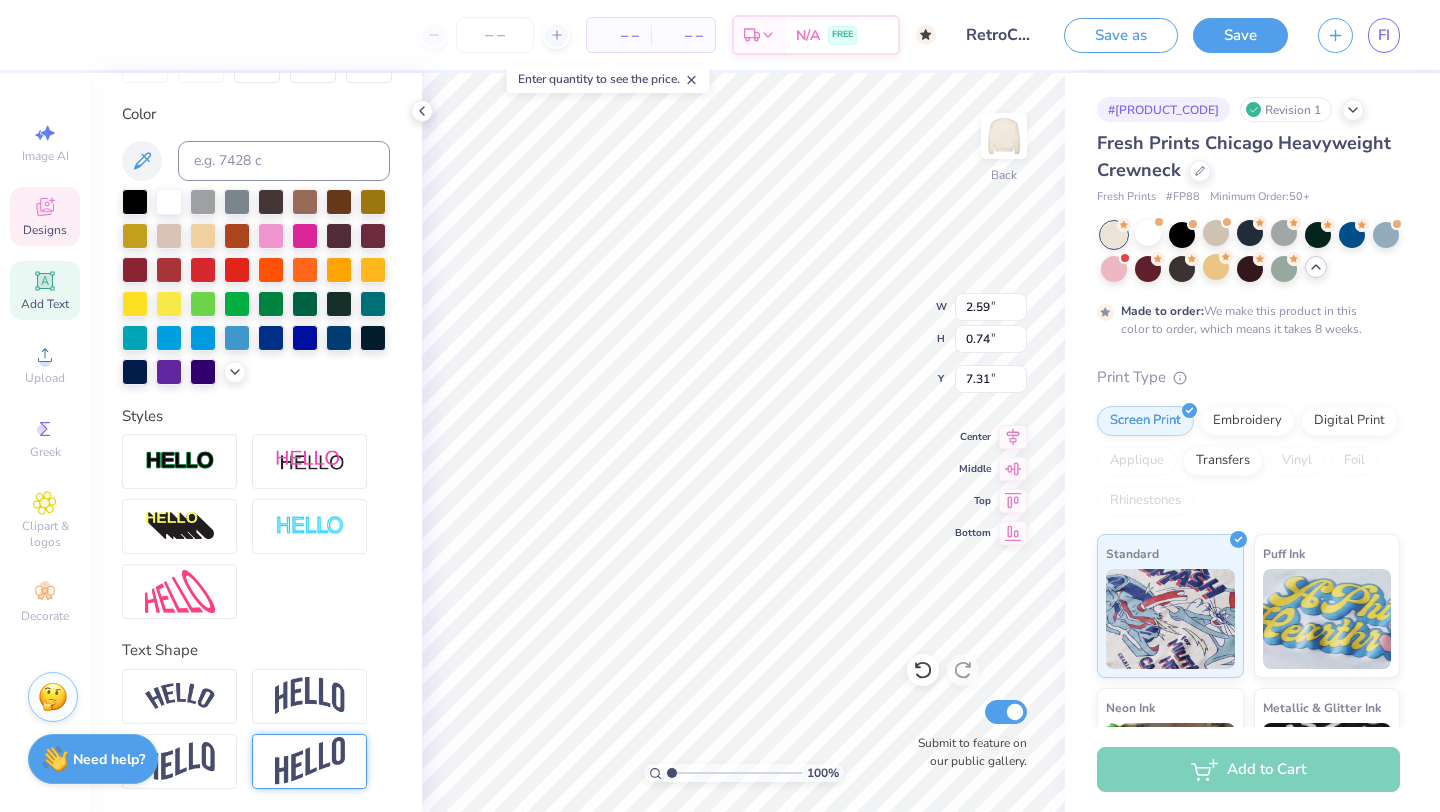 type on "7.31" 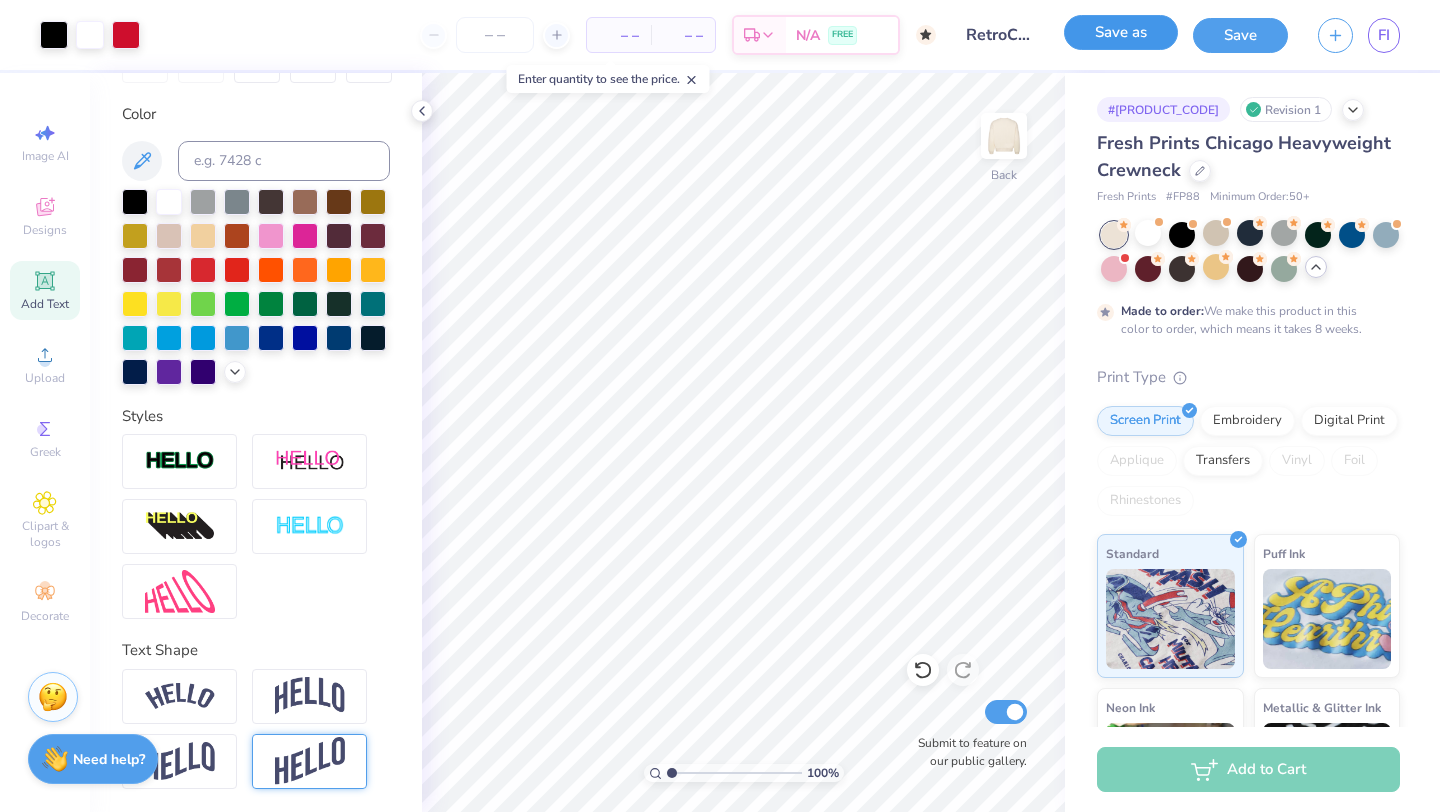 click on "Save as" at bounding box center [1121, 32] 